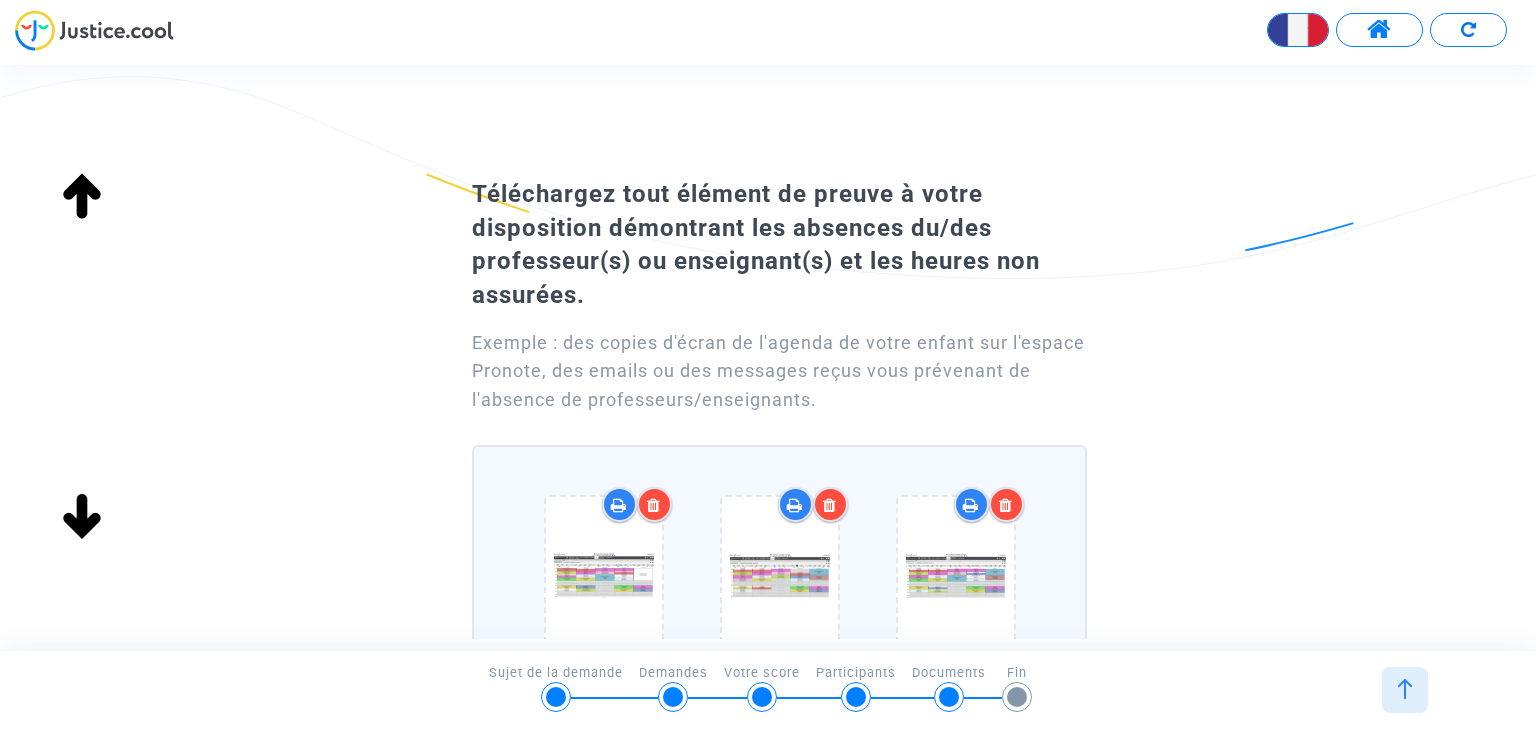 scroll, scrollTop: 0, scrollLeft: 0, axis: both 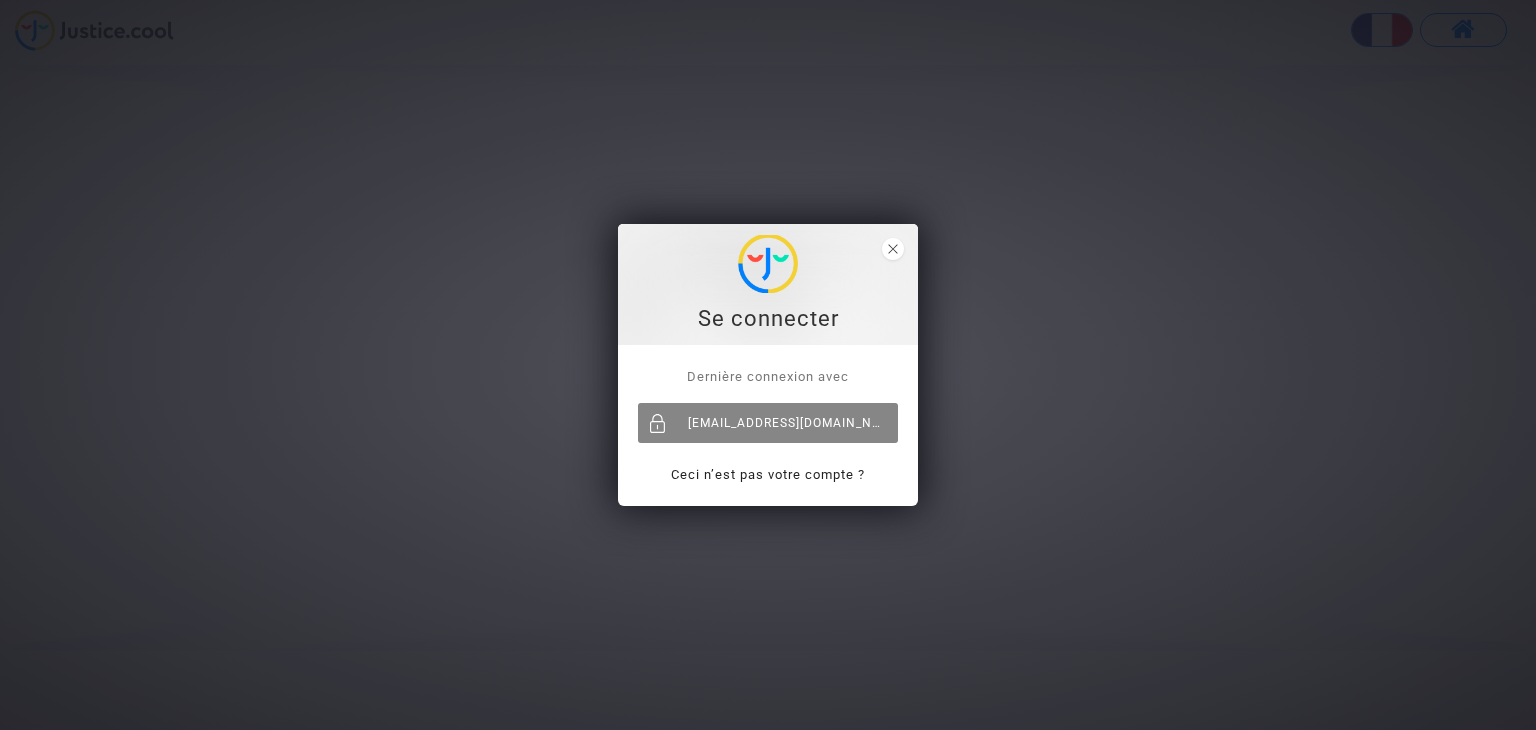 click on "[EMAIL_ADDRESS][DOMAIN_NAME]" at bounding box center [768, 423] 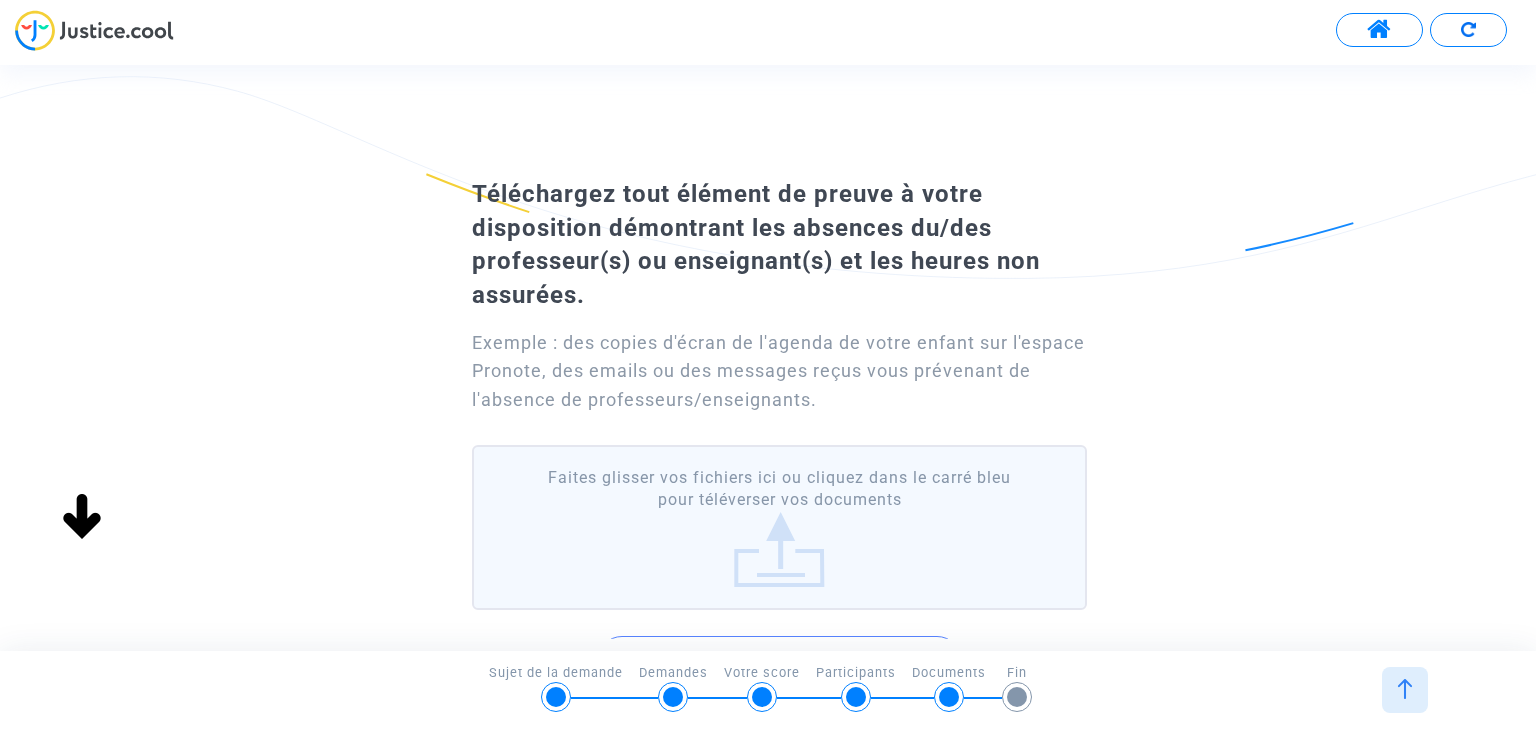 scroll, scrollTop: 0, scrollLeft: 0, axis: both 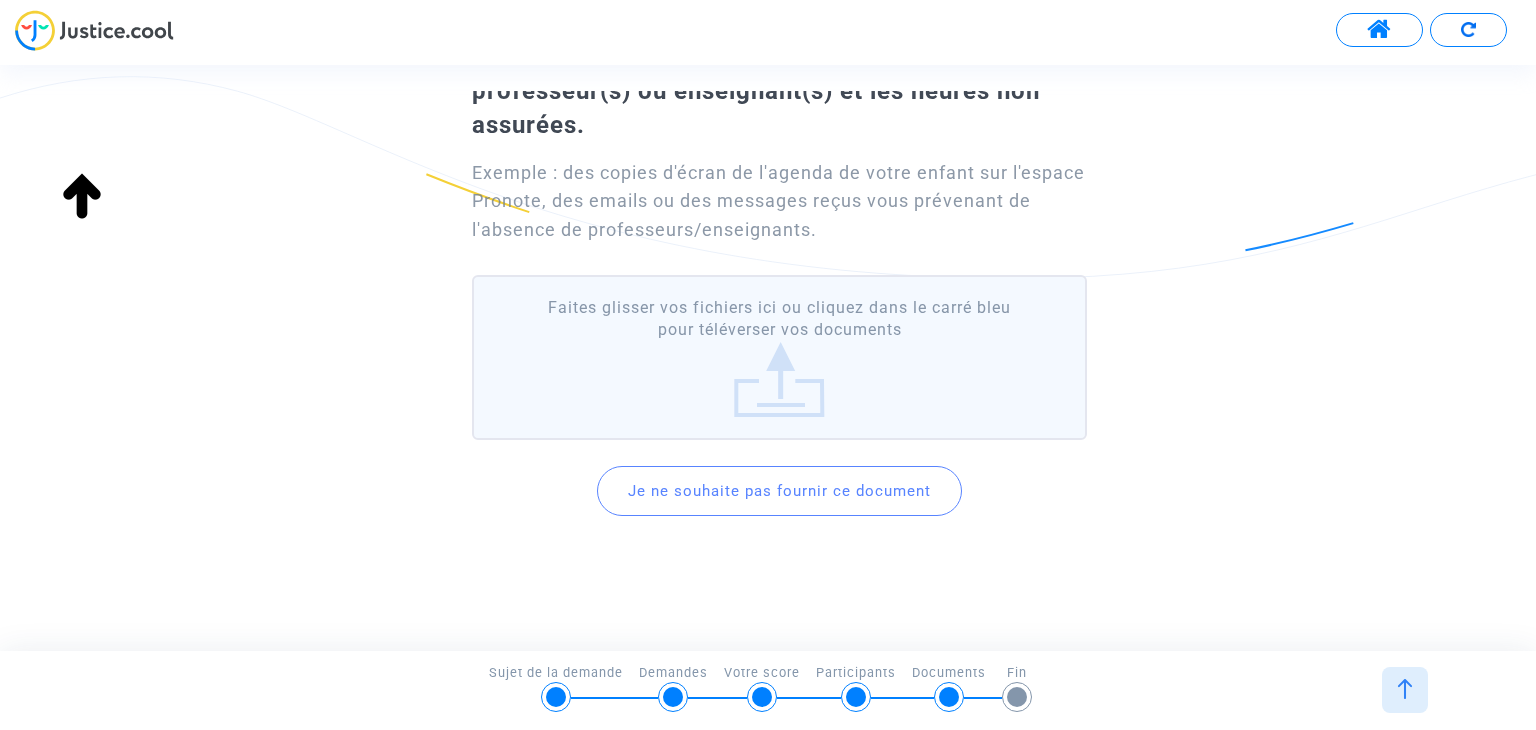 click on "Faites glisser vos fichiers ici ou cliquez dans le carré bleu pour téléverser vos documents" 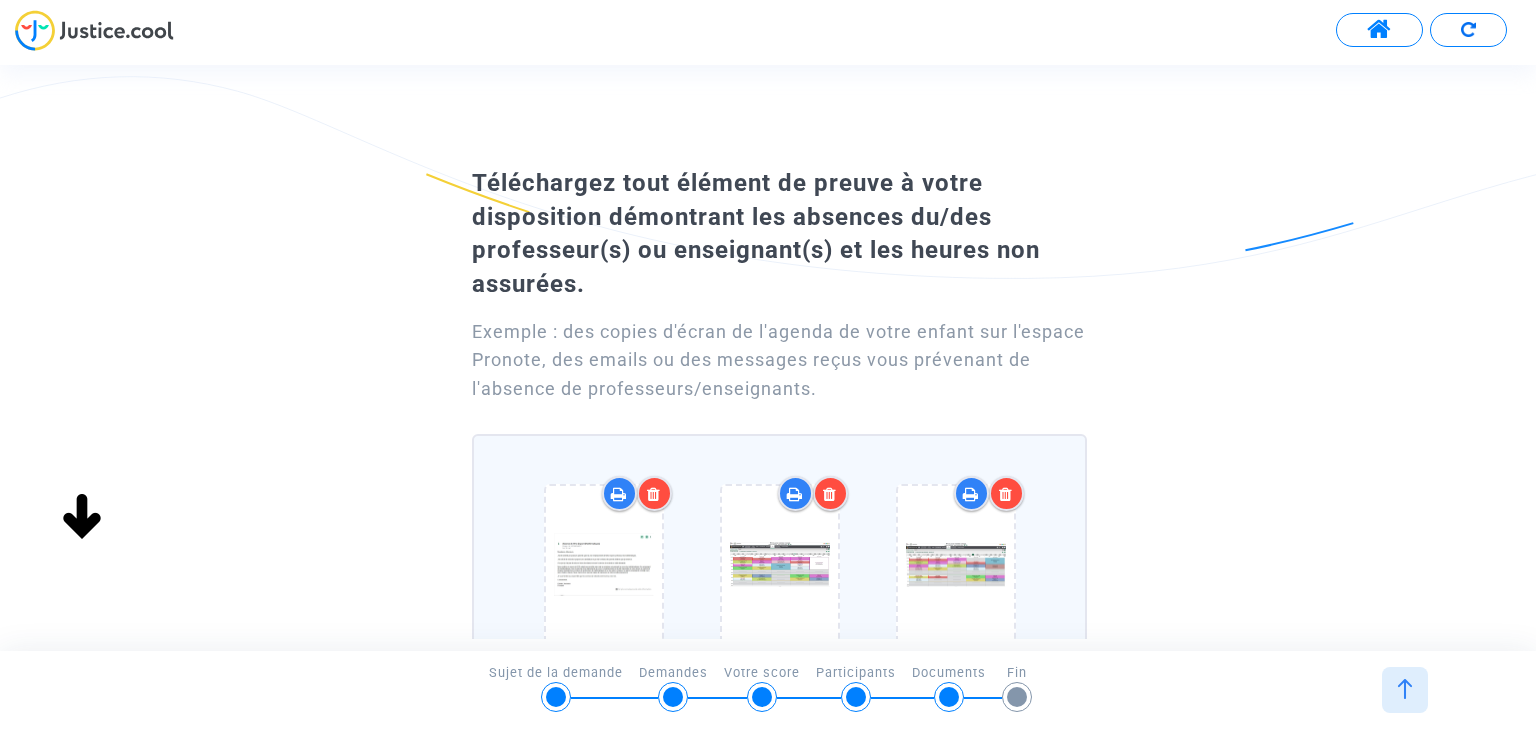 scroll, scrollTop: 0, scrollLeft: 0, axis: both 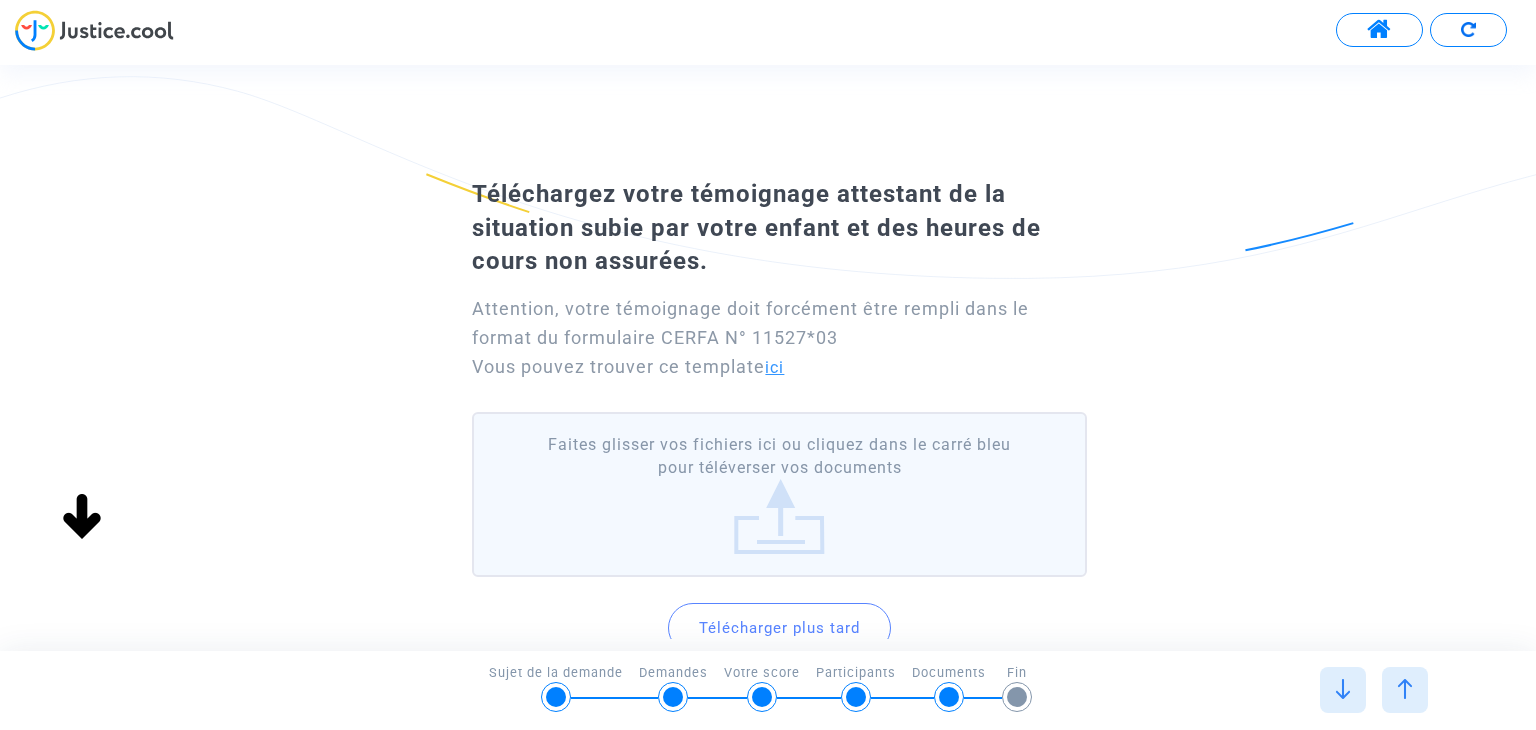 click on "ici" 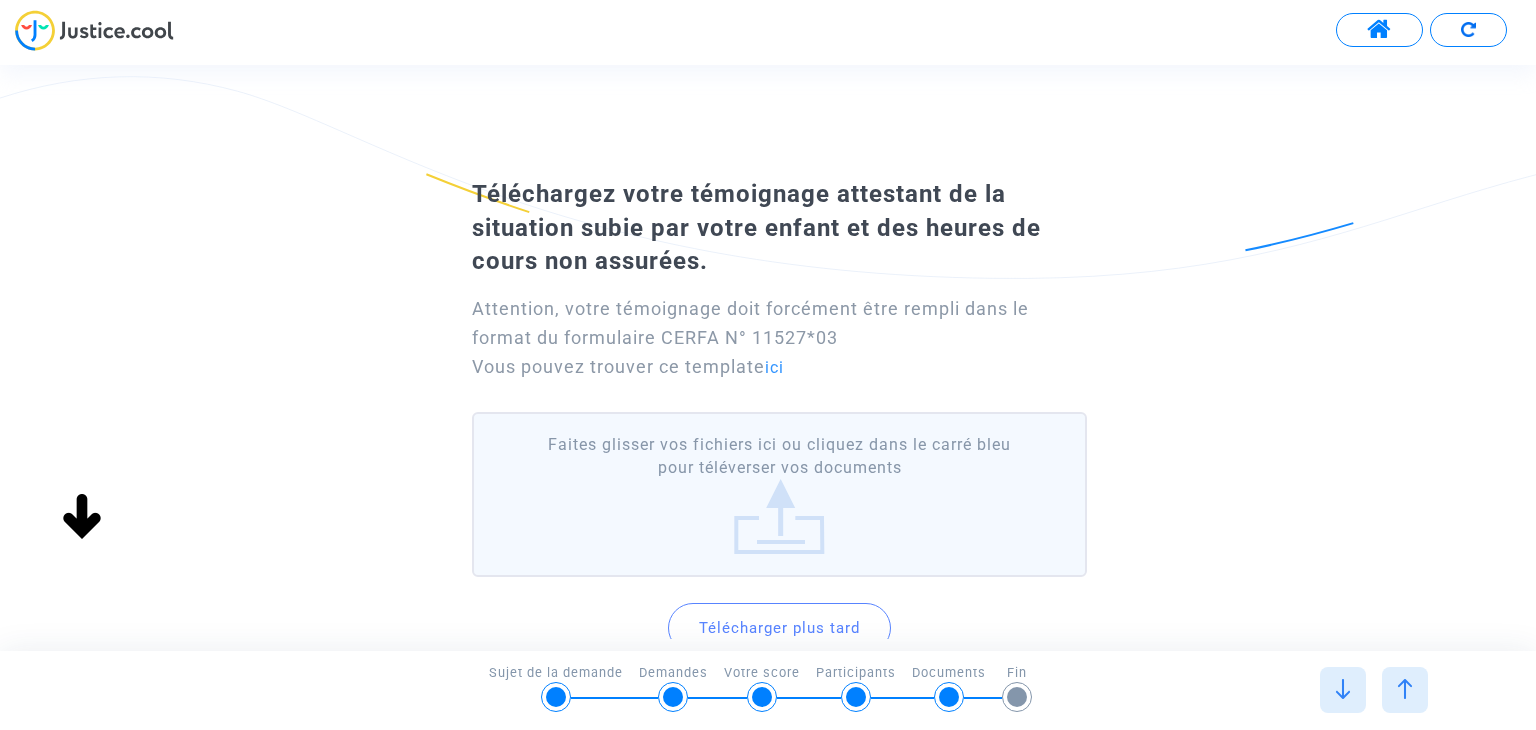 scroll, scrollTop: 190, scrollLeft: 0, axis: vertical 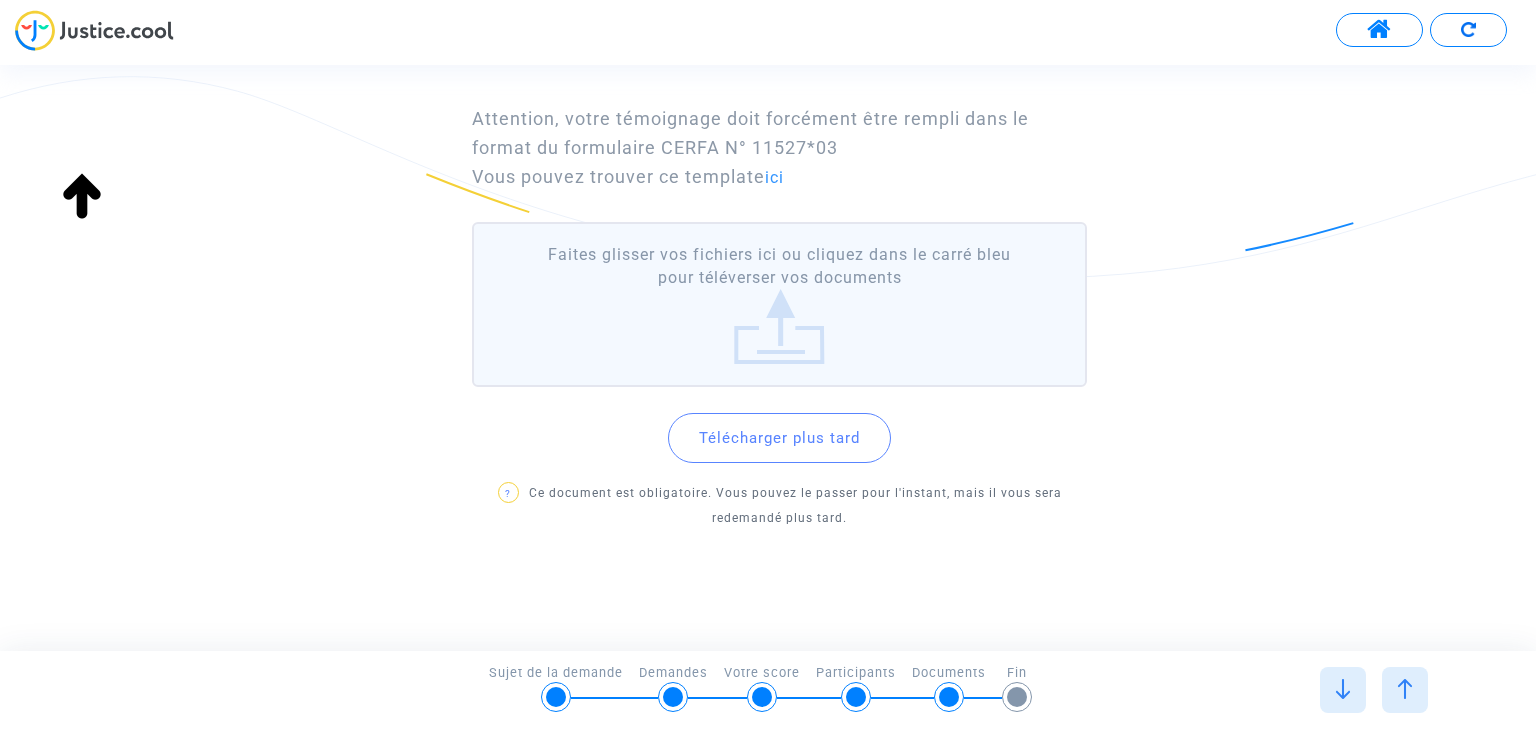 click on "Faites glisser vos fichiers ici ou cliquez dans le carré bleu pour téléverser vos documents" 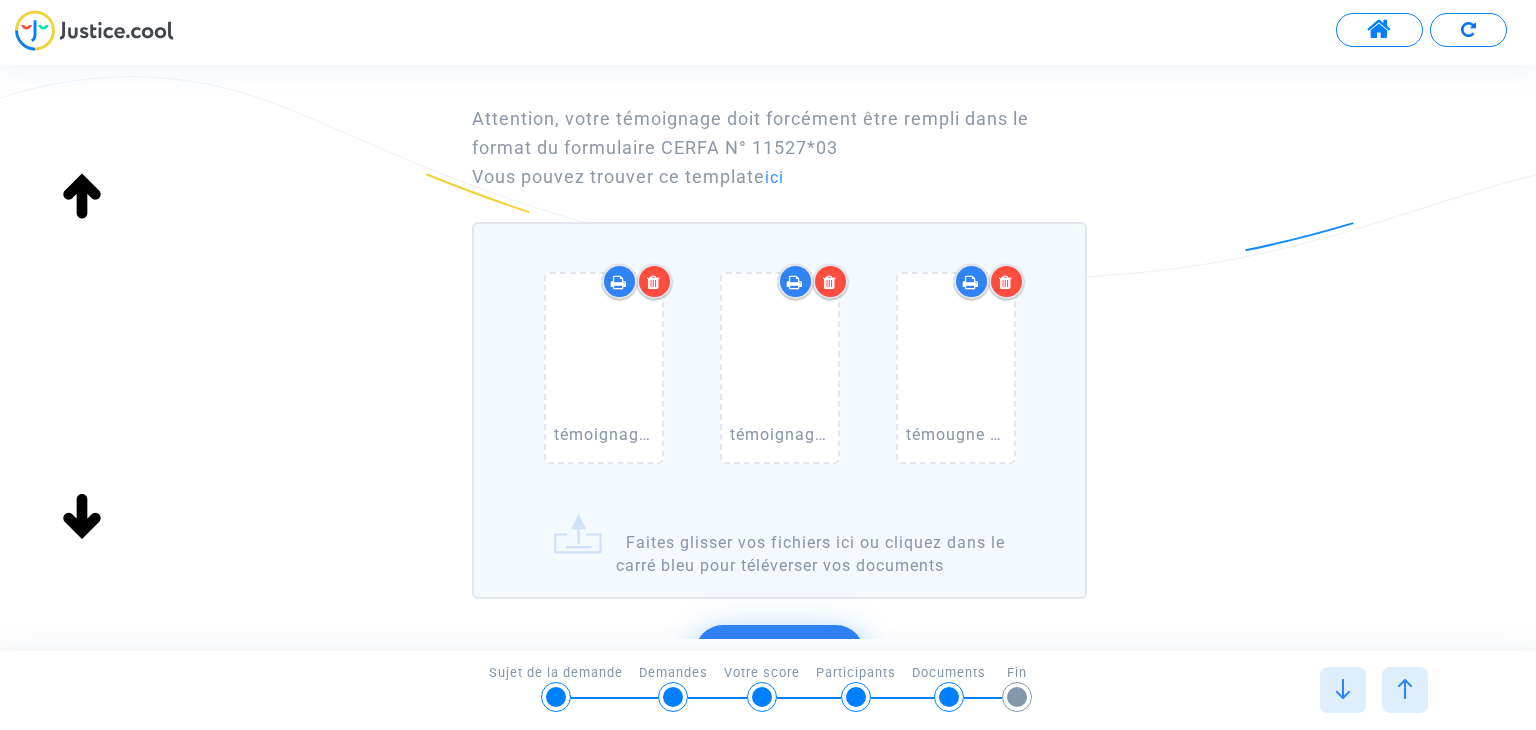 click on "témoignage 2.png   témoignage.png   témougne 2.png   Faites glisser vos fichiers ici ou cliquez dans le carré bleu pour téléverser vos documents" 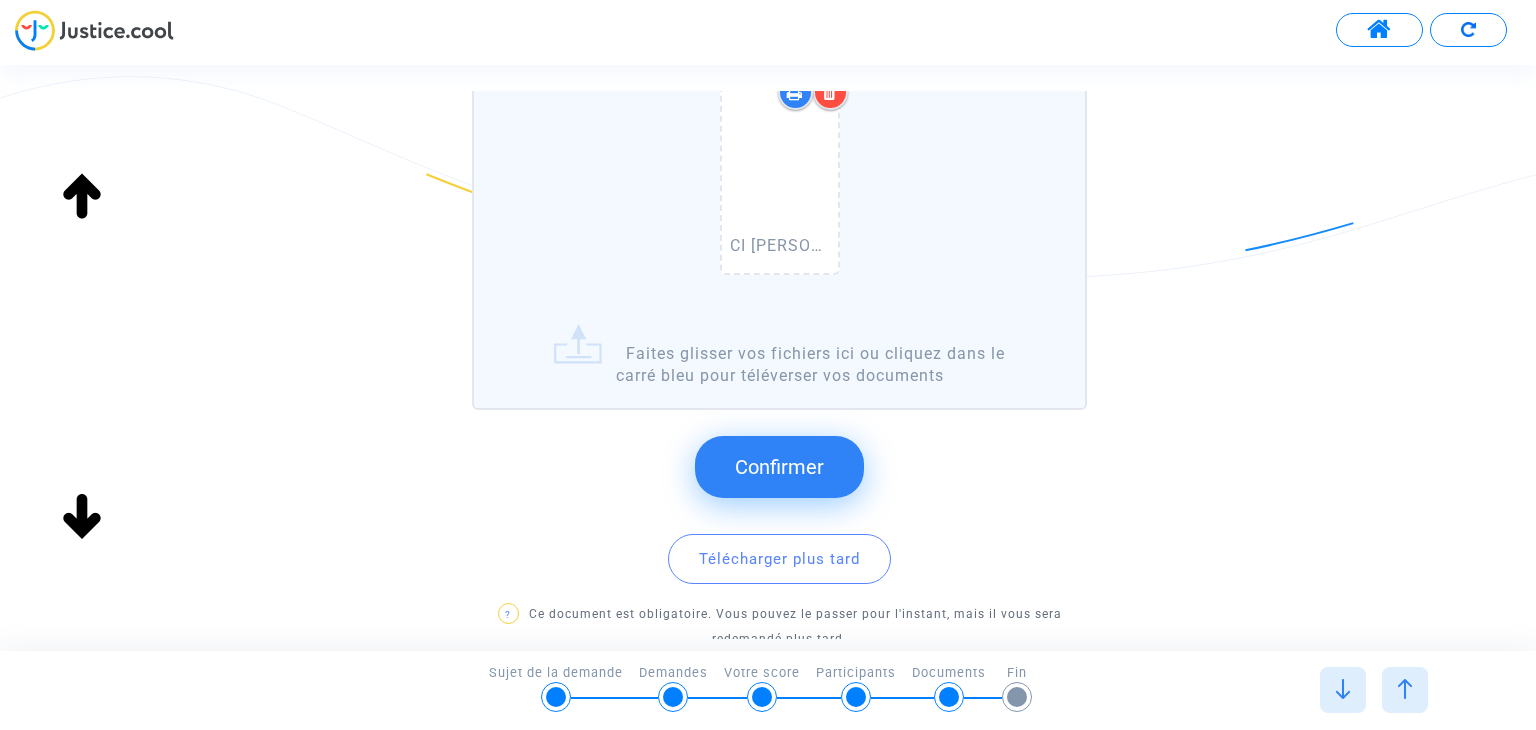 scroll, scrollTop: 754, scrollLeft: 0, axis: vertical 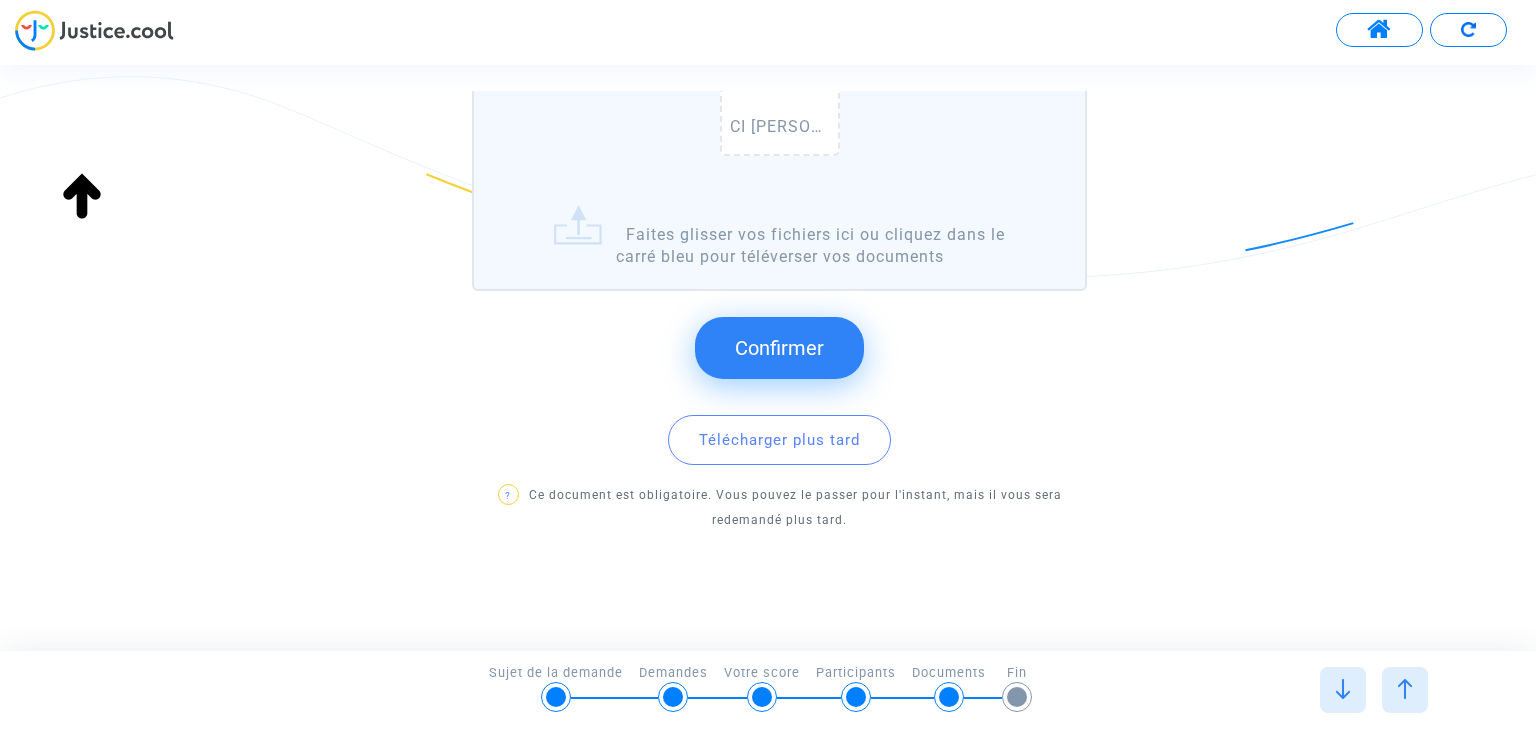 click on "Confirmer" 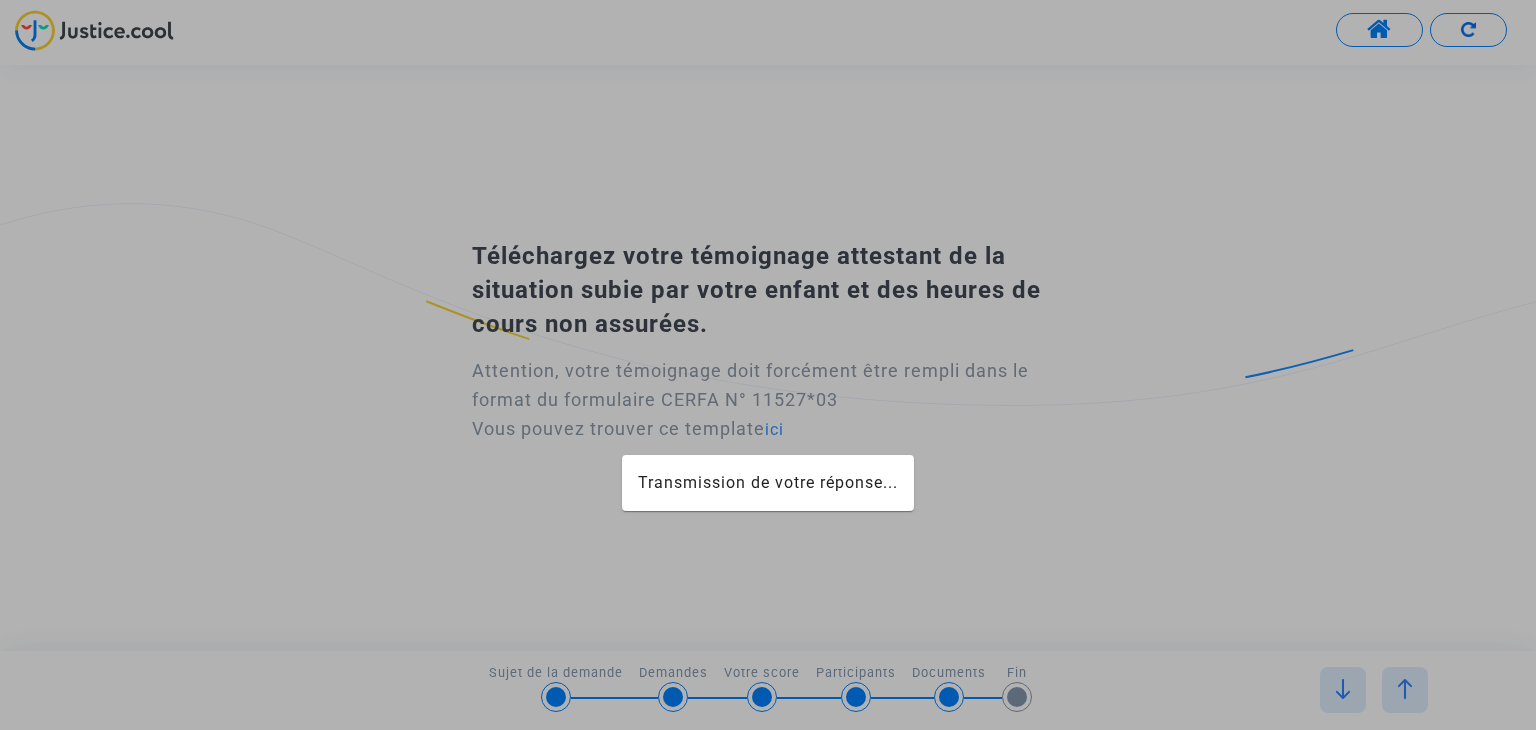 scroll, scrollTop: 0, scrollLeft: 0, axis: both 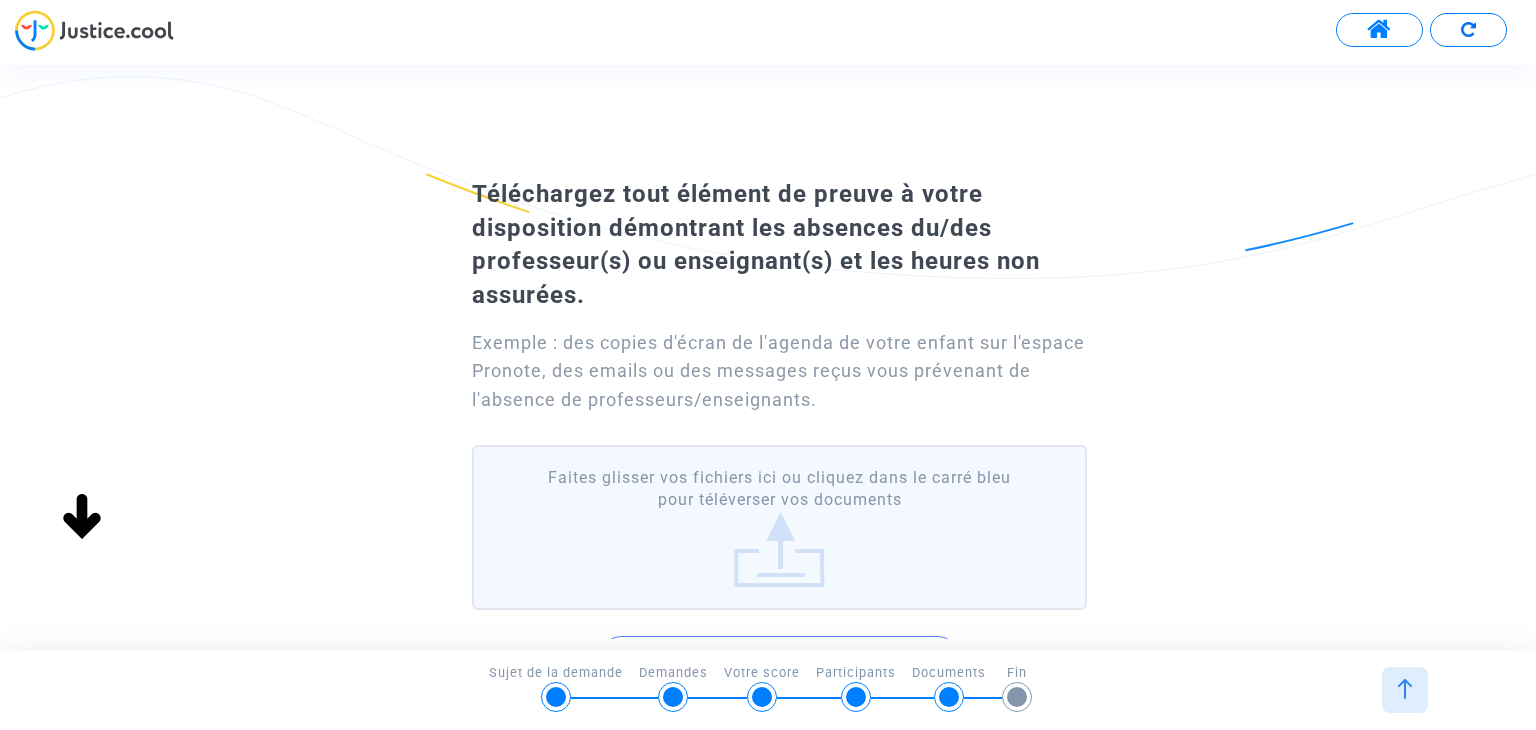 click on "Faites glisser vos fichiers ici ou cliquez dans le carré bleu pour téléverser vos documents" 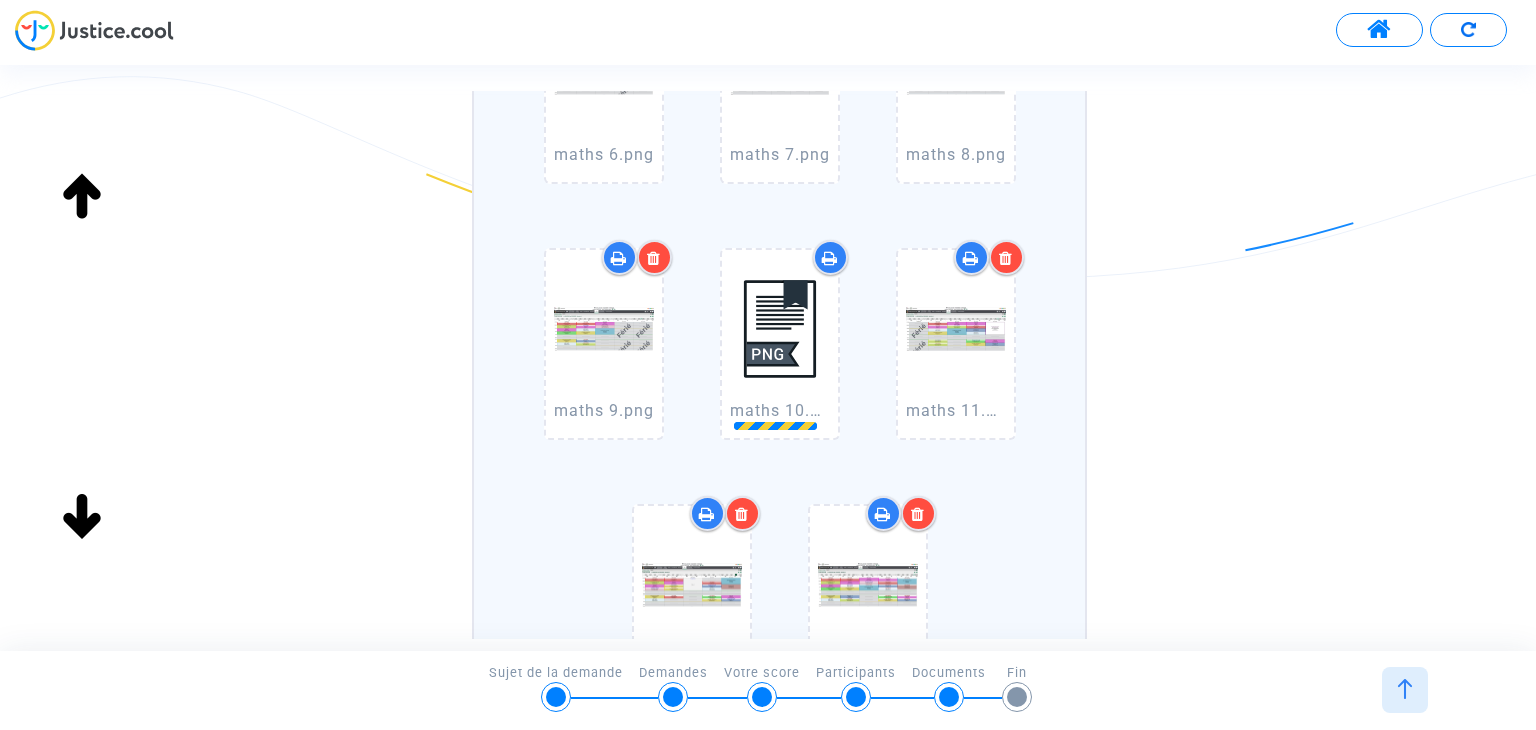 scroll, scrollTop: 1011, scrollLeft: 0, axis: vertical 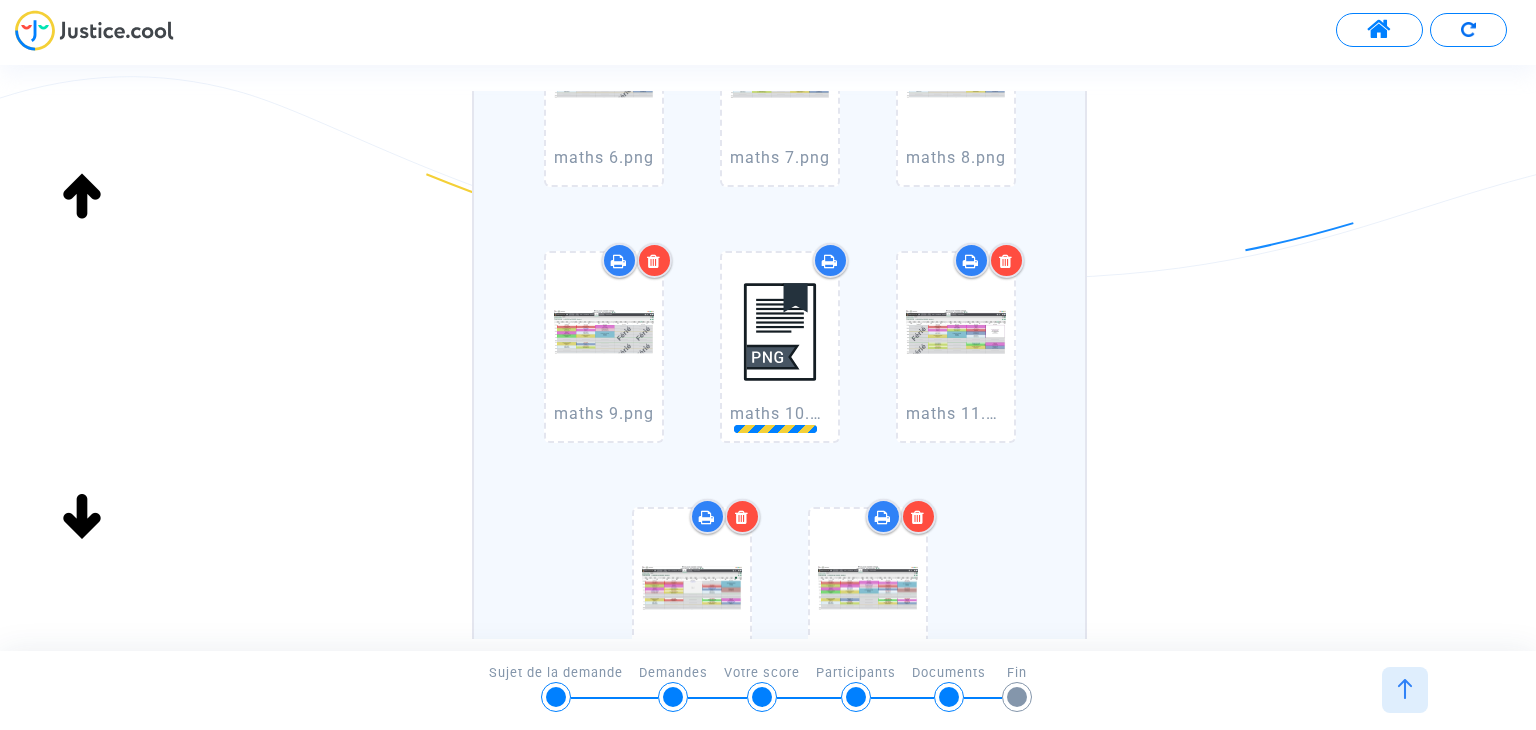 click on "maths 10.png" at bounding box center [785, 413] 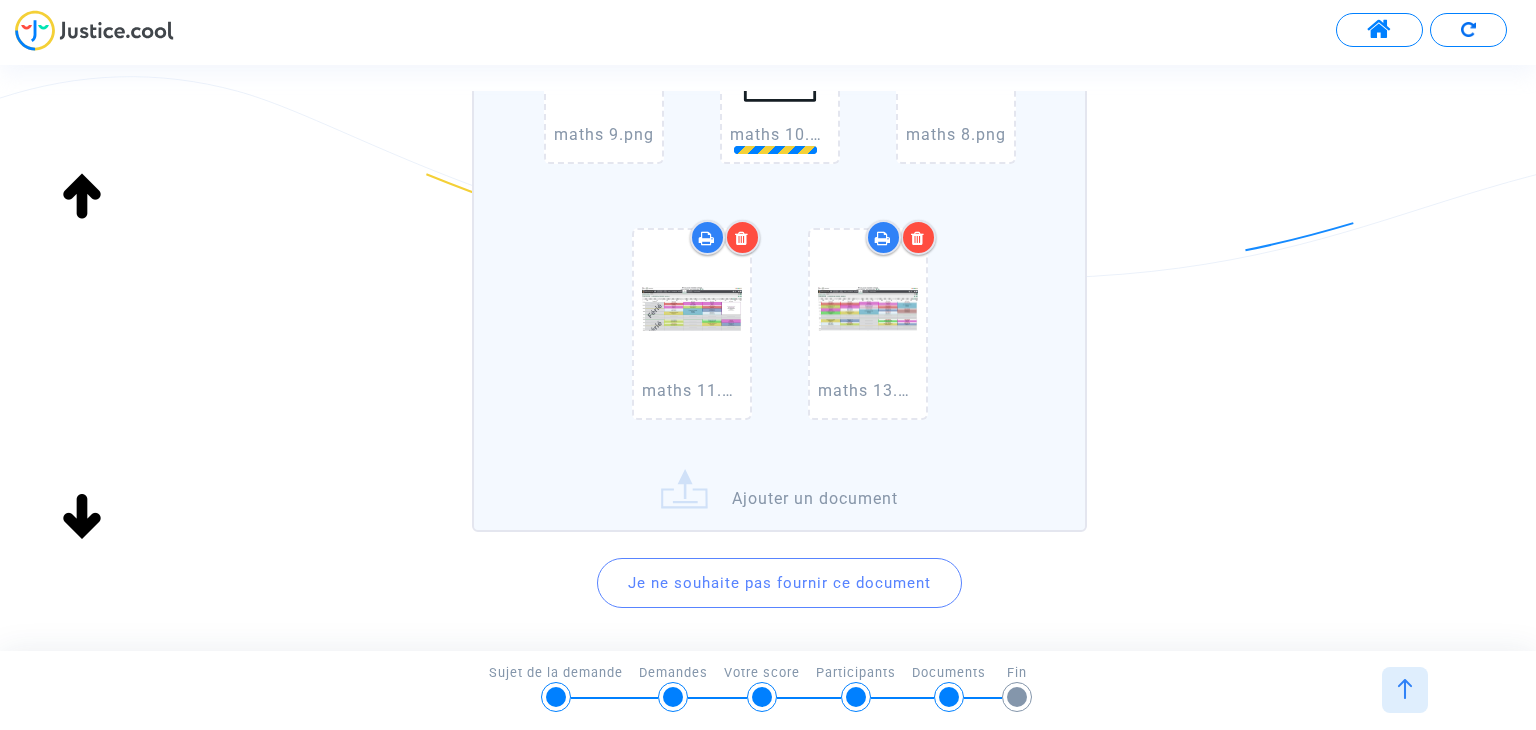 scroll, scrollTop: 1379, scrollLeft: 0, axis: vertical 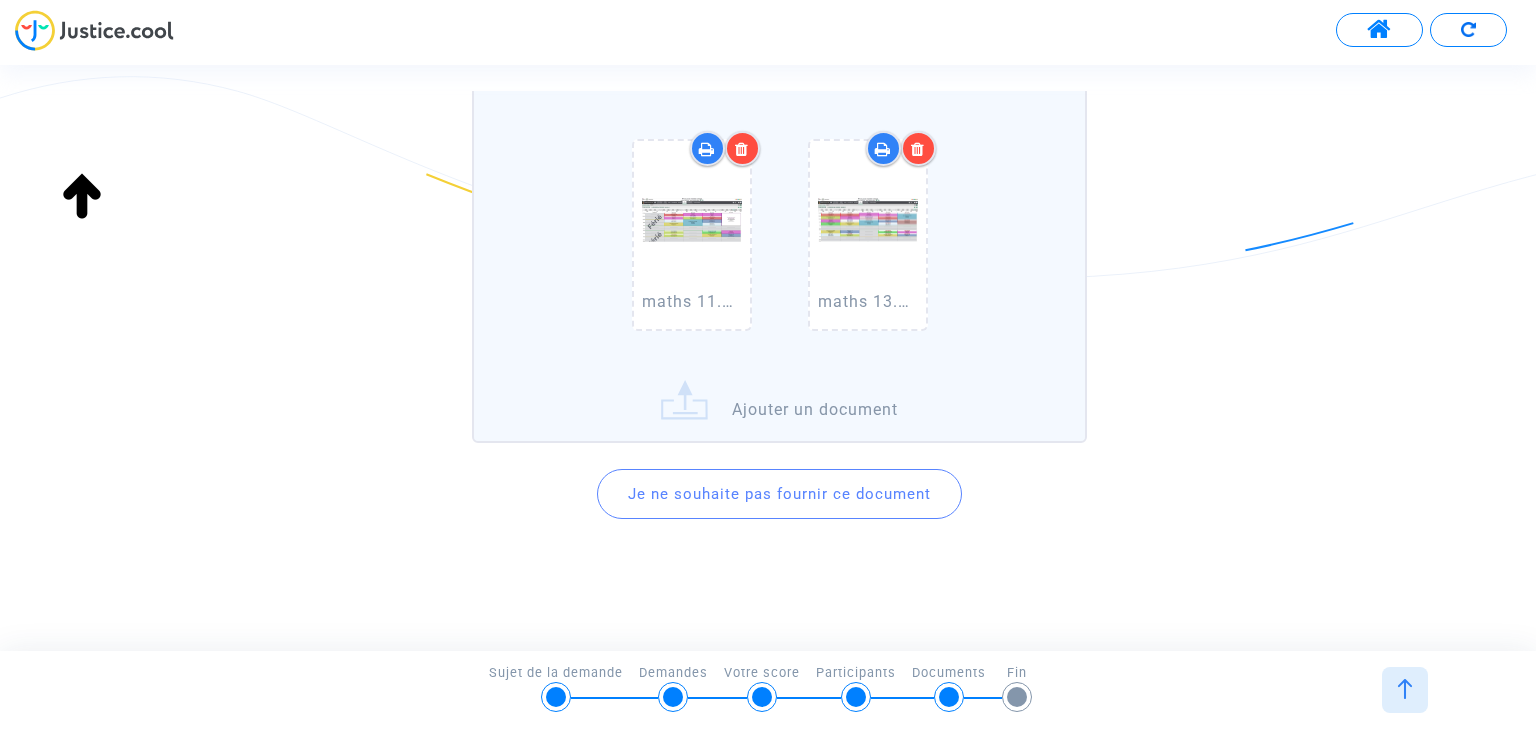 click on "mail .png   maths .png   maths 2.png   maths 3.png   maths 4 .png   maths 12.png   maths 5.png   maths 6.png   maths 7.png   maths 9.png   maths 10.png   maths 8.png   maths 11.png   maths 13.png   Ajouter un document" 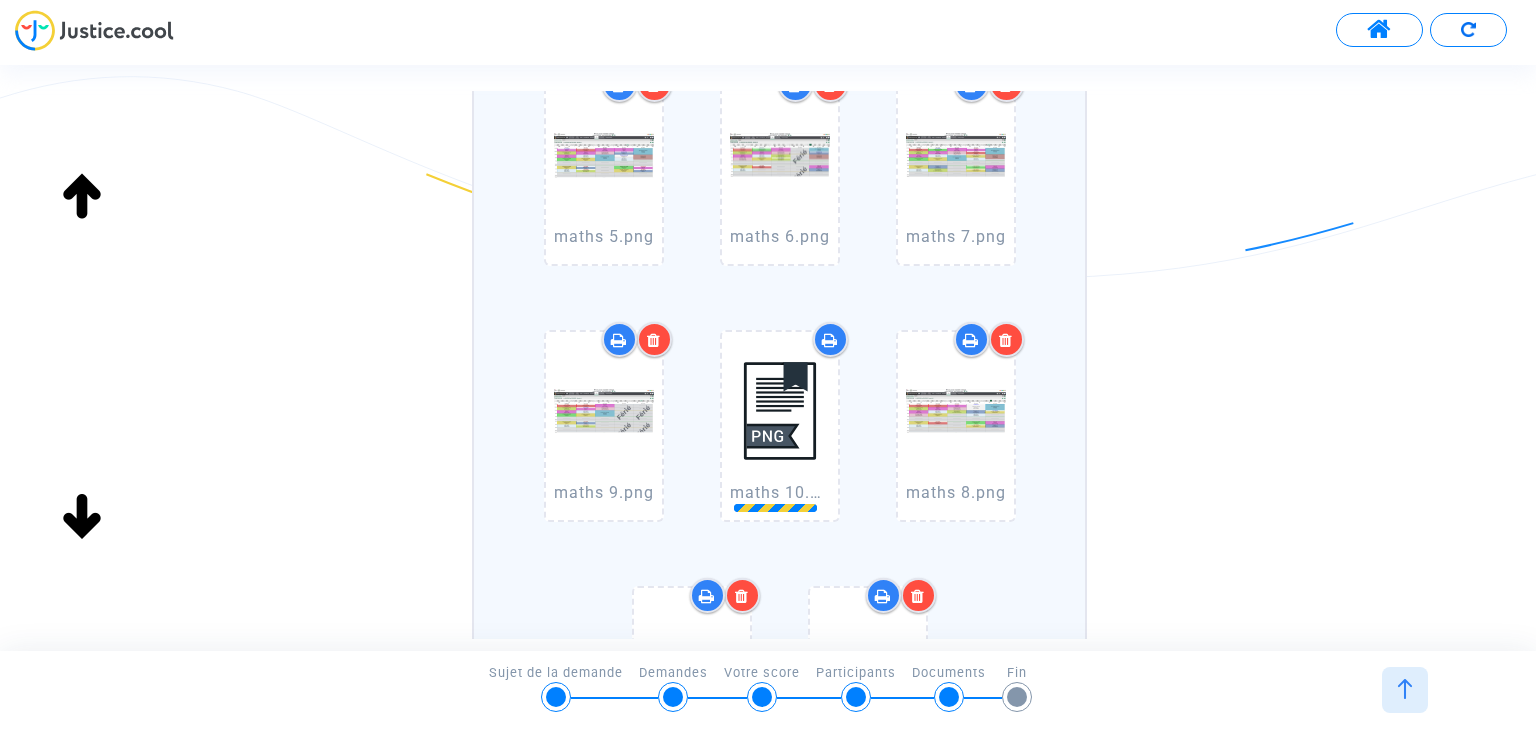 scroll, scrollTop: 927, scrollLeft: 0, axis: vertical 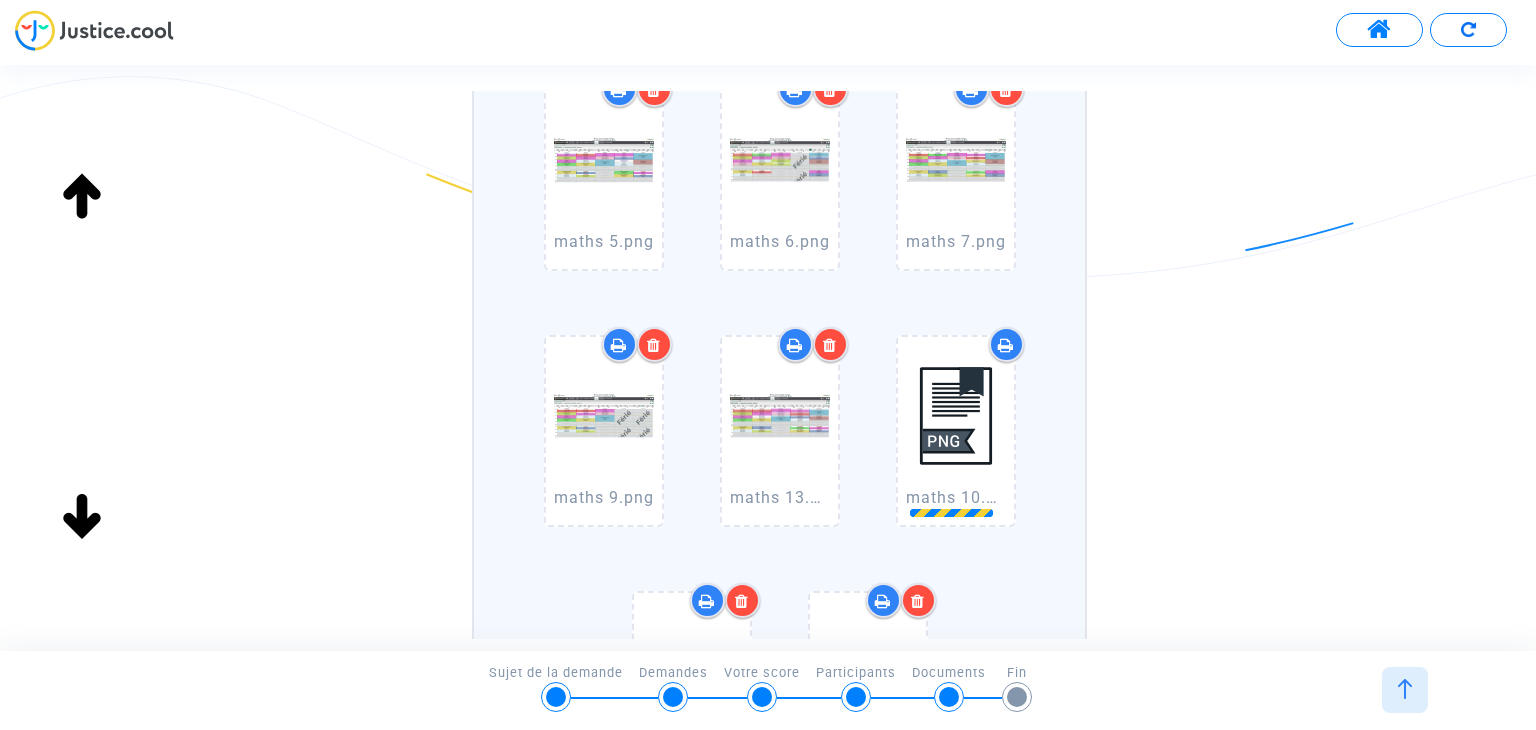 click at bounding box center (956, 415) 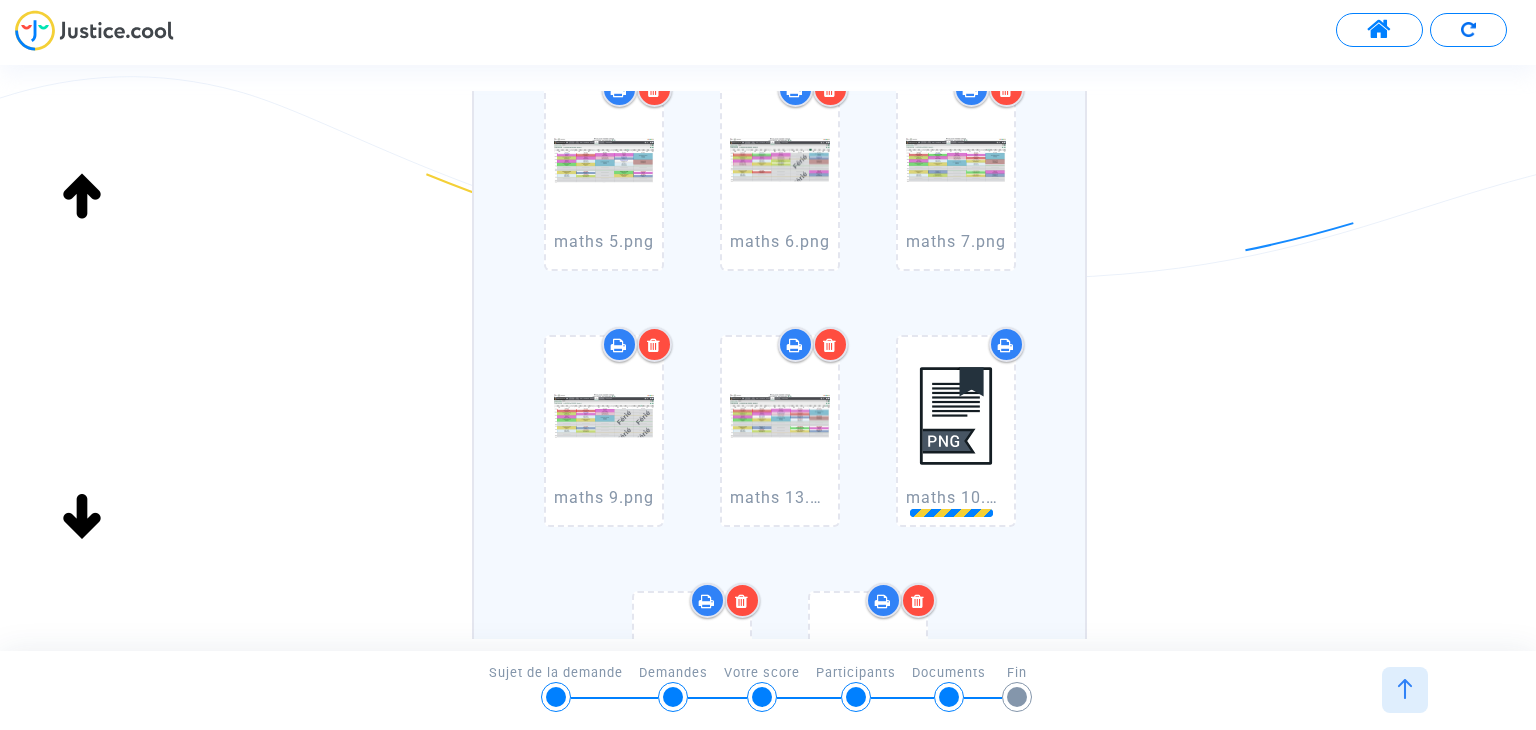 click on "Téléchargez tout élément de preuve à votre disposition démontrant les absences du/des professeur(s) ou enseignant(s) et les heures non assurées.  Exemple : des copies d'écran de l'agenda de votre enfant sur l'espace Pronote, des emails ou des messages reçus vous prévenant de l'absence de professeurs/enseignants.  mail .png   maths .png   maths 2.png   maths 3.png   maths 4 .png   maths 12.png   maths 5.png   maths 6.png   maths 7.png   maths 9.png   maths 13.png   maths 10.png   maths 8.png   maths 11.png   Ajouter un document  Je ne souhaite pas fournir ce document" 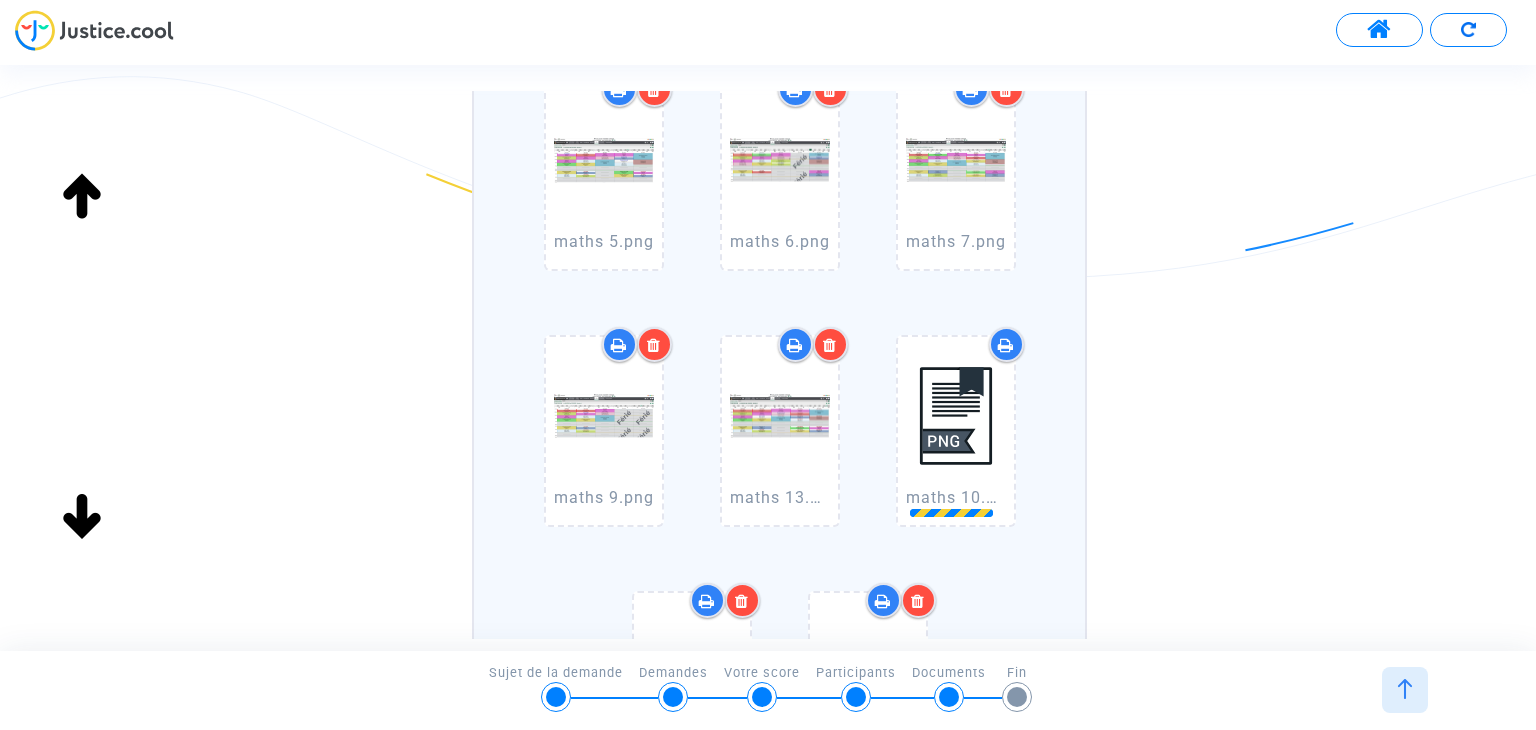 click at bounding box center (1006, 345) 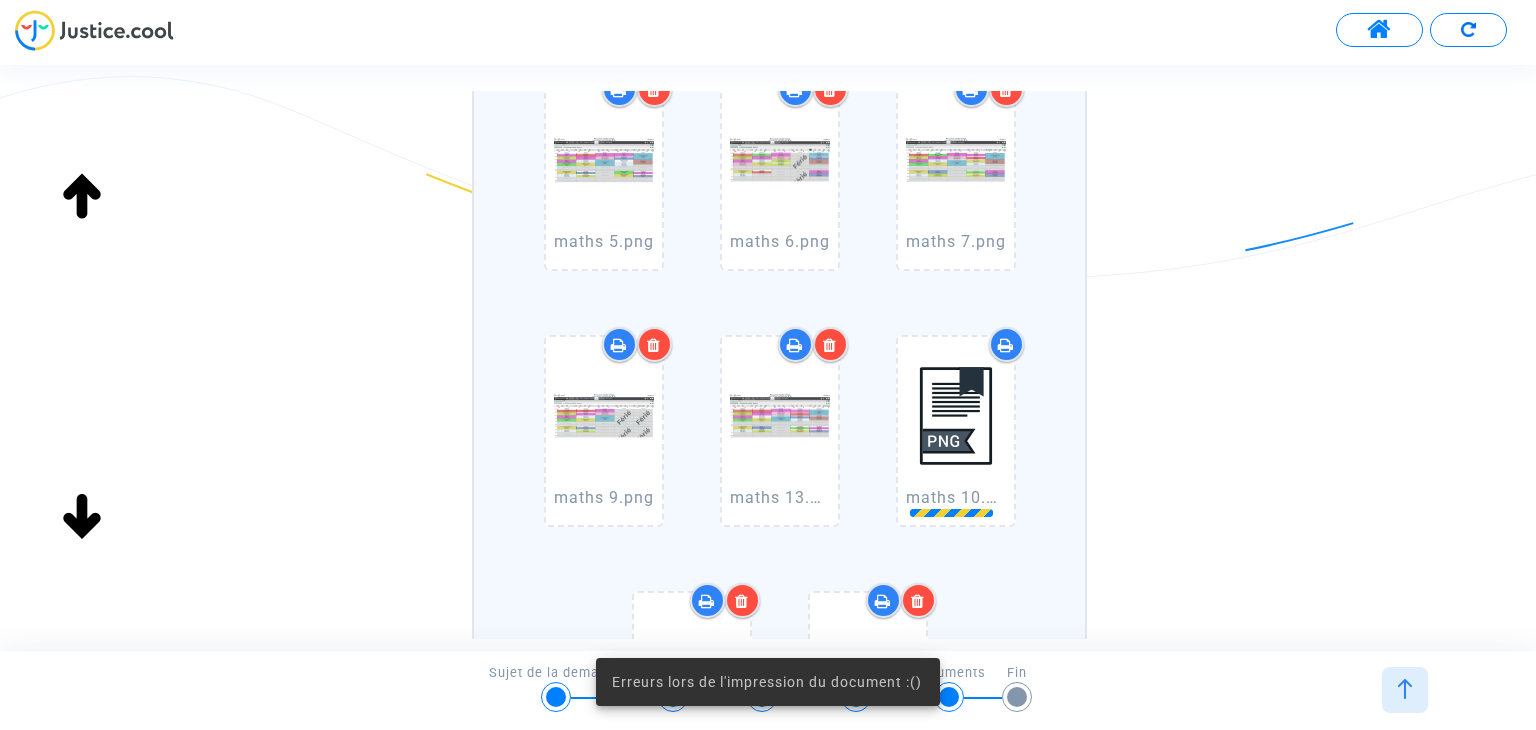 click at bounding box center [956, 415] 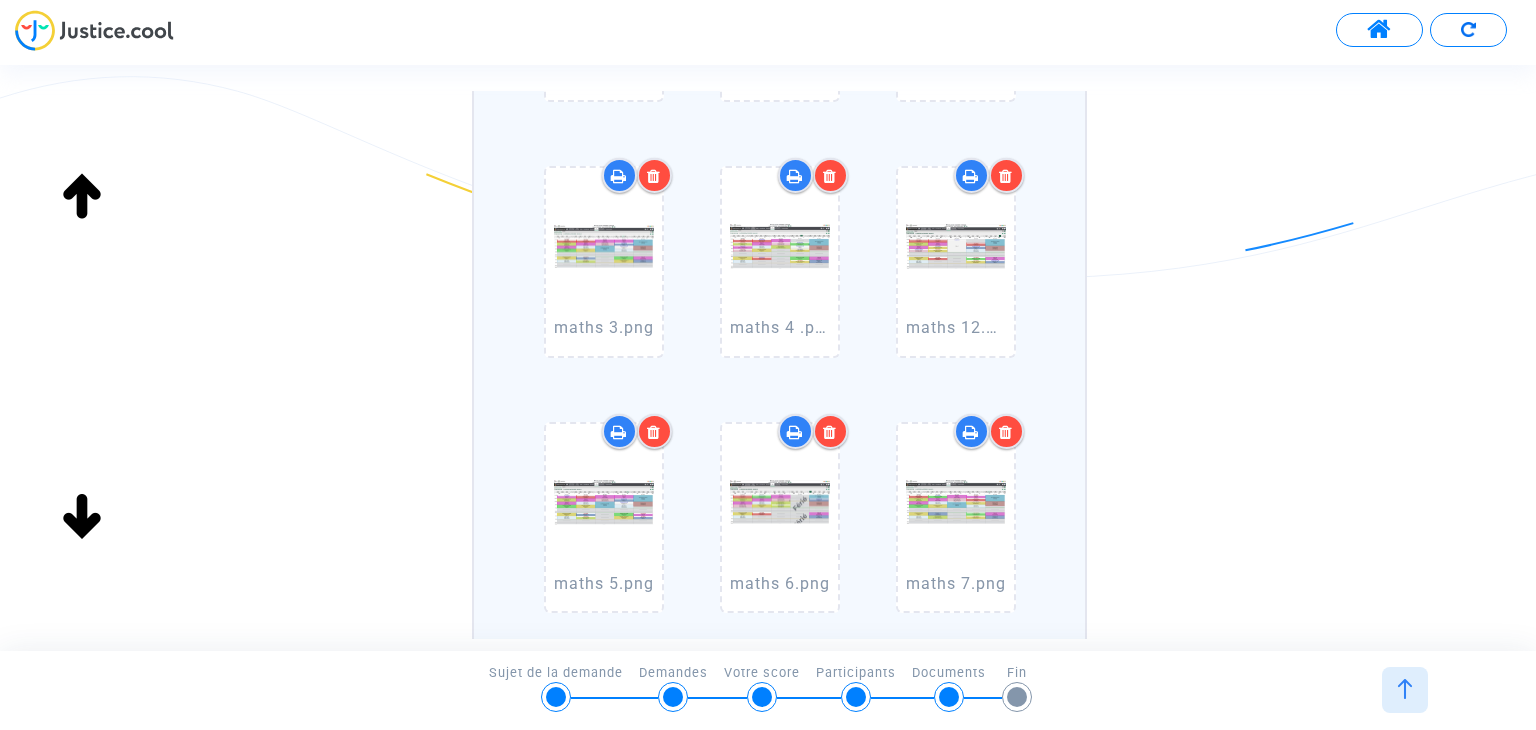 scroll, scrollTop: 0, scrollLeft: 0, axis: both 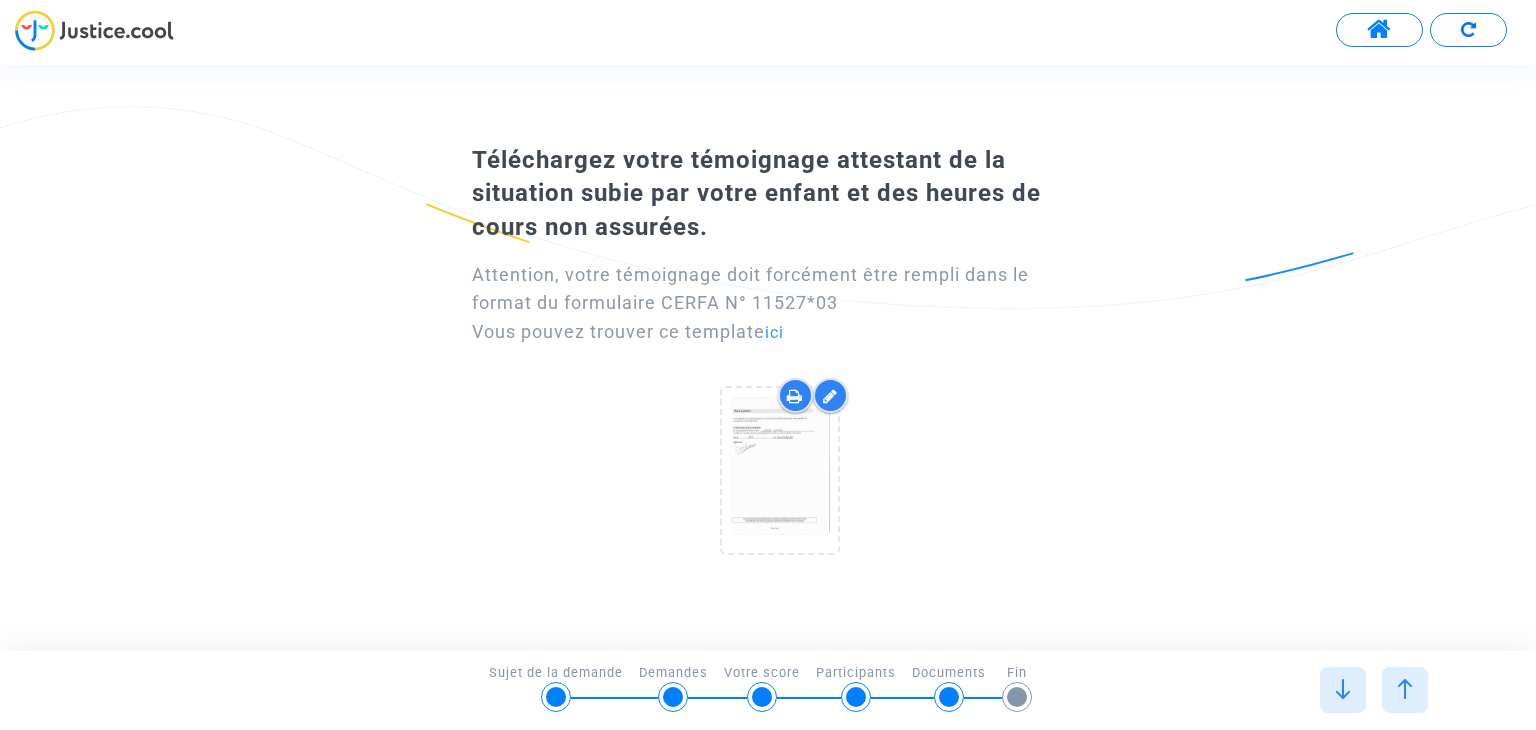 click at bounding box center [1343, 689] 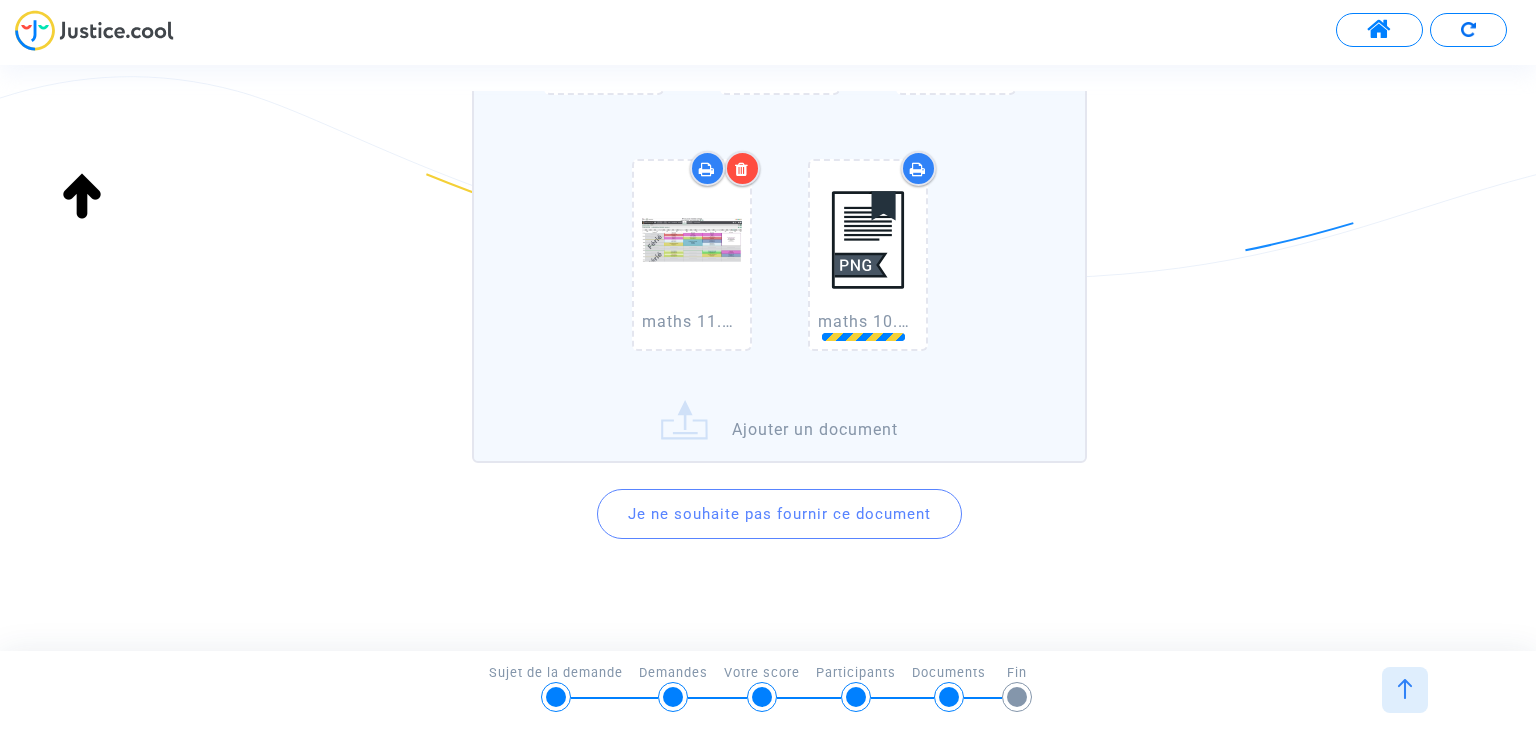 scroll, scrollTop: 1379, scrollLeft: 0, axis: vertical 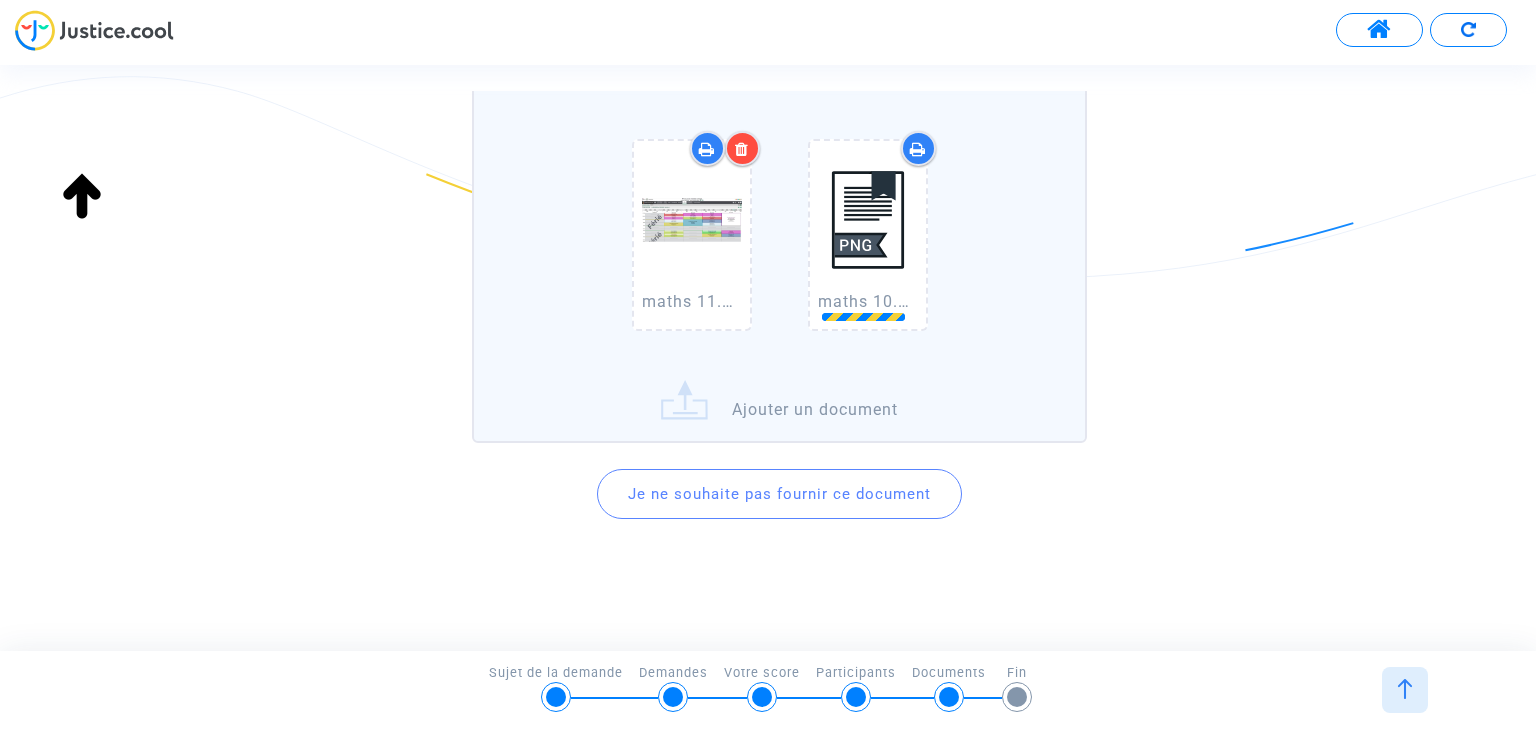 click on "mail .png   maths .png   maths 2.png   maths 3.png   maths 4 .png   maths 12.png   maths 5.png   maths 6.png   maths 7.png   maths 9.png   maths 13.png   maths 8.png   maths 11.png   maths 10.png   Ajouter un document" 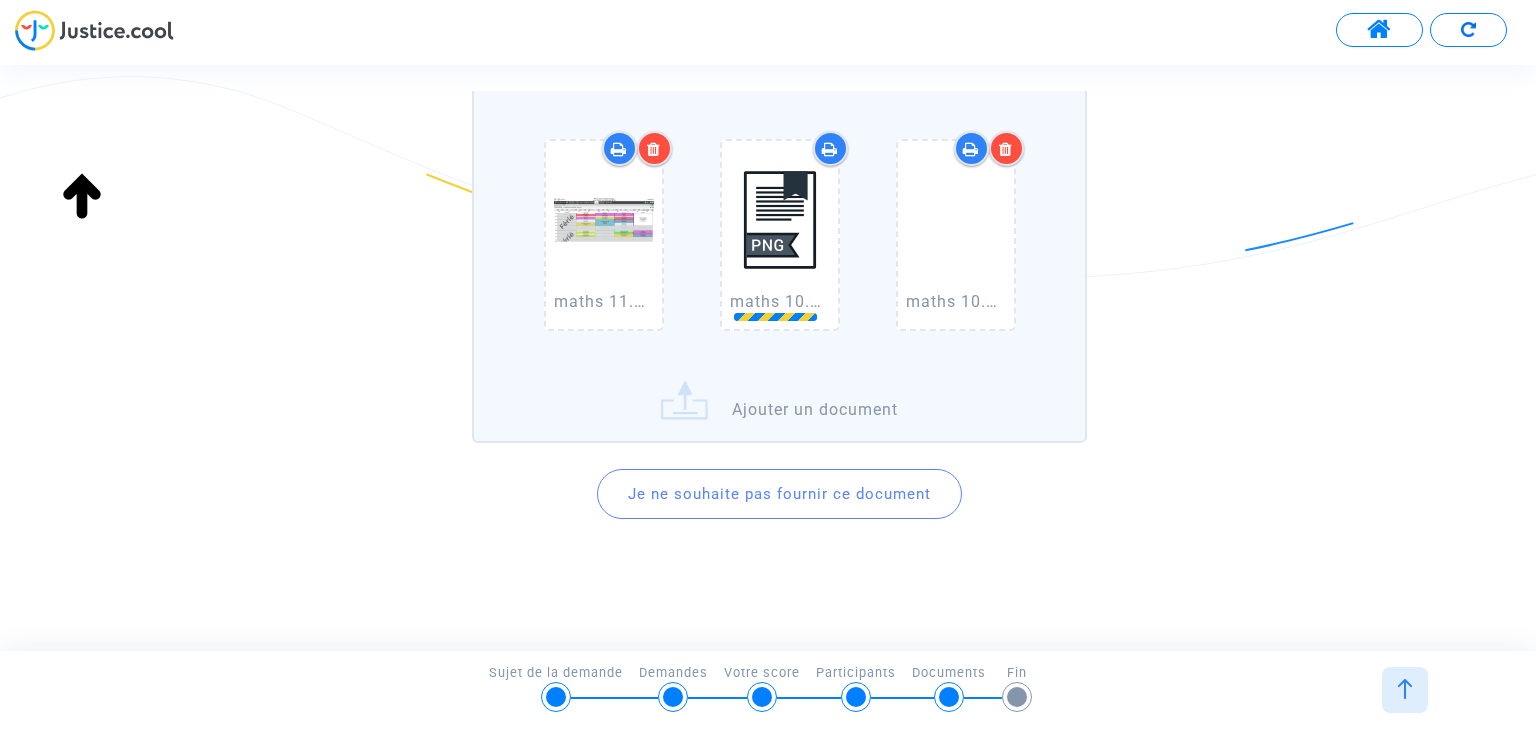 click at bounding box center (780, 219) 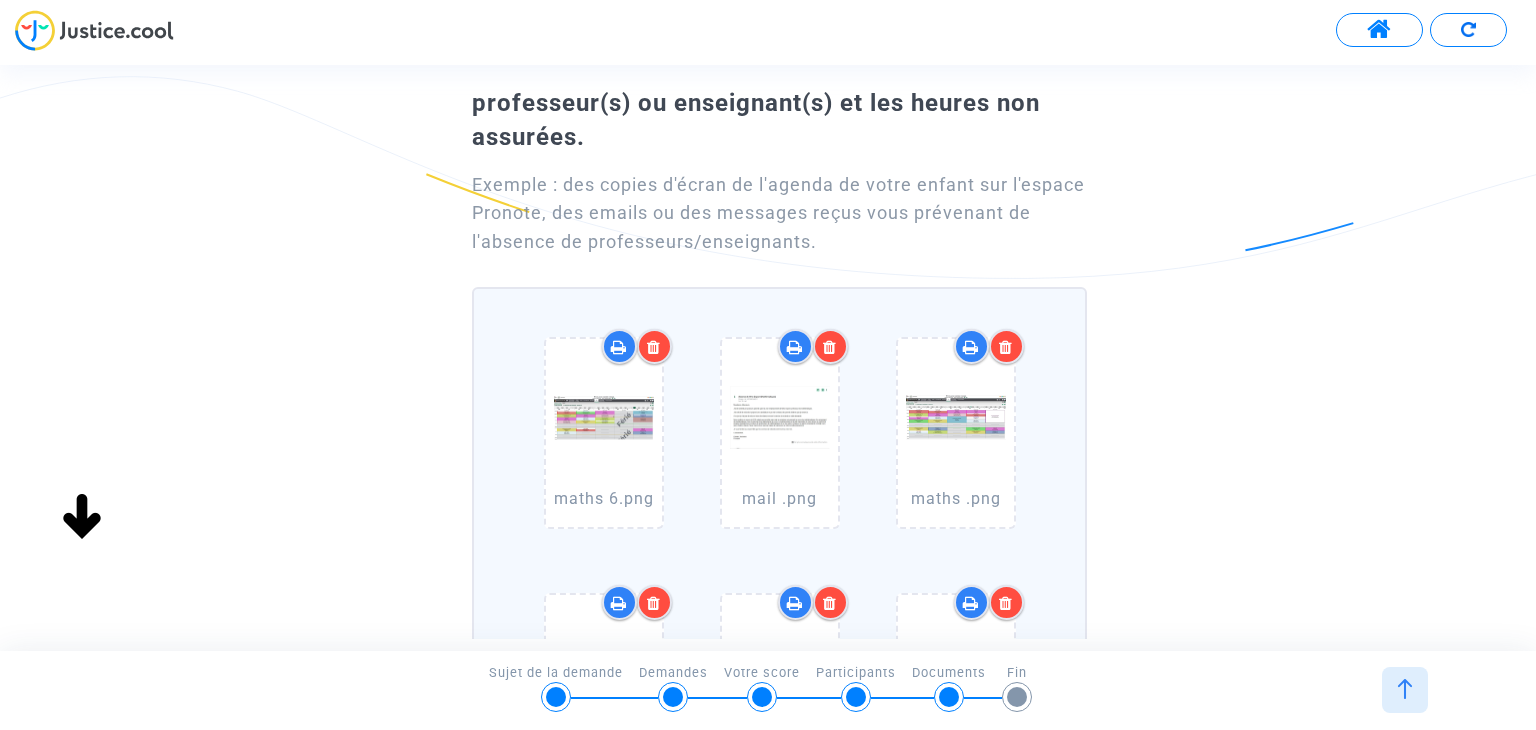 scroll, scrollTop: 160, scrollLeft: 0, axis: vertical 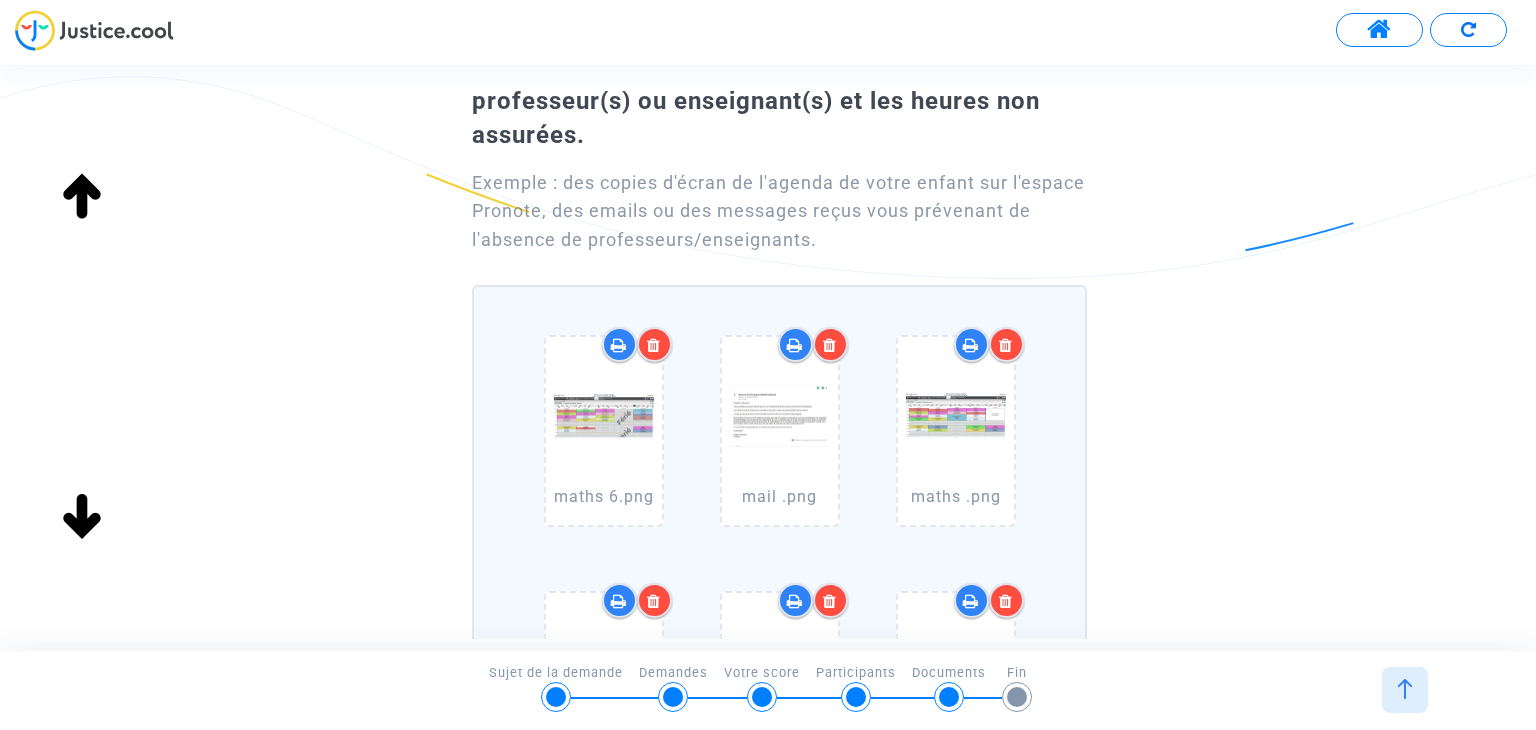 click at bounding box center (654, 345) 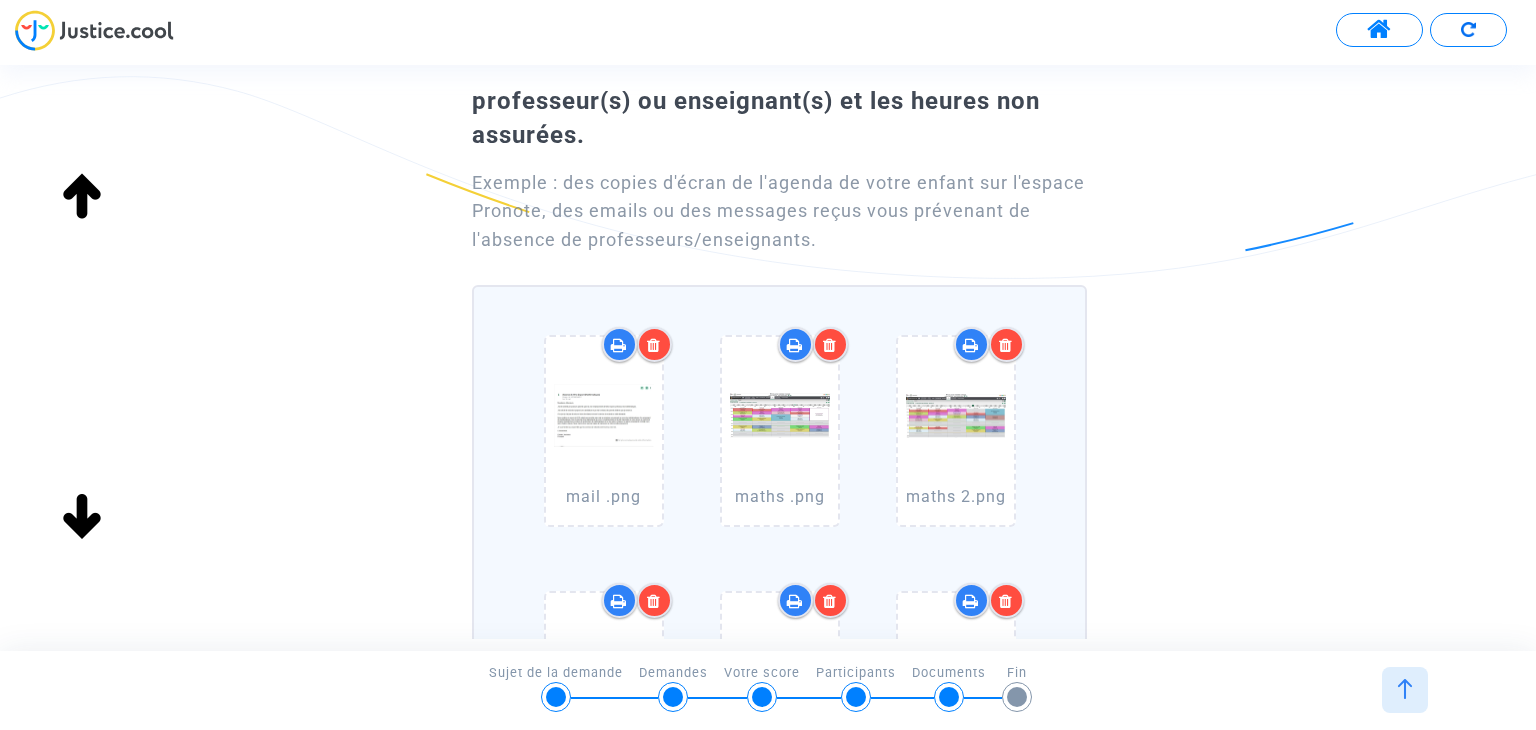 click at bounding box center [830, 345] 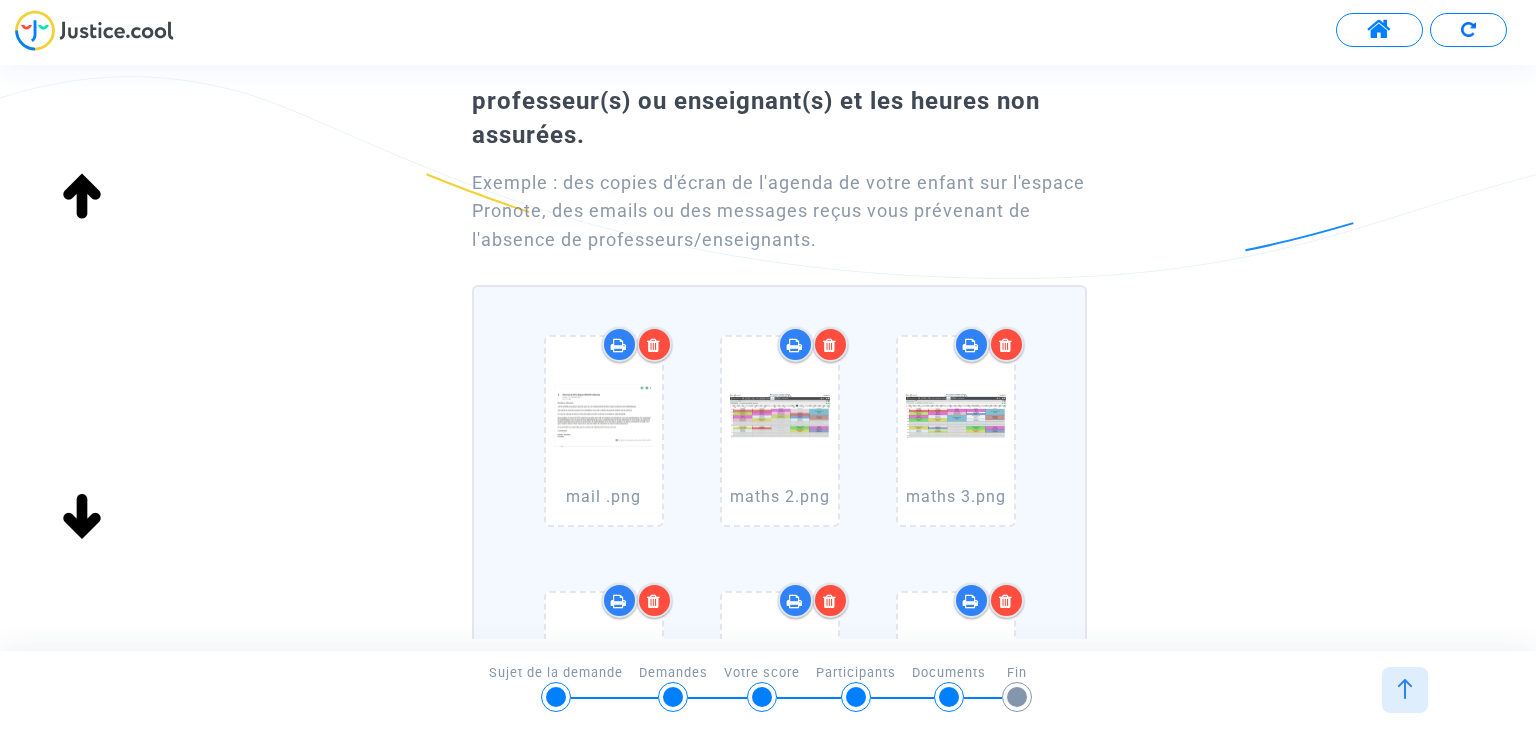 click at bounding box center (1006, 344) 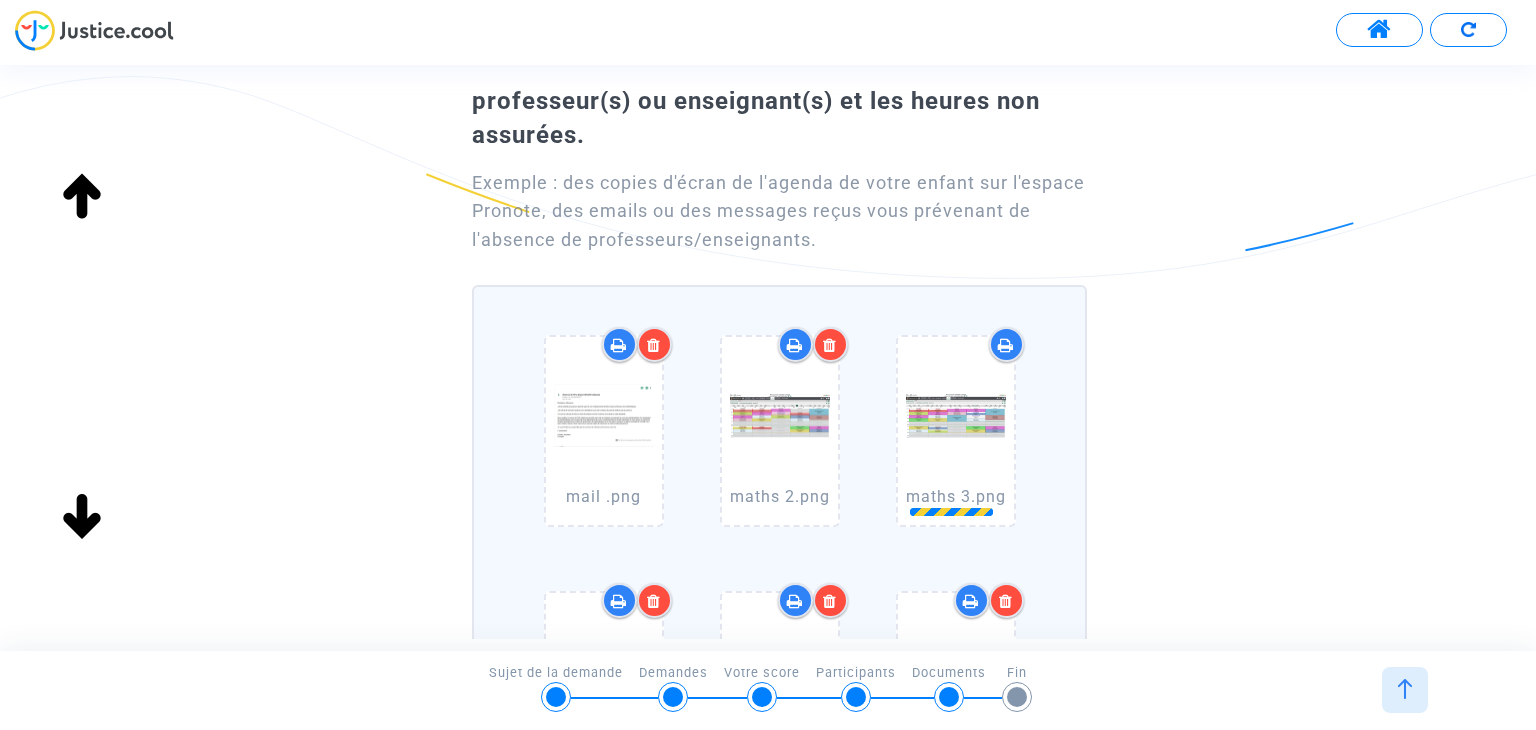 click at bounding box center (830, 345) 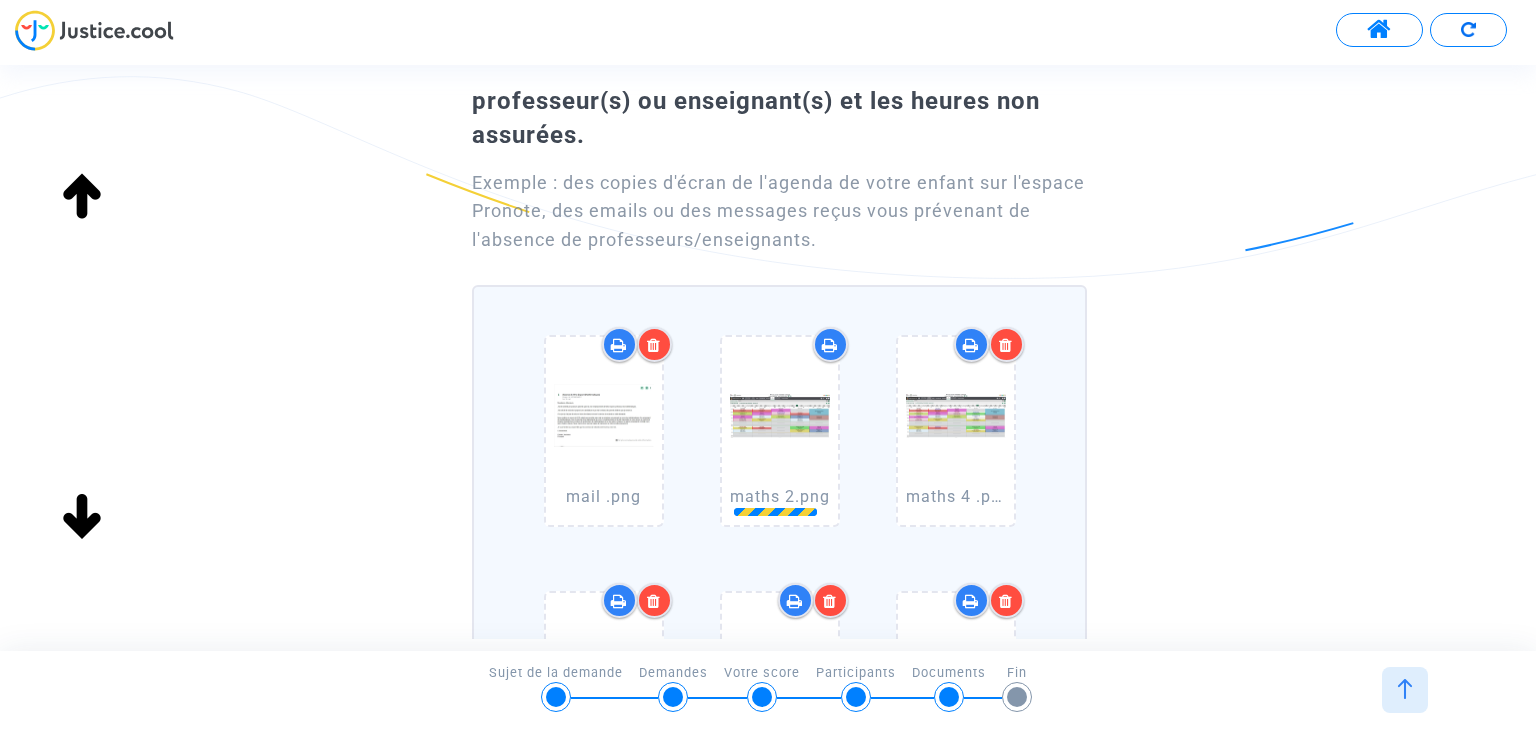 click at bounding box center (654, 345) 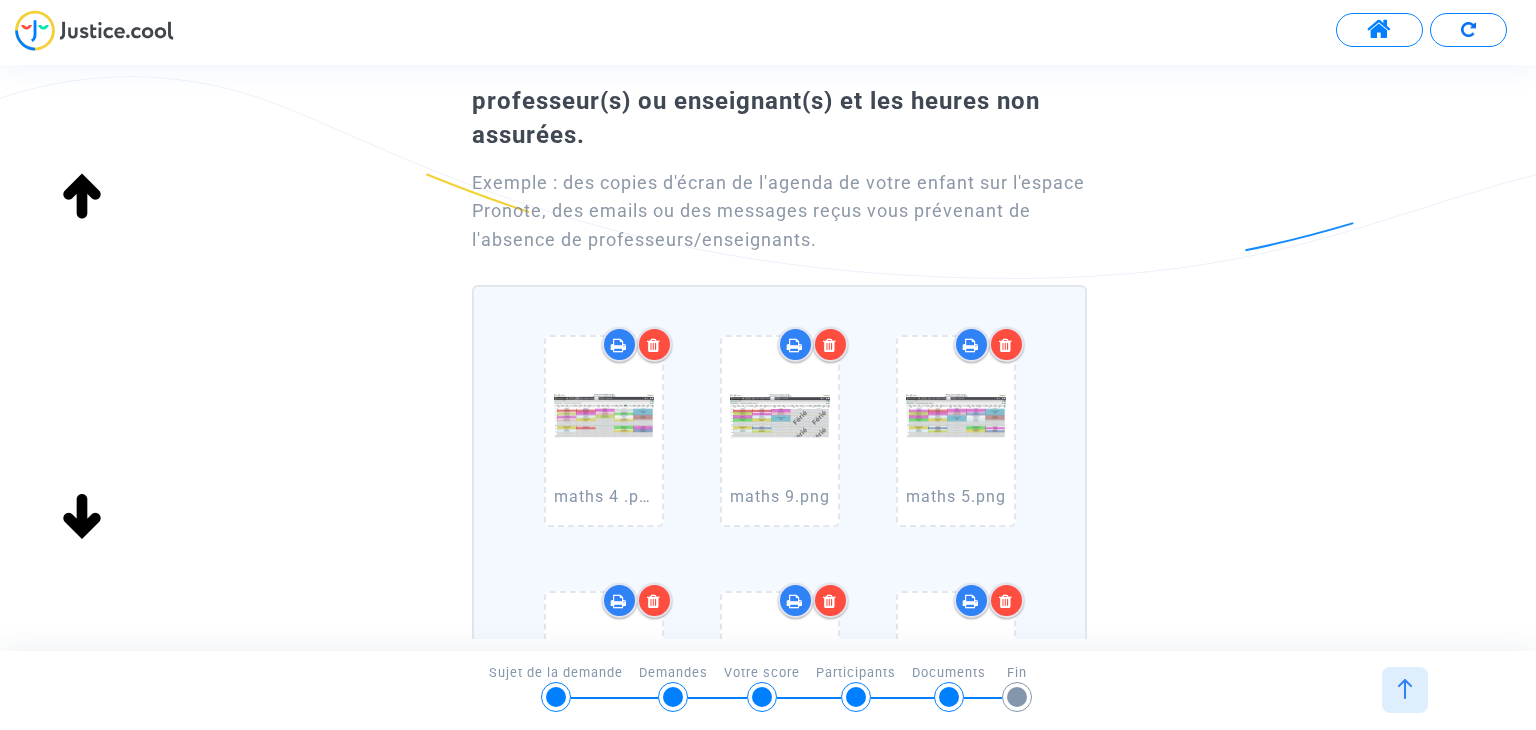 click at bounding box center (830, 344) 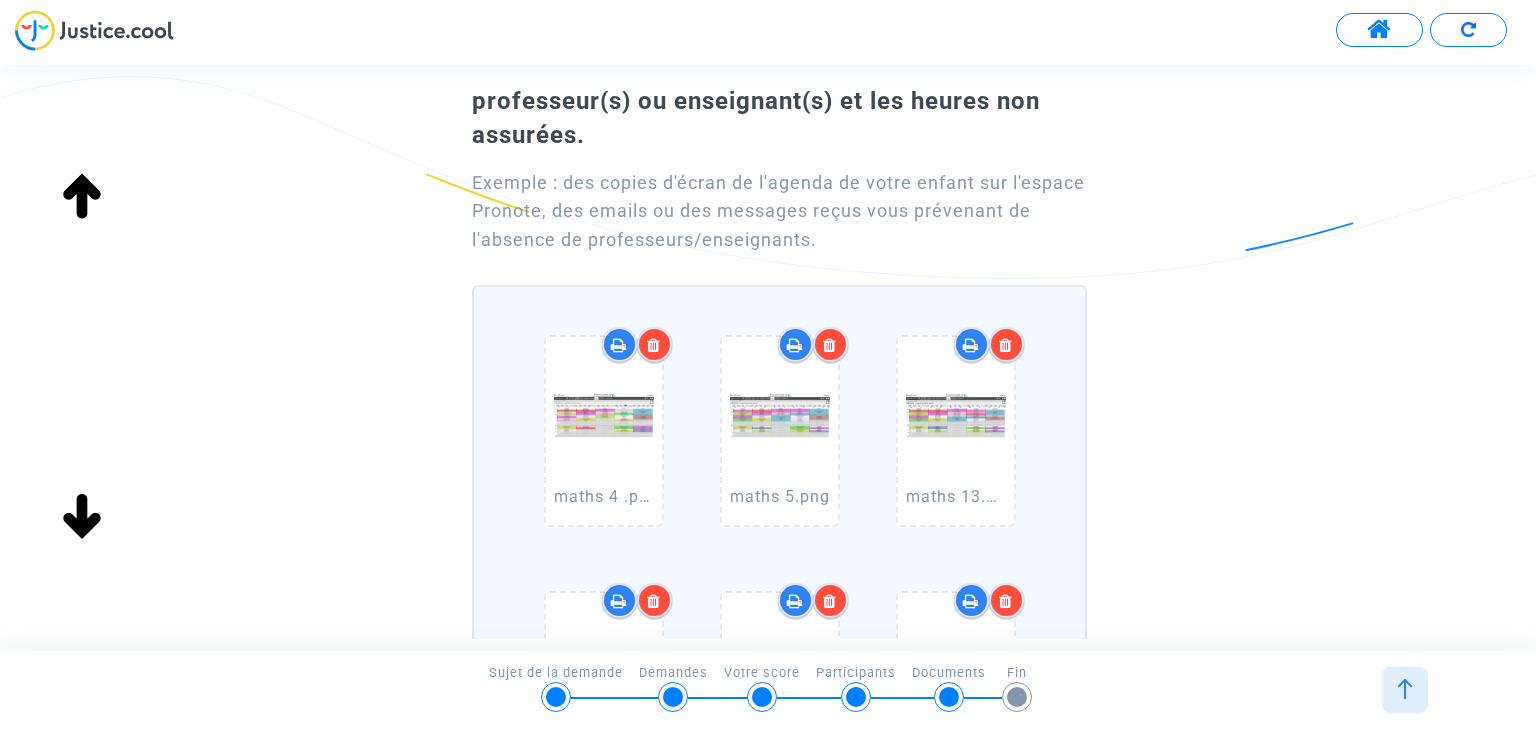click at bounding box center (1006, 344) 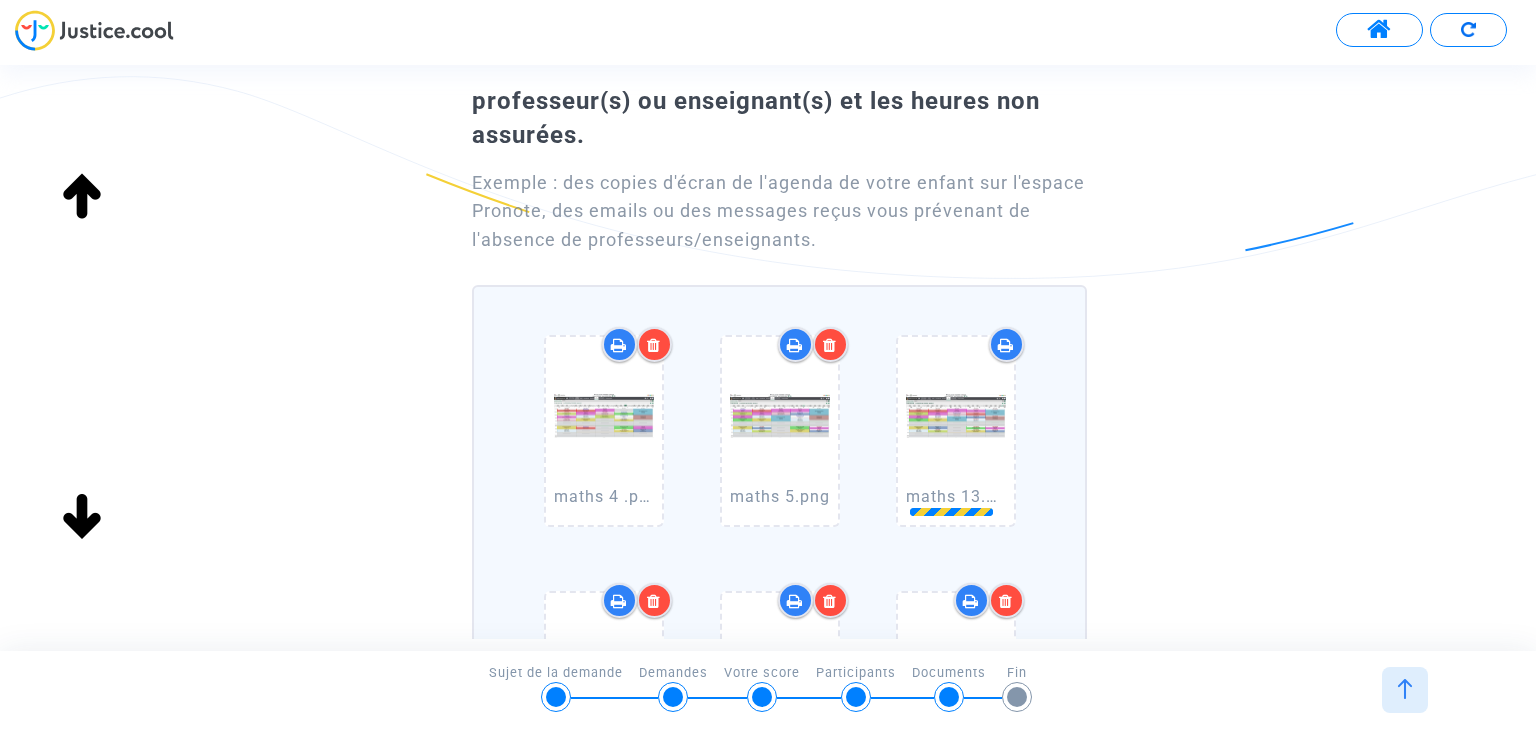 click at bounding box center [654, 345] 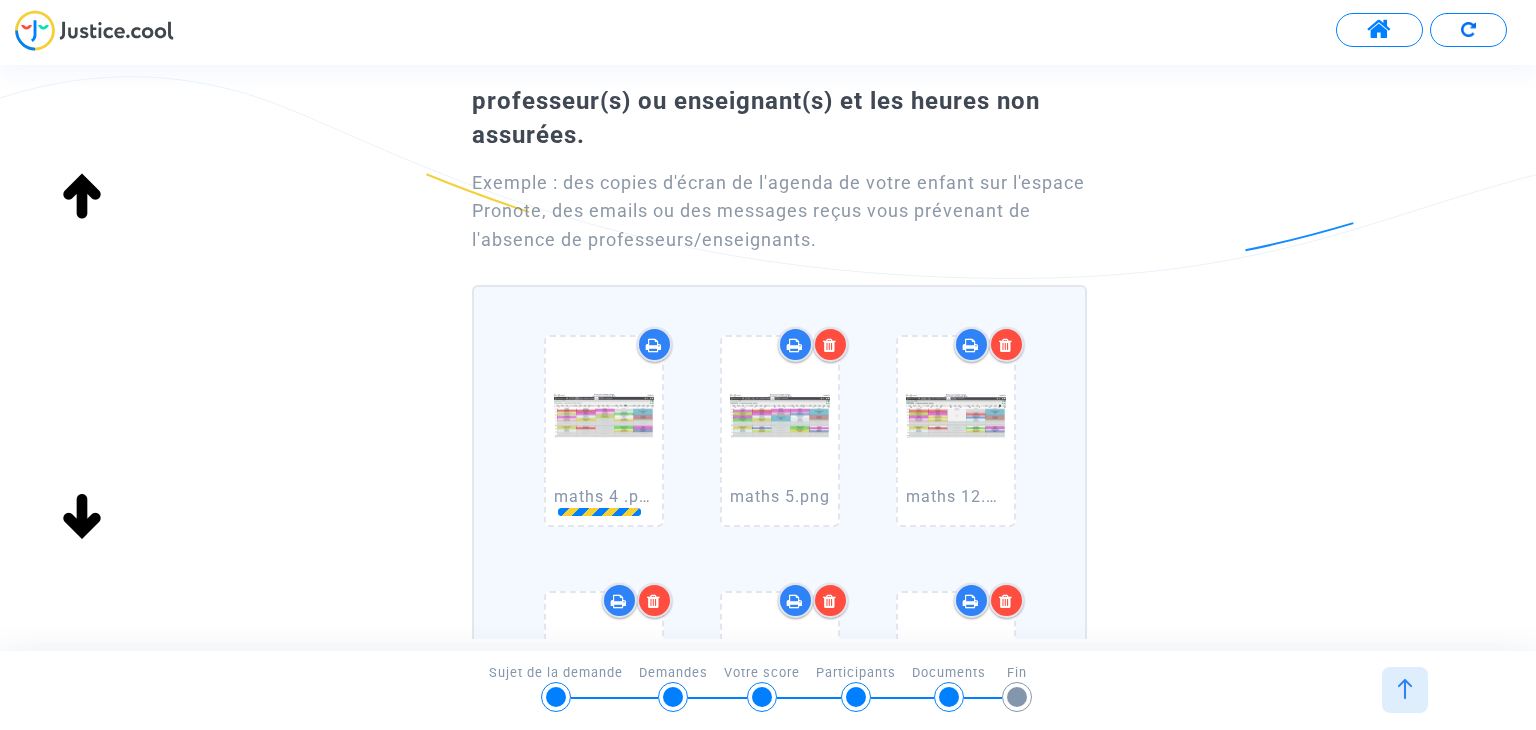 click at bounding box center (830, 345) 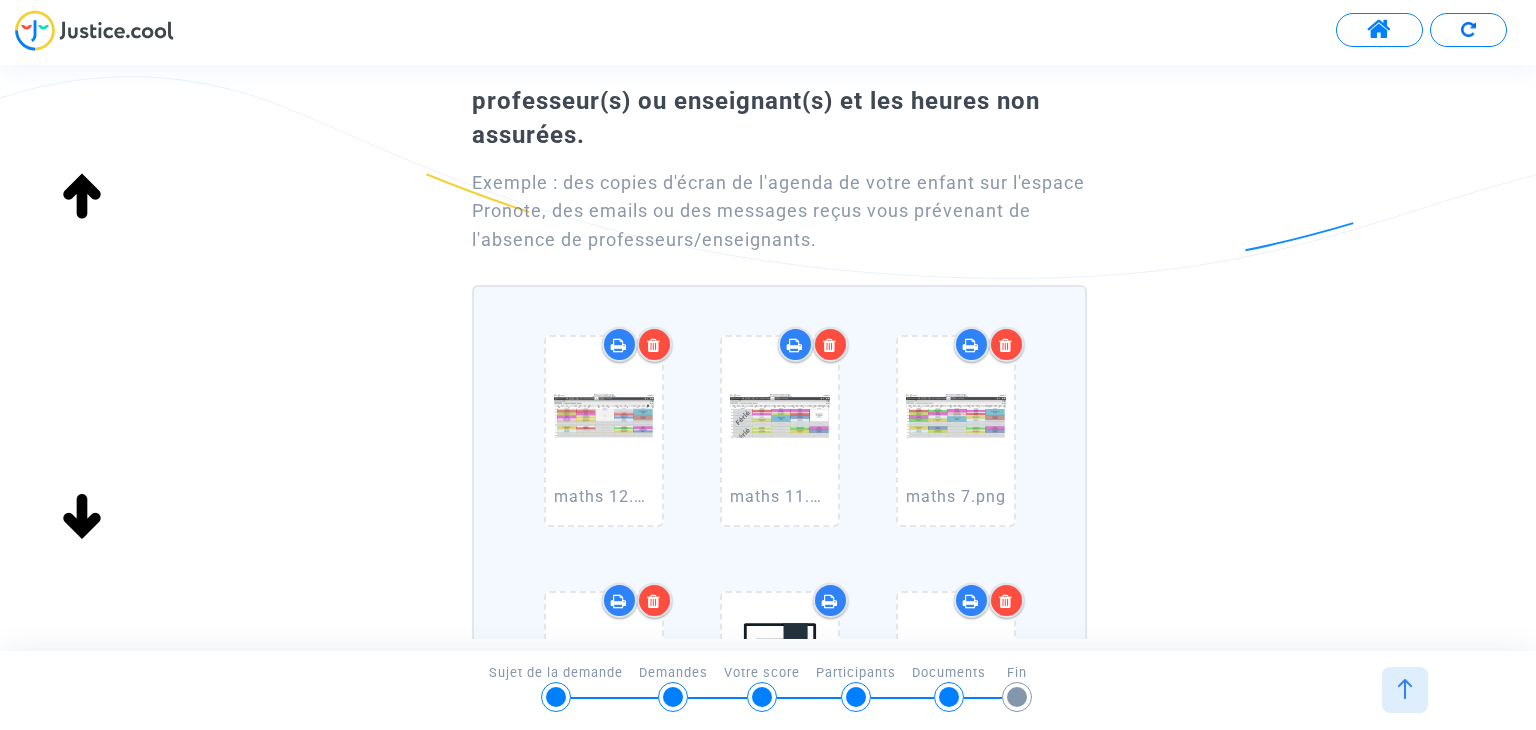click at bounding box center [830, 344] 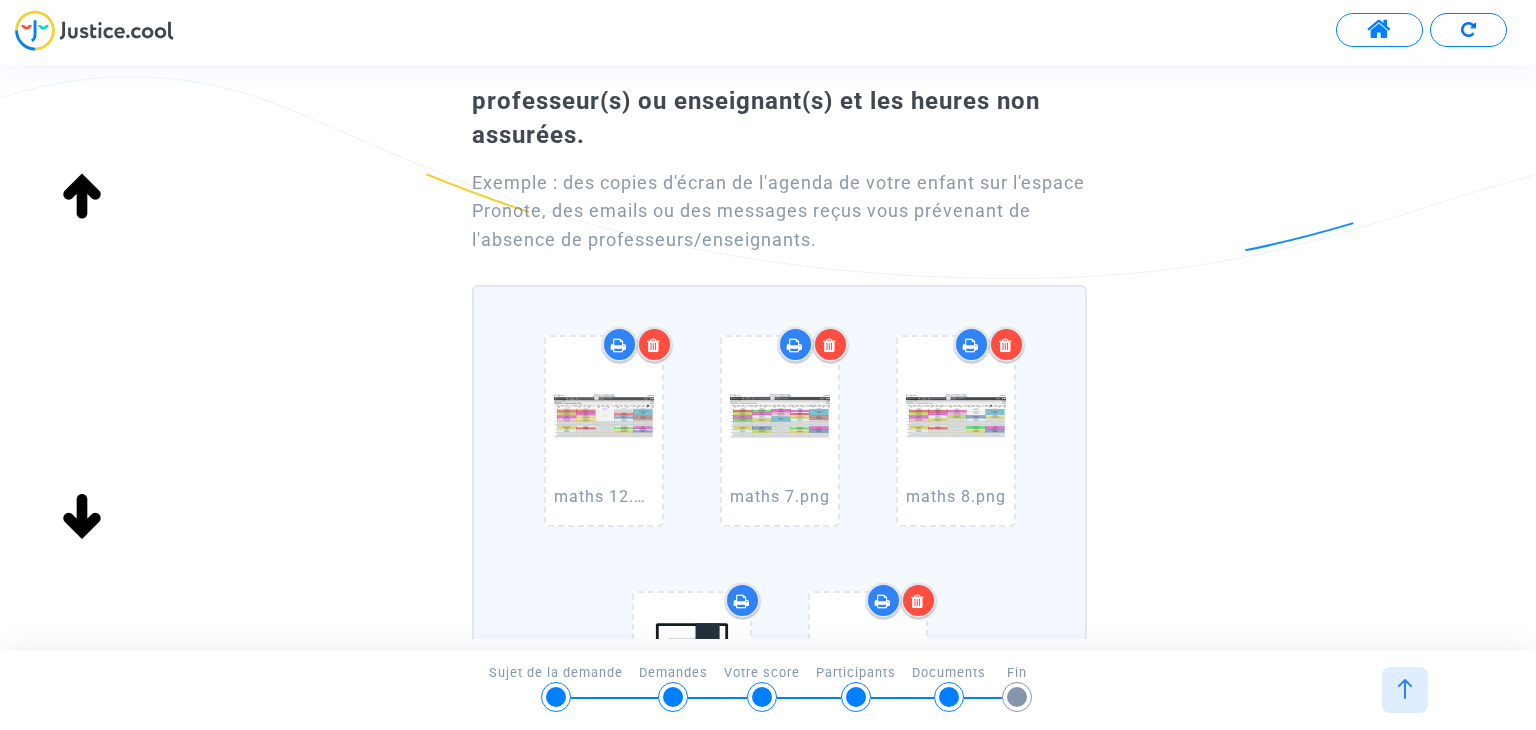 click at bounding box center [1006, 345] 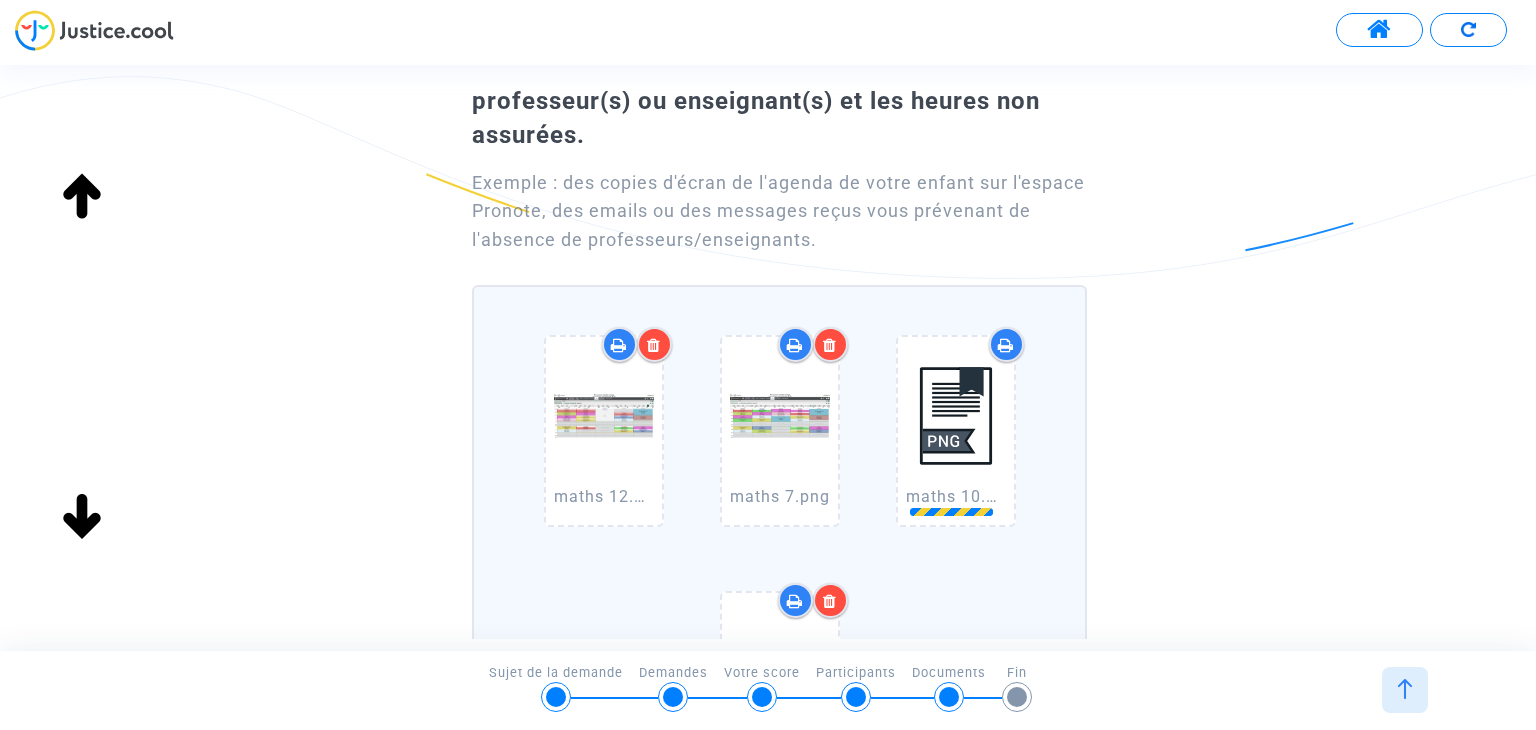 click at bounding box center [830, 344] 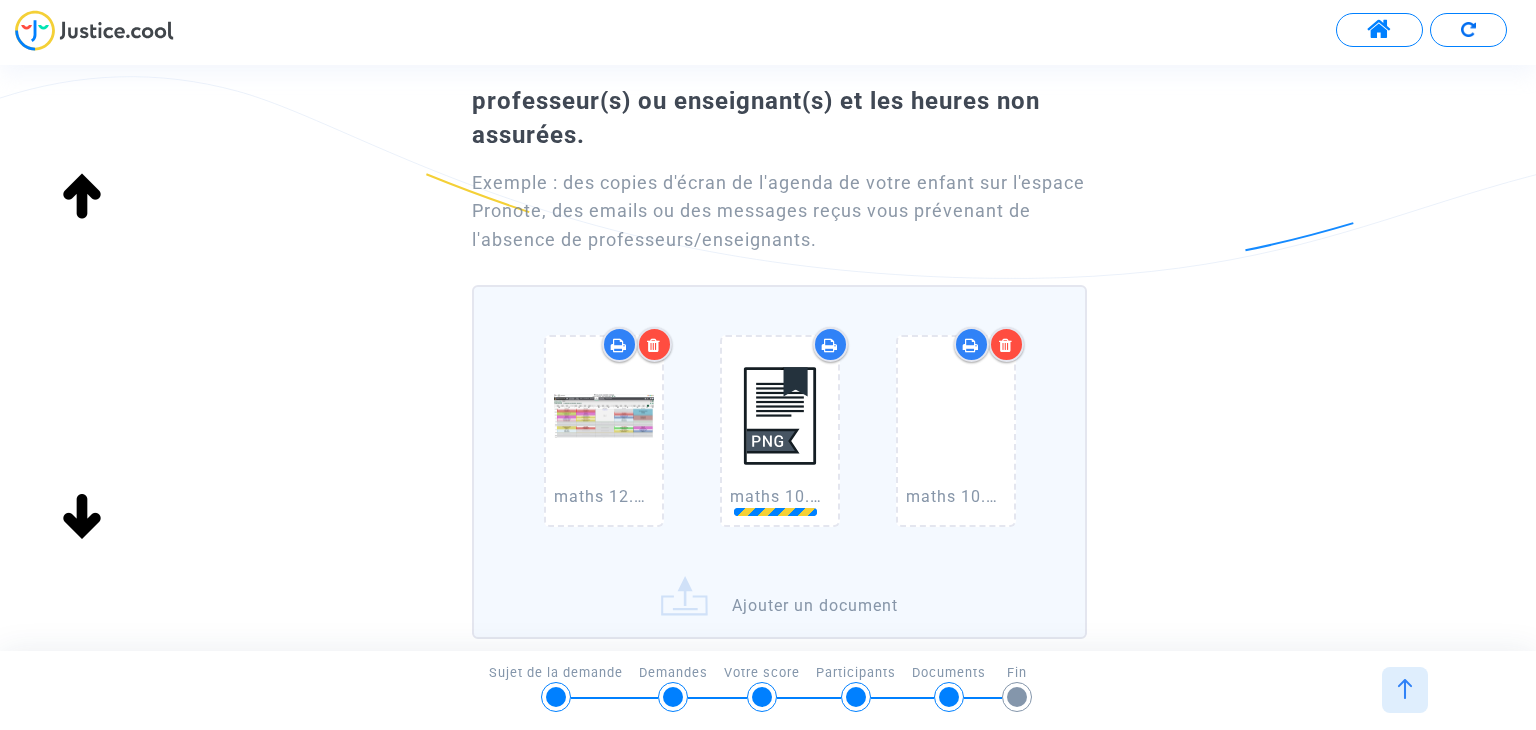 click at bounding box center (654, 345) 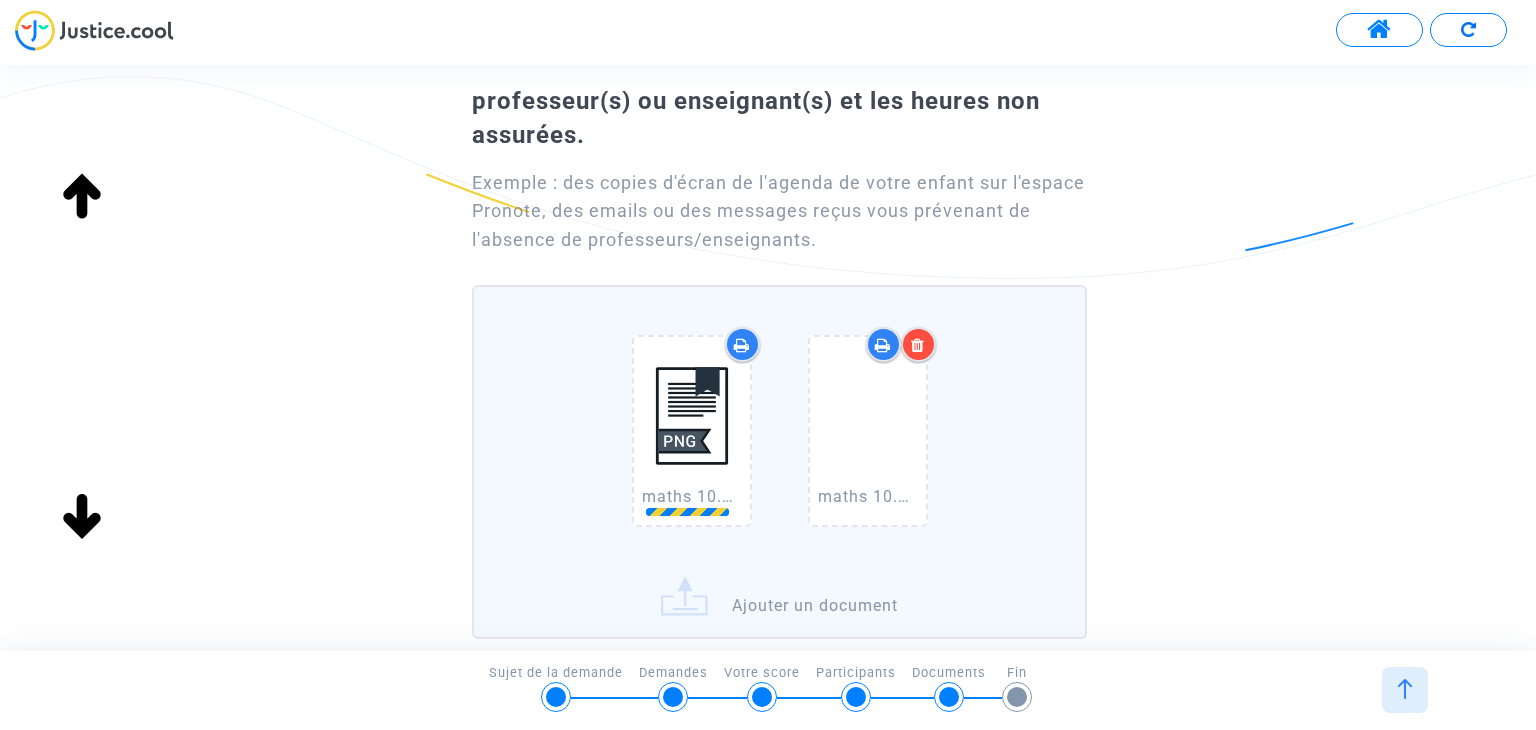 click at bounding box center [918, 345] 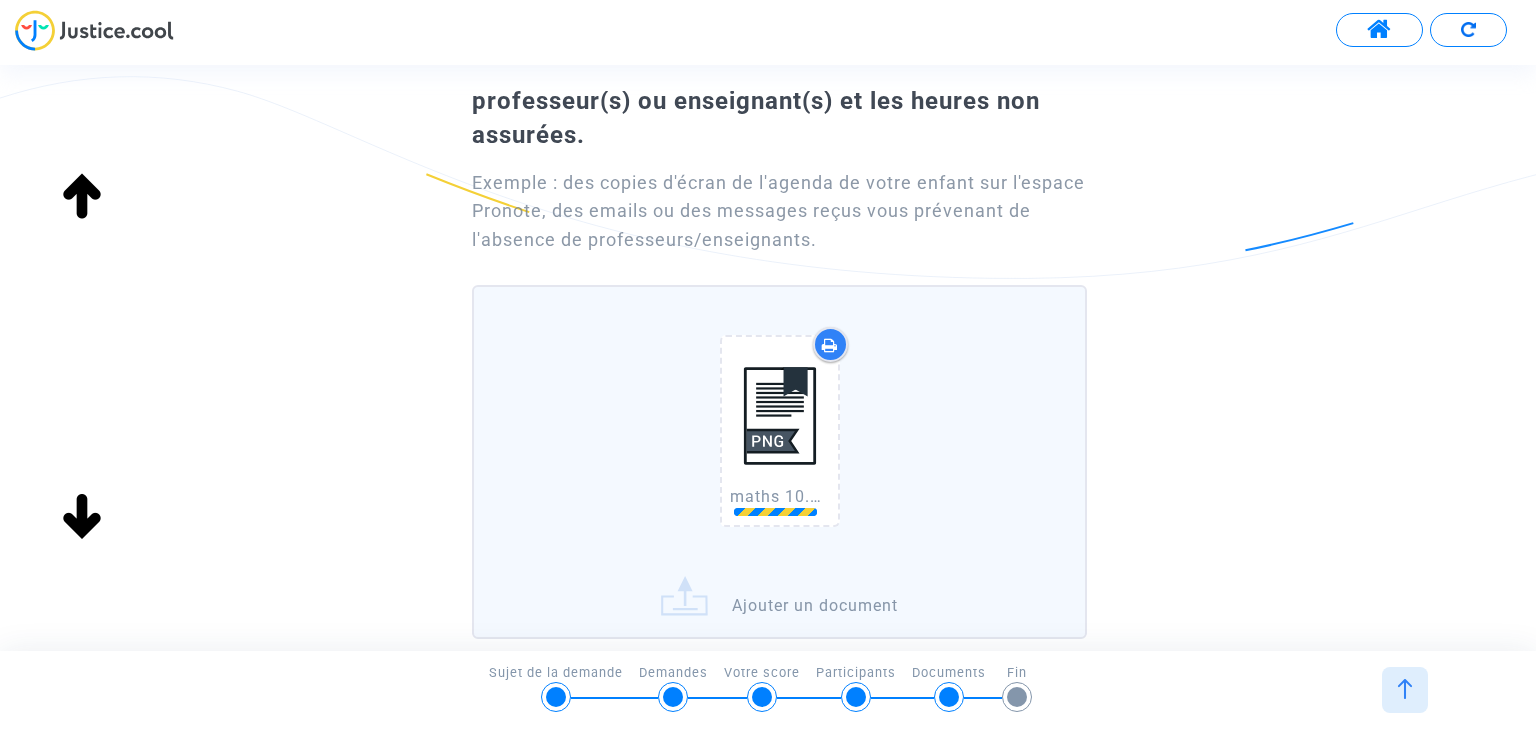 scroll, scrollTop: 359, scrollLeft: 0, axis: vertical 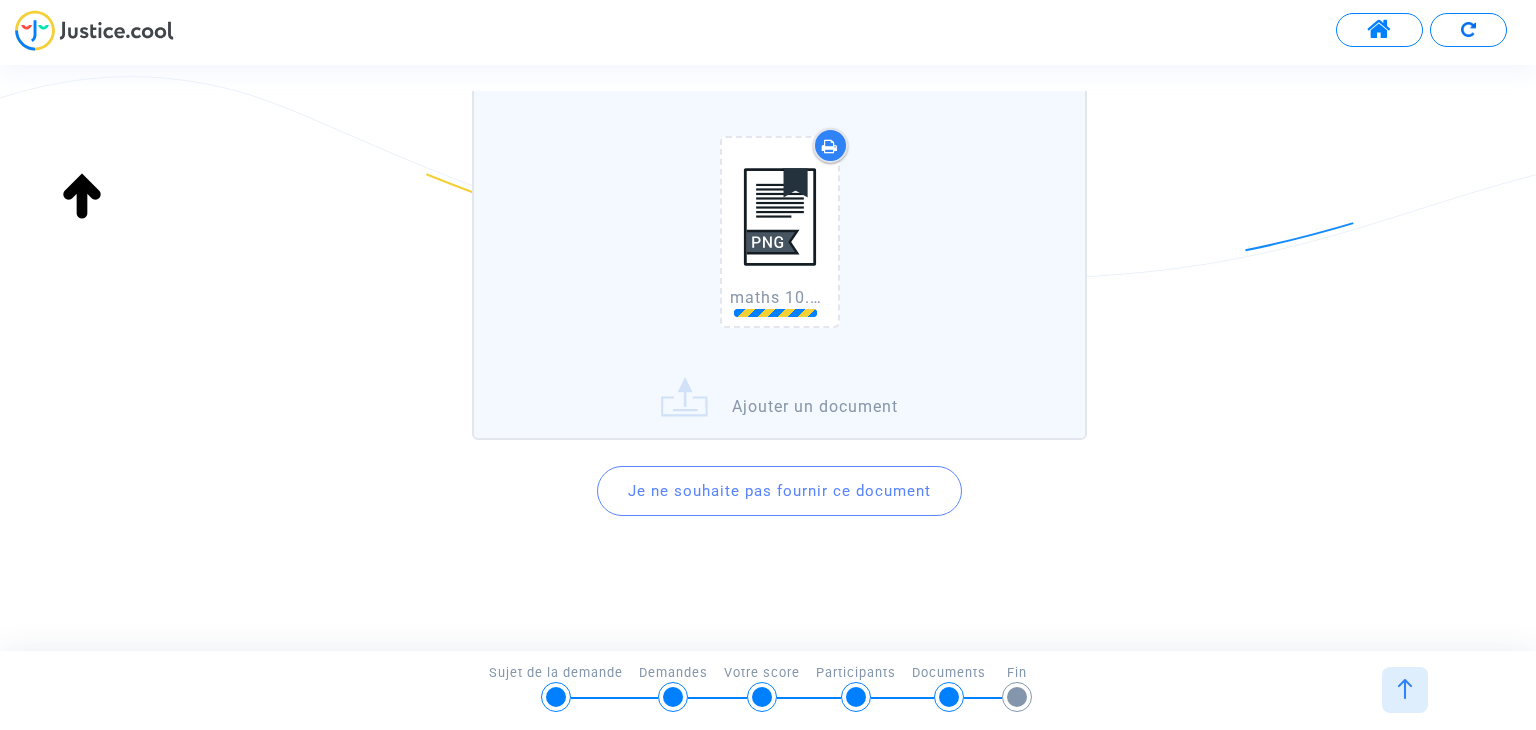 click on "maths 10.png   Ajouter un document" 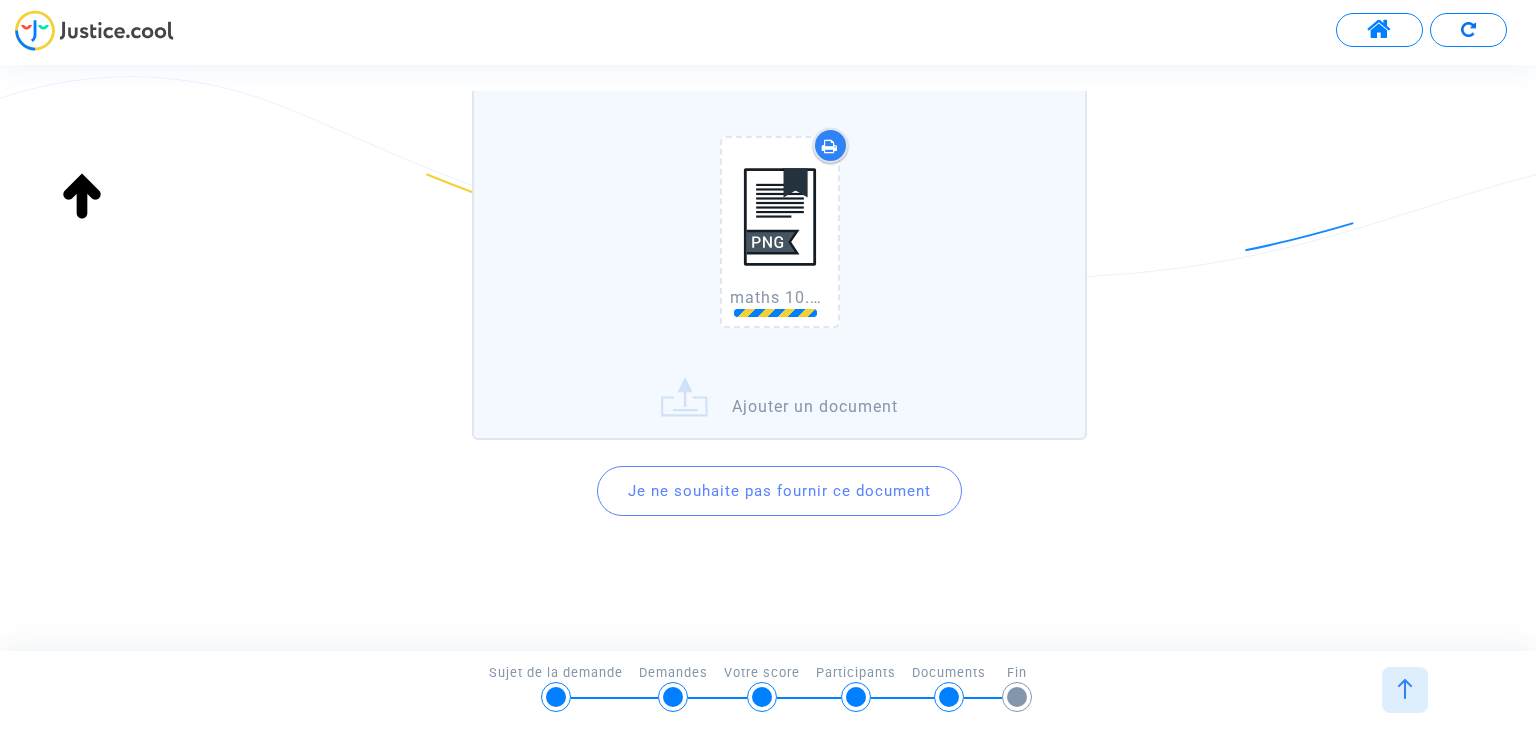 click on "maths 10.png   Ajouter un document" at bounding box center (0, 0) 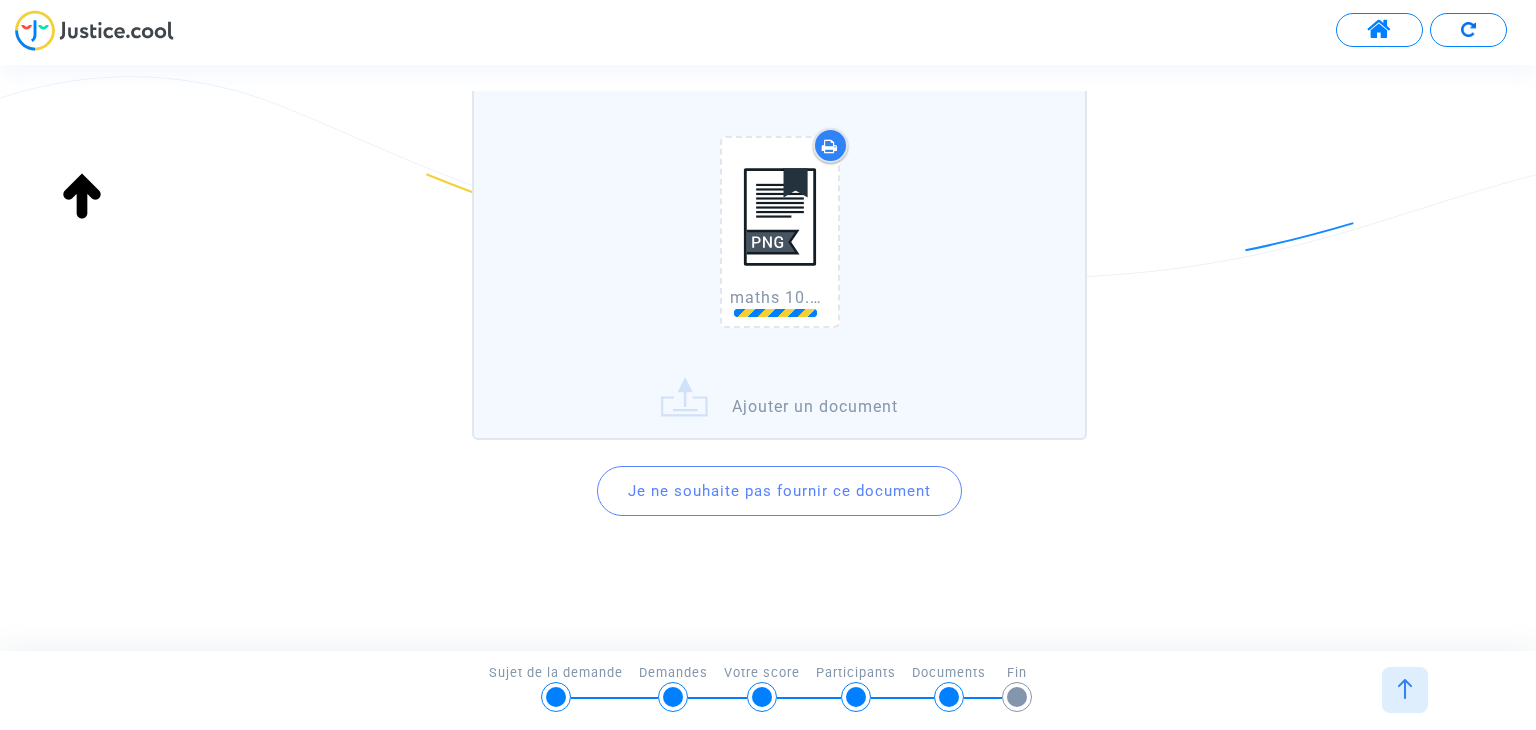 click 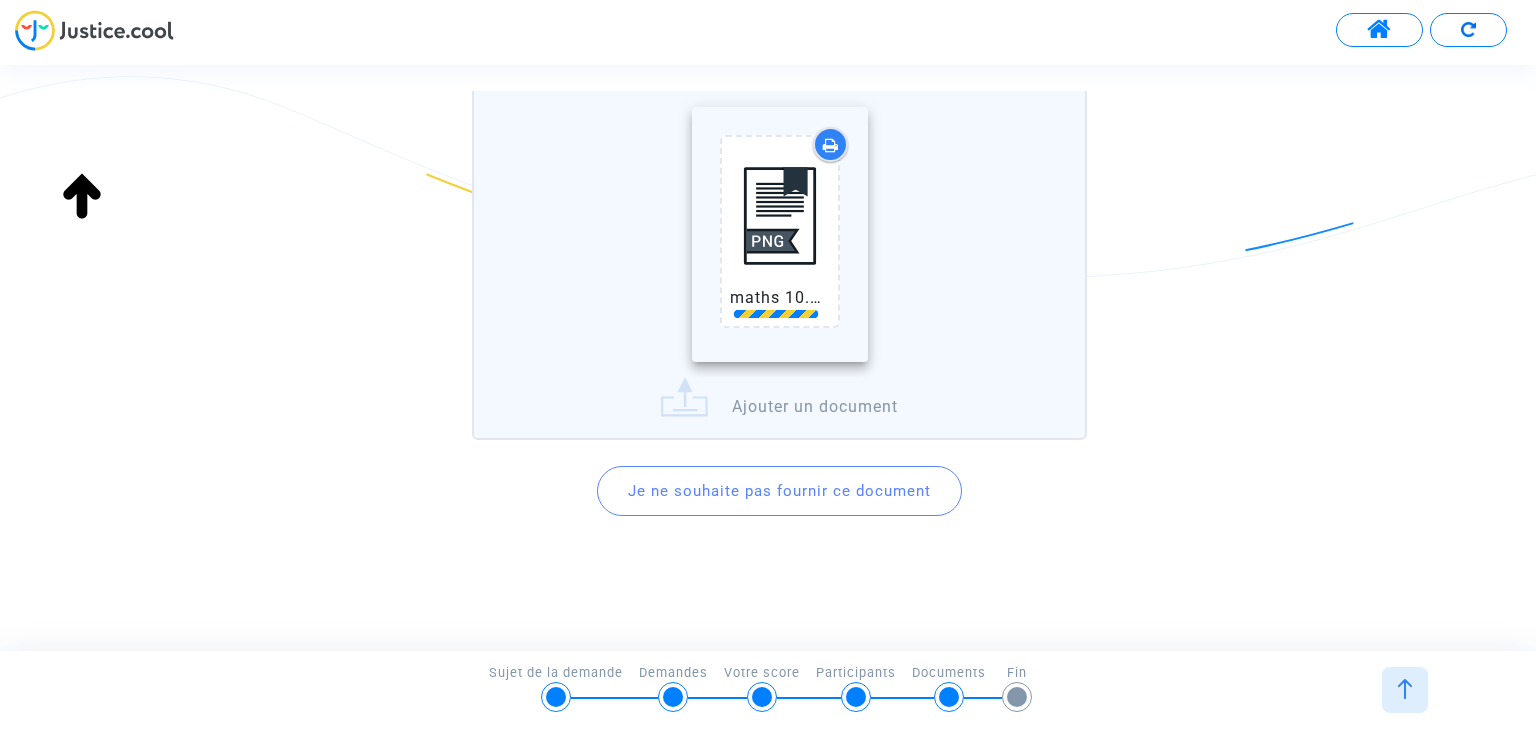 scroll, scrollTop: 0, scrollLeft: 0, axis: both 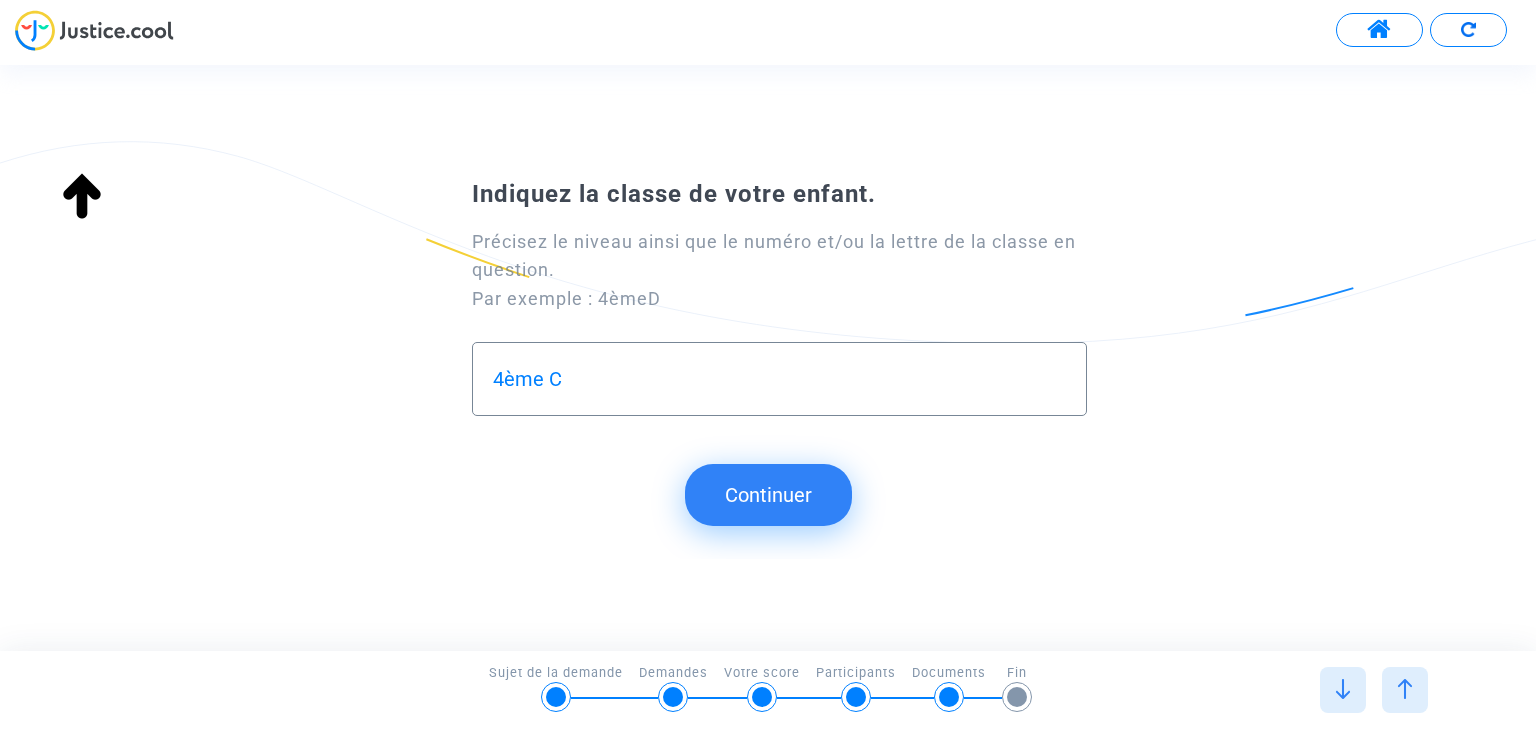 click on "Continuer" 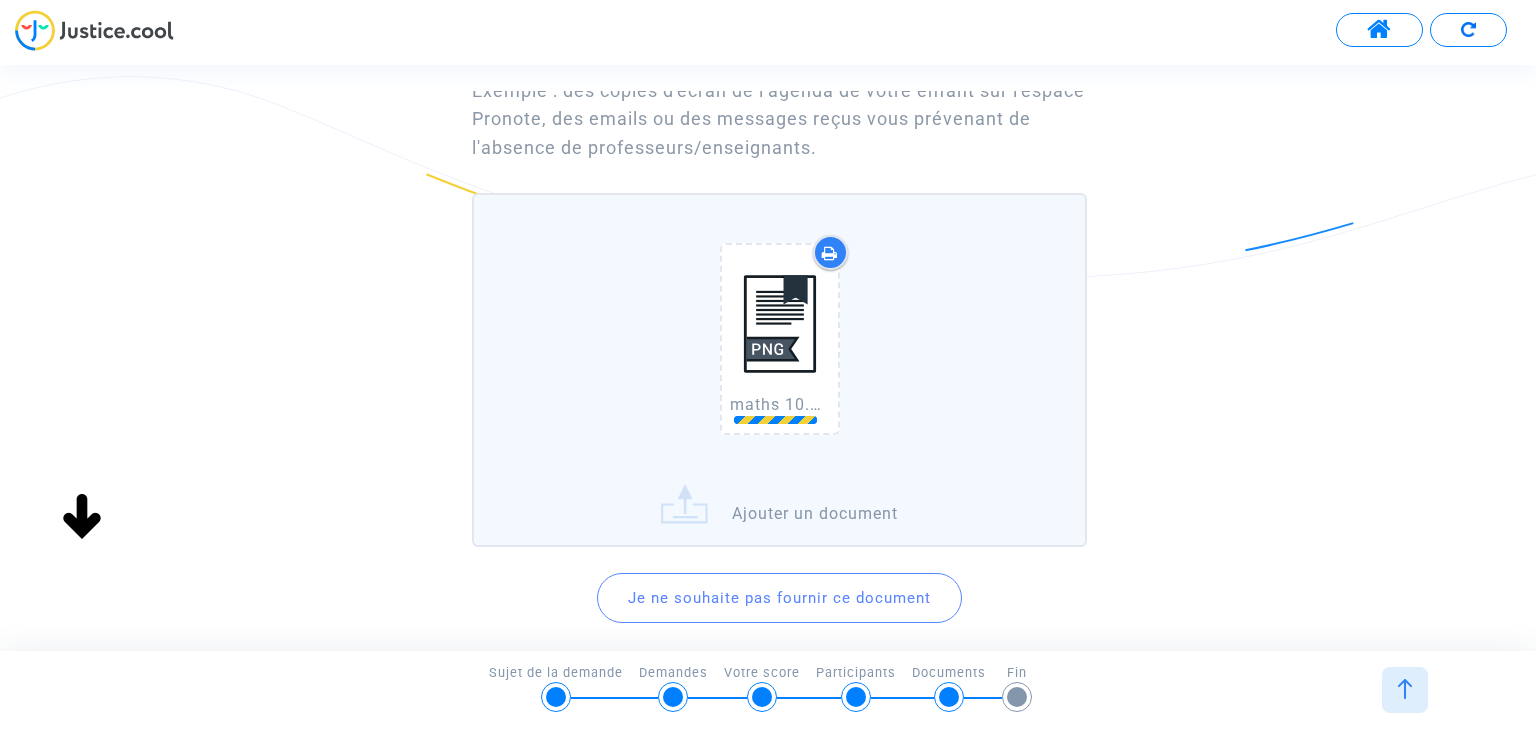scroll, scrollTop: 359, scrollLeft: 0, axis: vertical 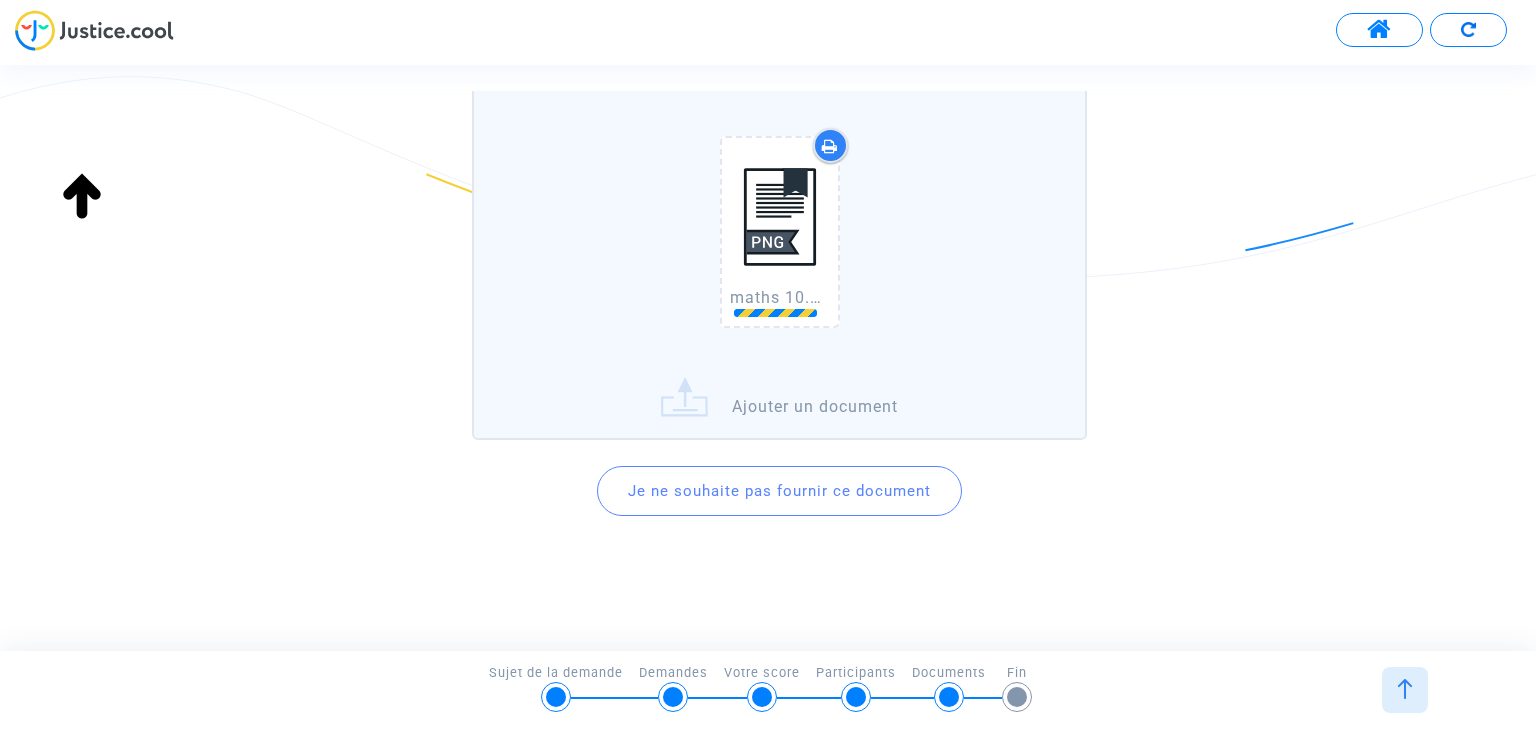 click on "maths 10.png" at bounding box center [785, 297] 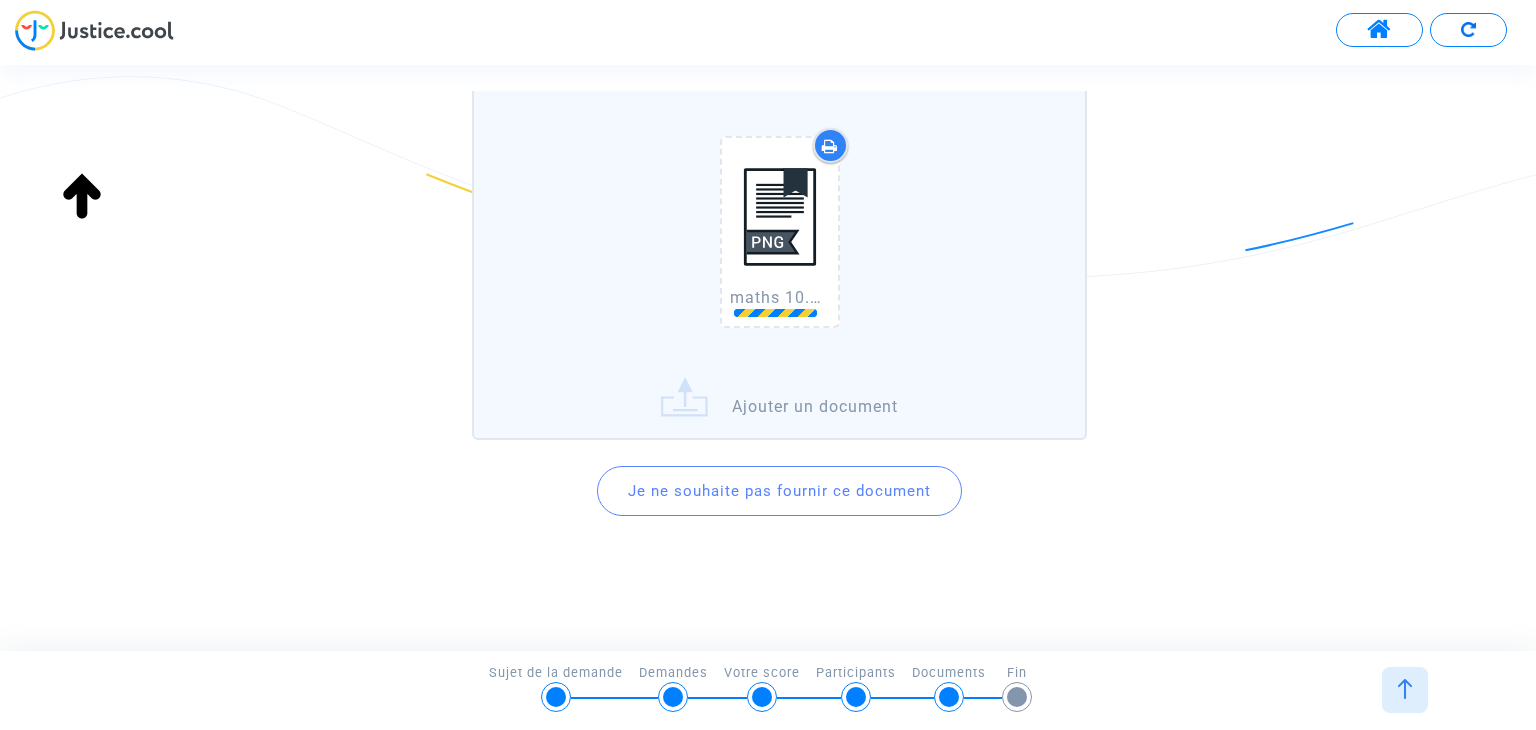 click at bounding box center (780, 216) 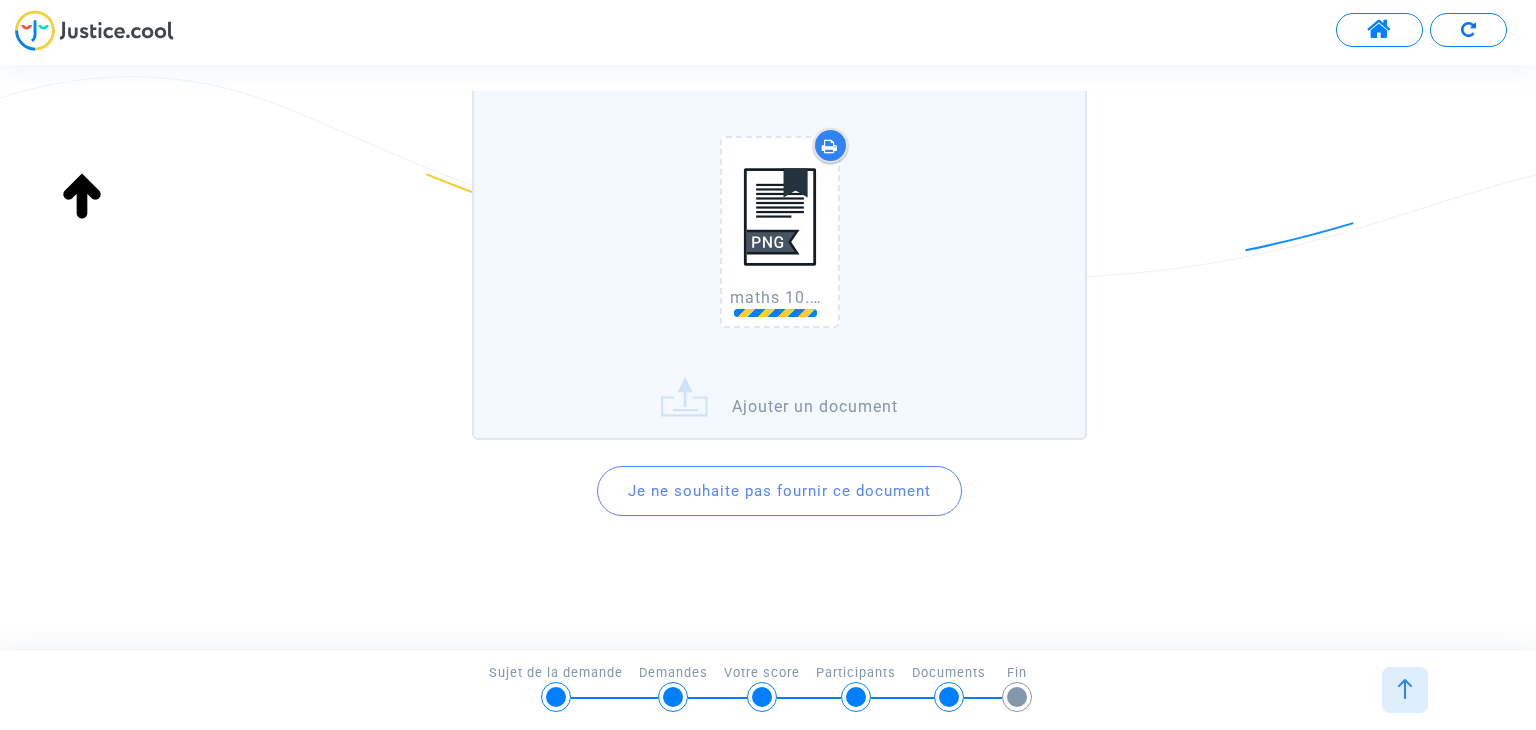 click at bounding box center (780, 216) 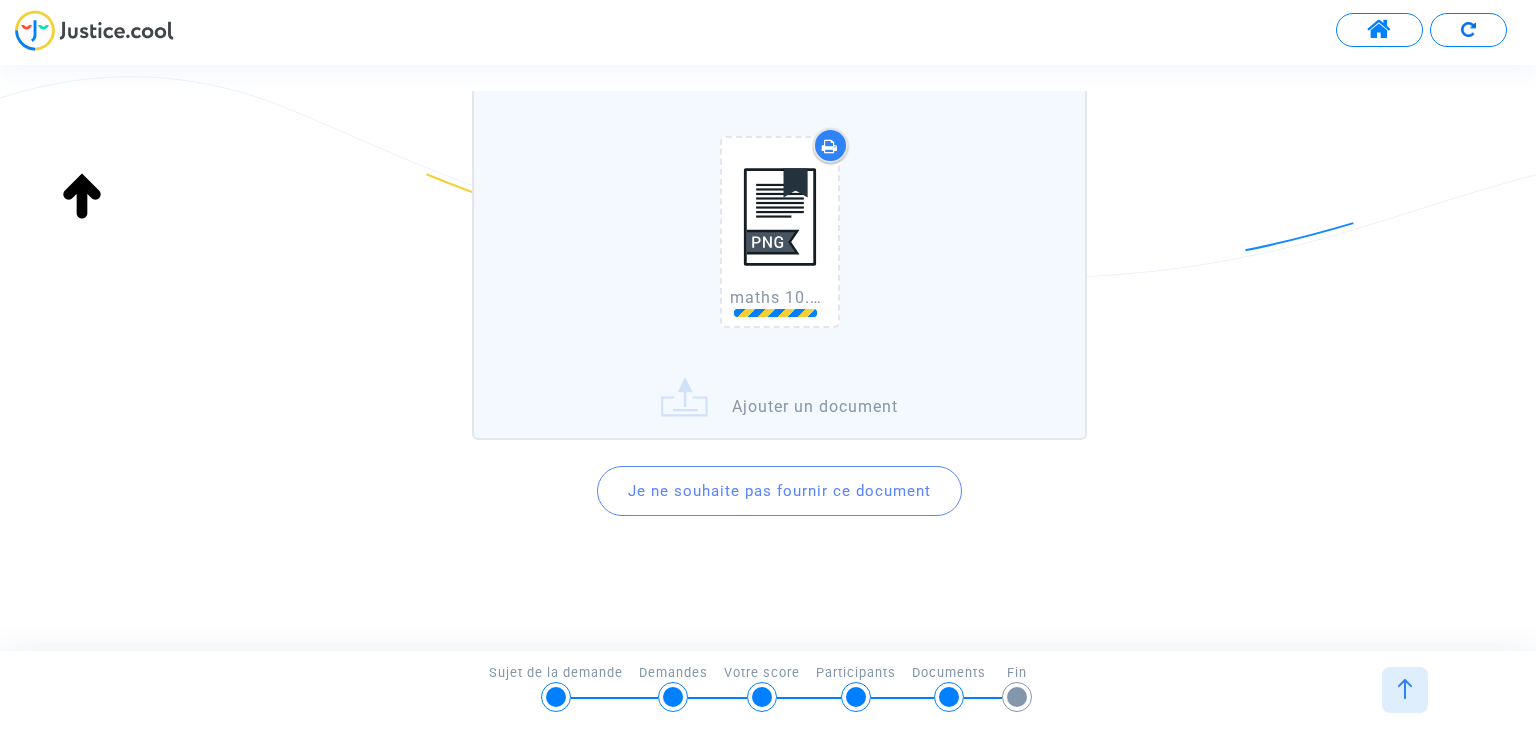 click on "Je ne souhaite pas fournir ce document" 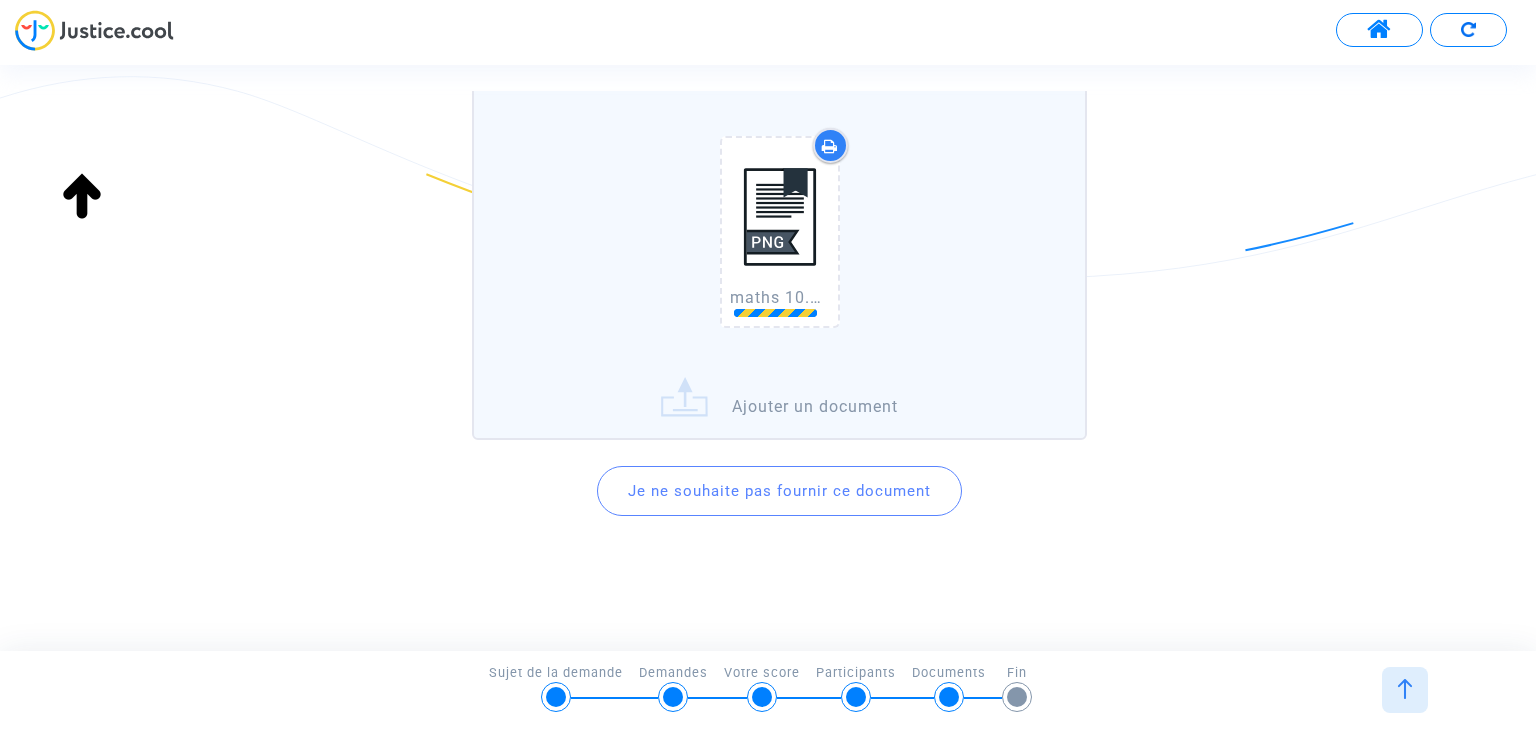 click at bounding box center [780, 216] 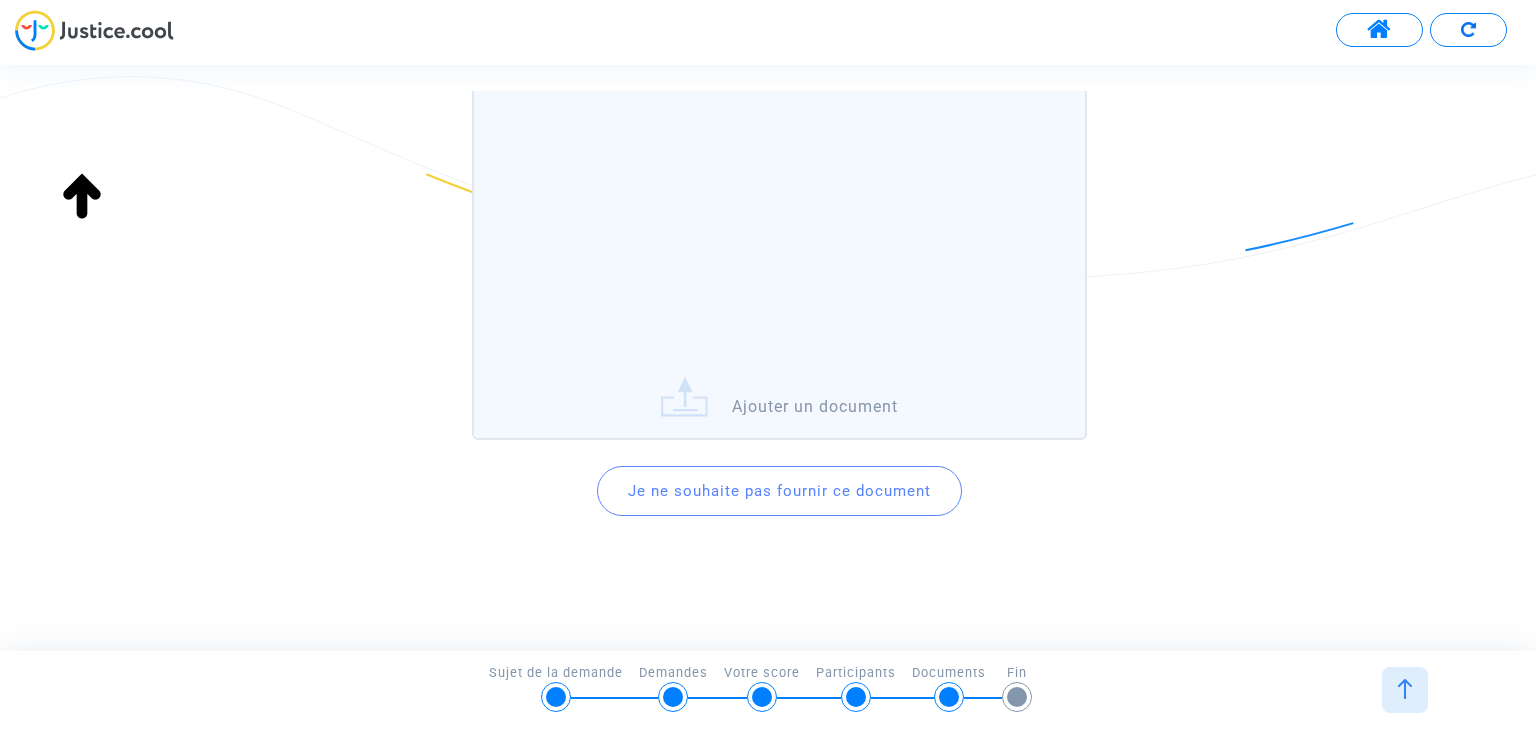 drag, startPoint x: 793, startPoint y: 299, endPoint x: 1219, endPoint y: -87, distance: 574.86694 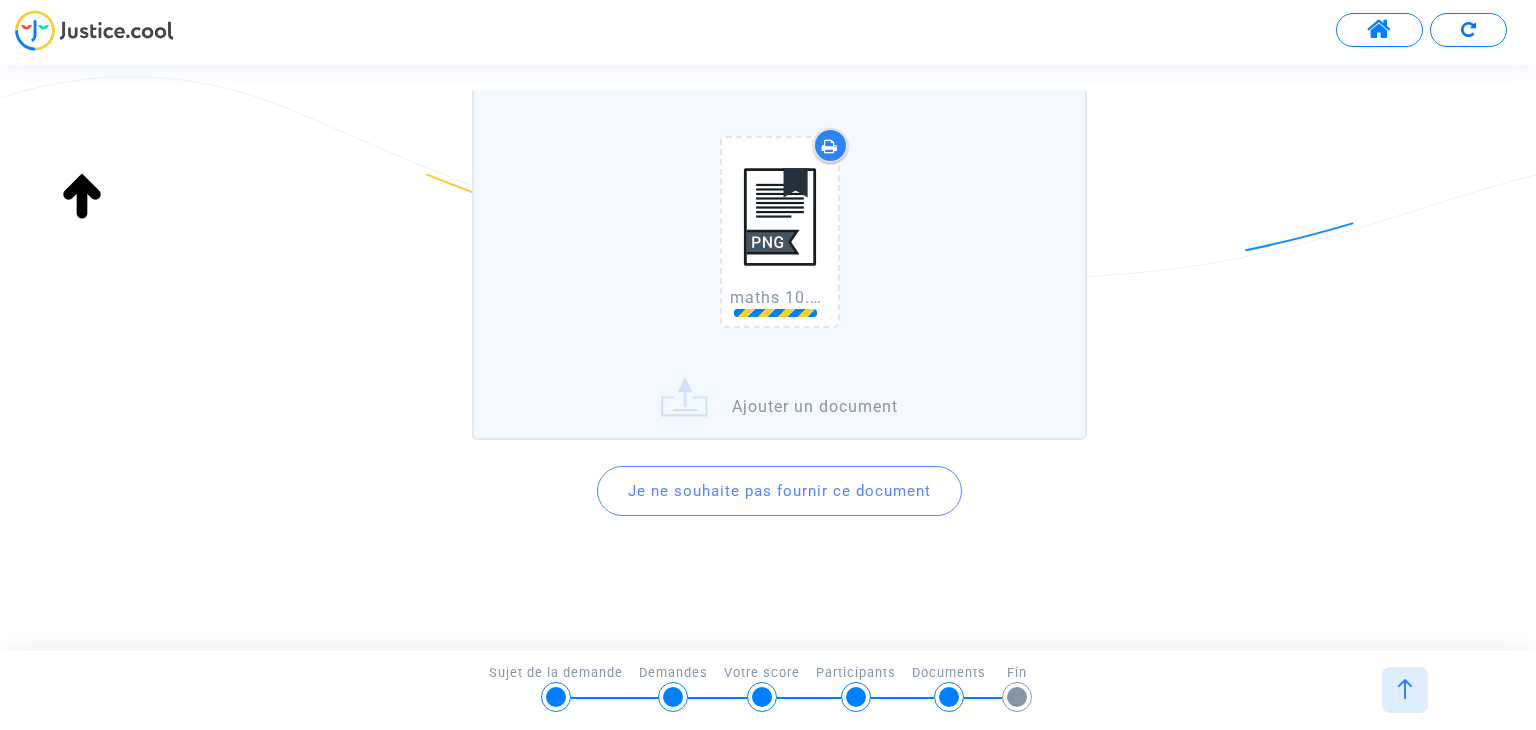 click at bounding box center [780, 216] 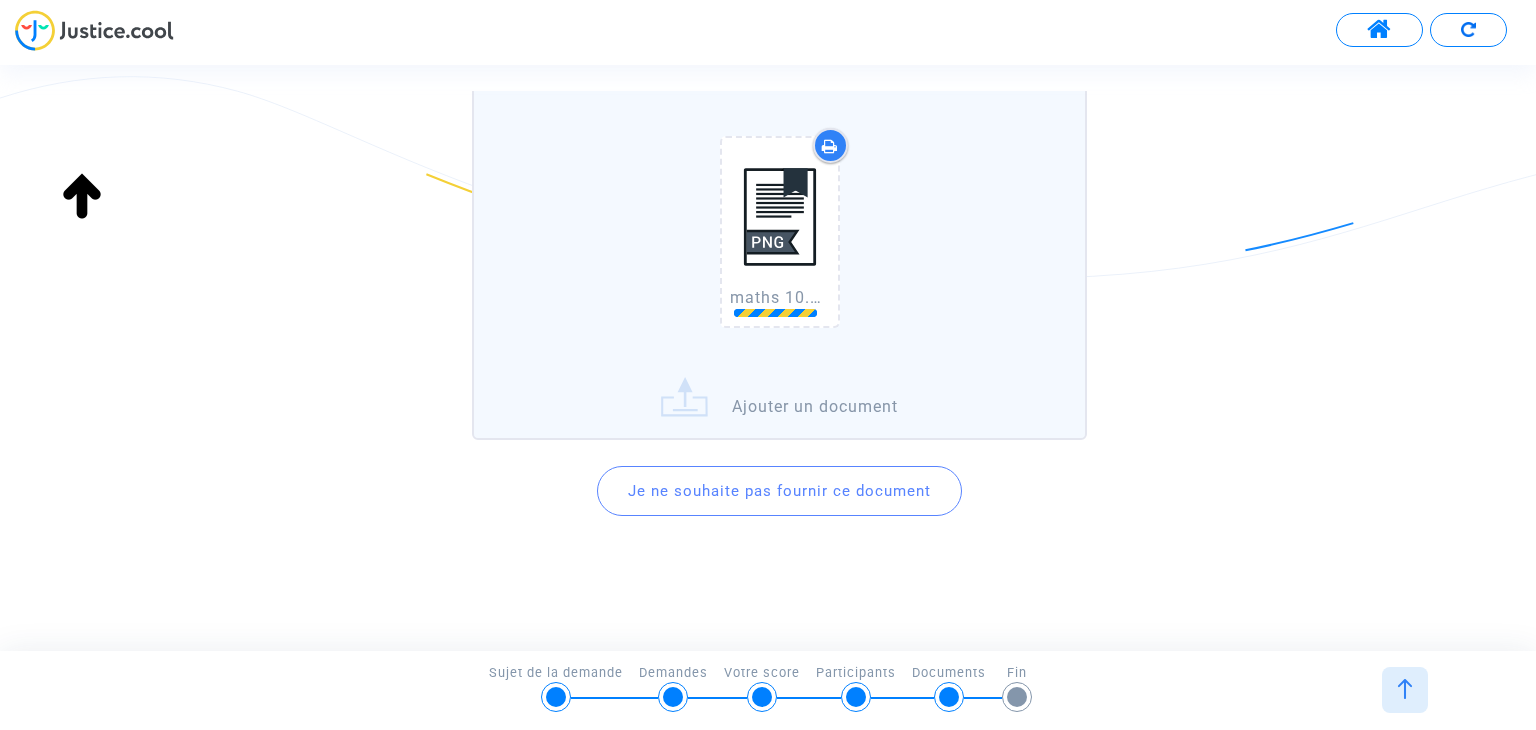 click at bounding box center [780, 216] 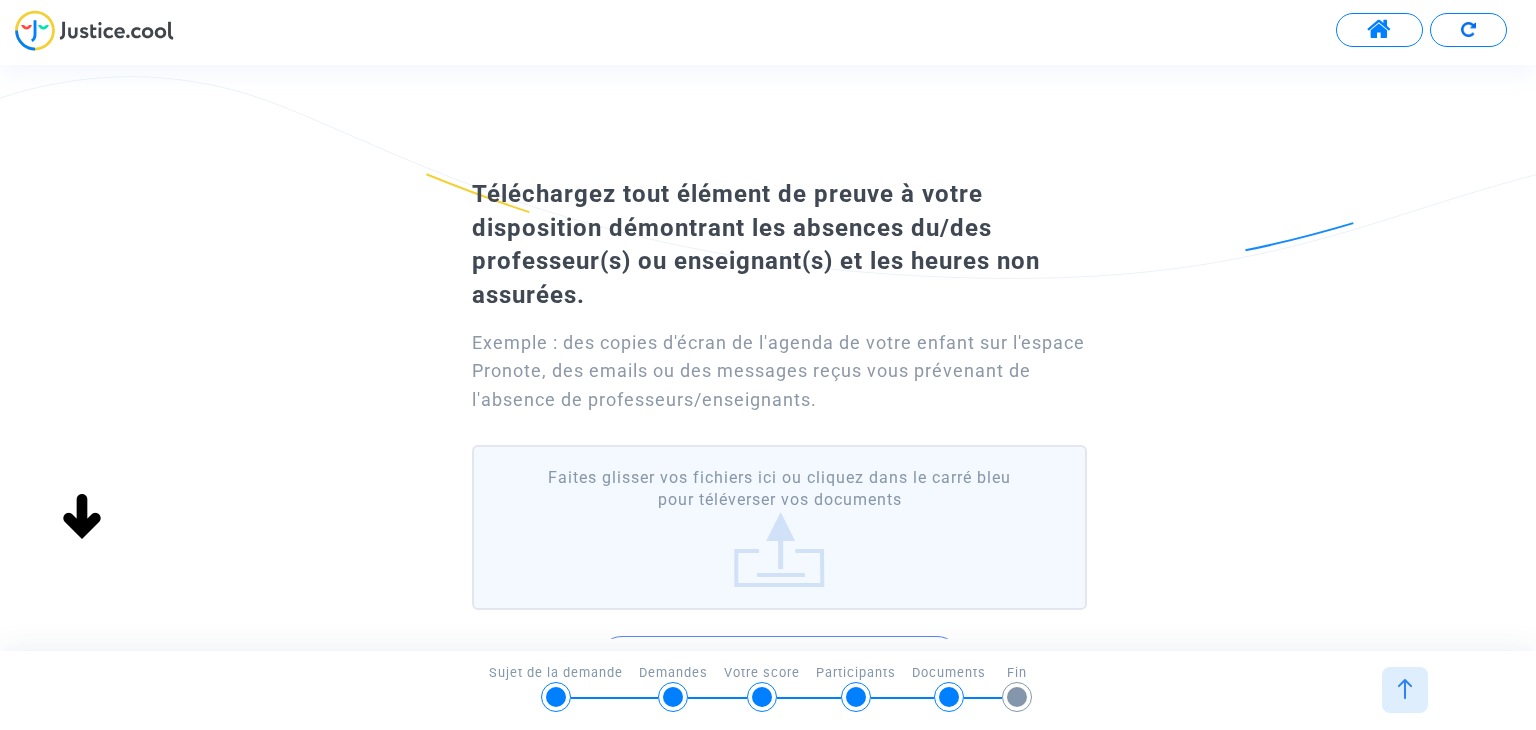 scroll, scrollTop: 0, scrollLeft: 0, axis: both 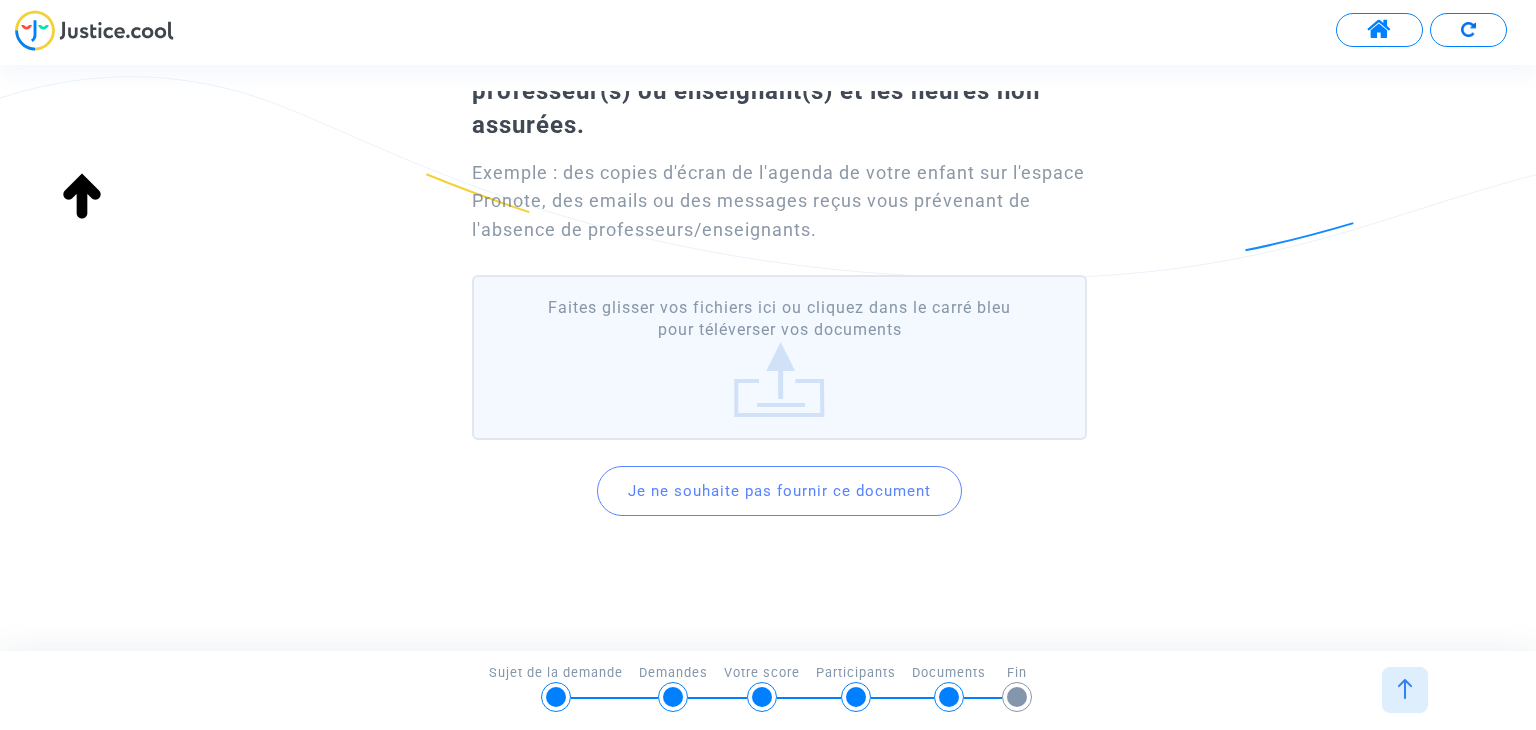 click on "Faites glisser vos fichiers ici ou cliquez dans le carré bleu pour téléverser vos documents" 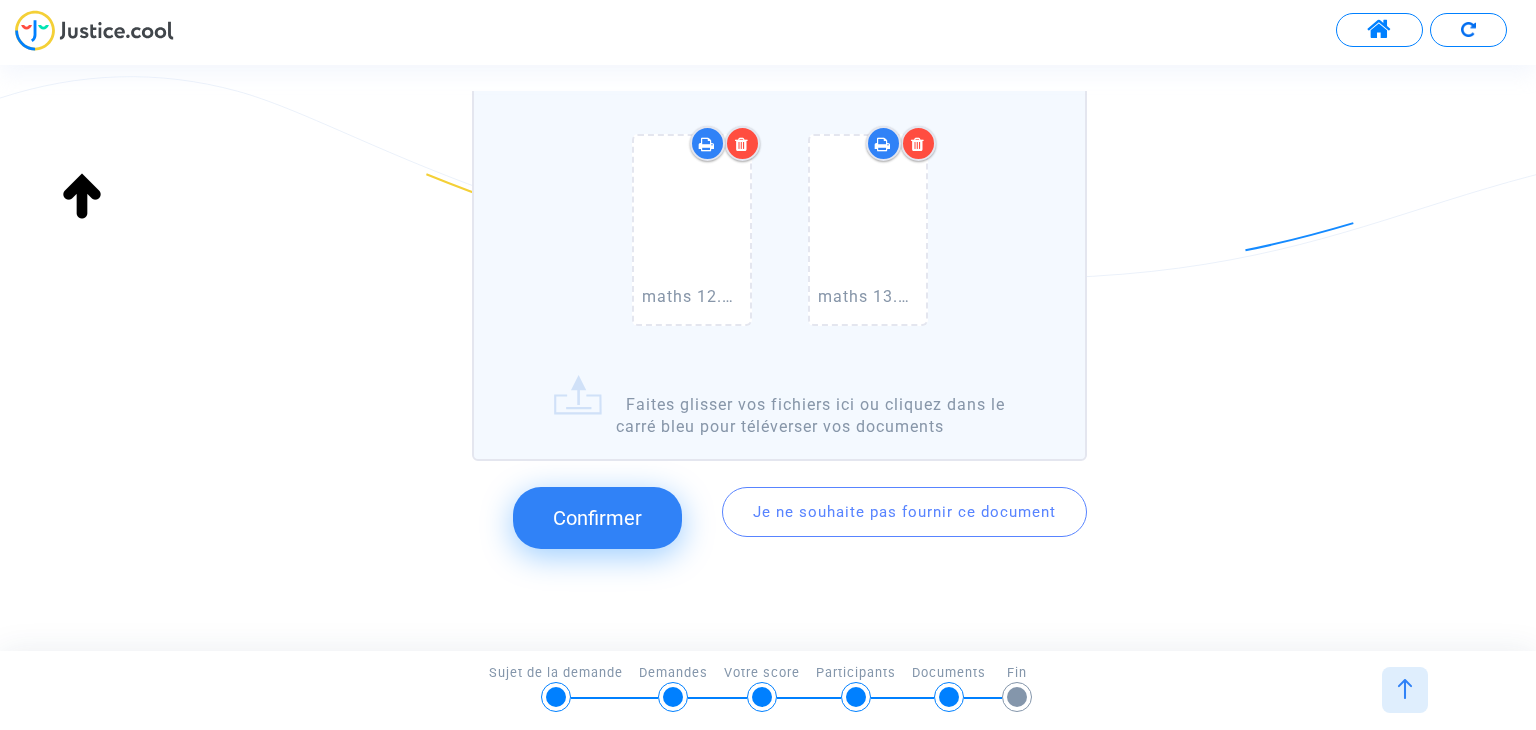 scroll, scrollTop: 1414, scrollLeft: 0, axis: vertical 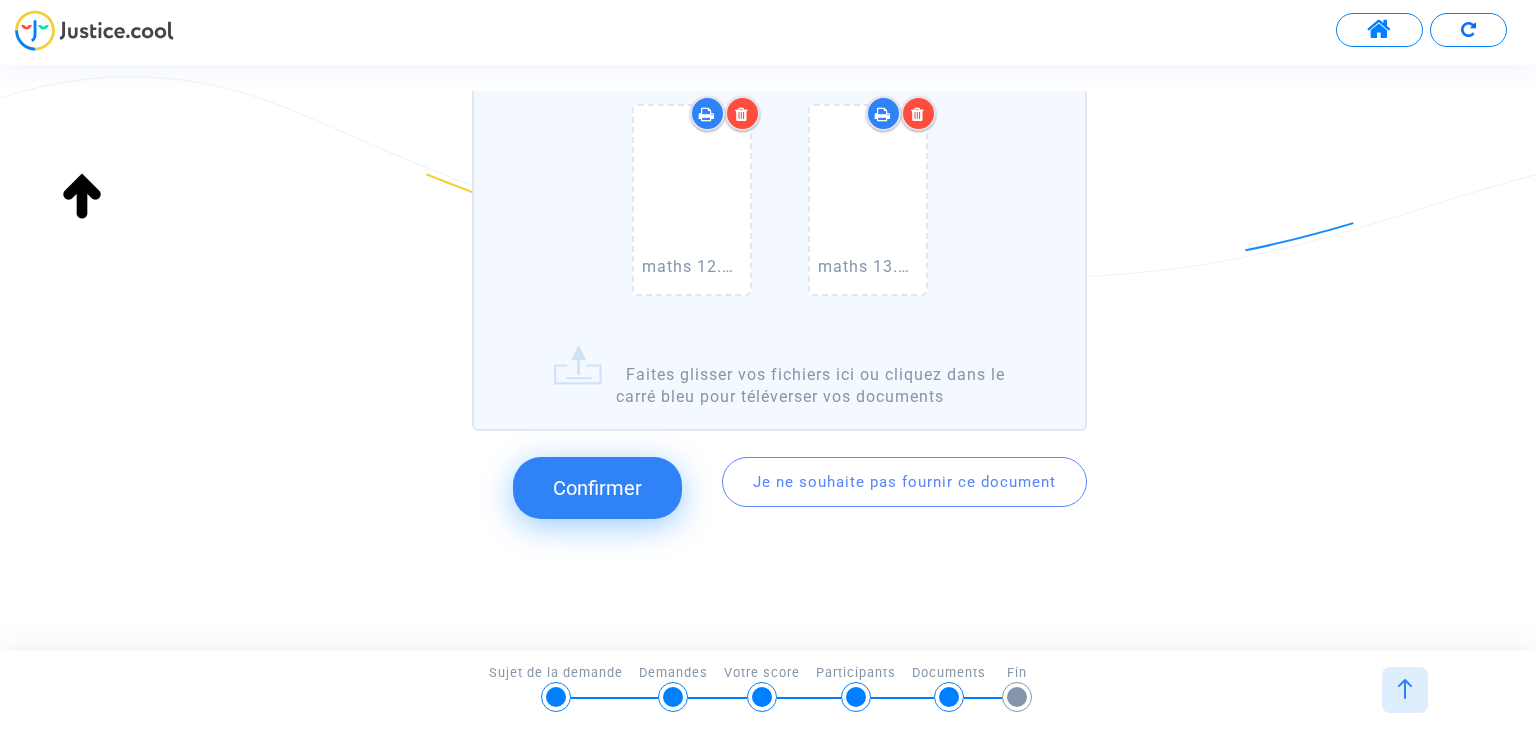 click on "Confirmer" 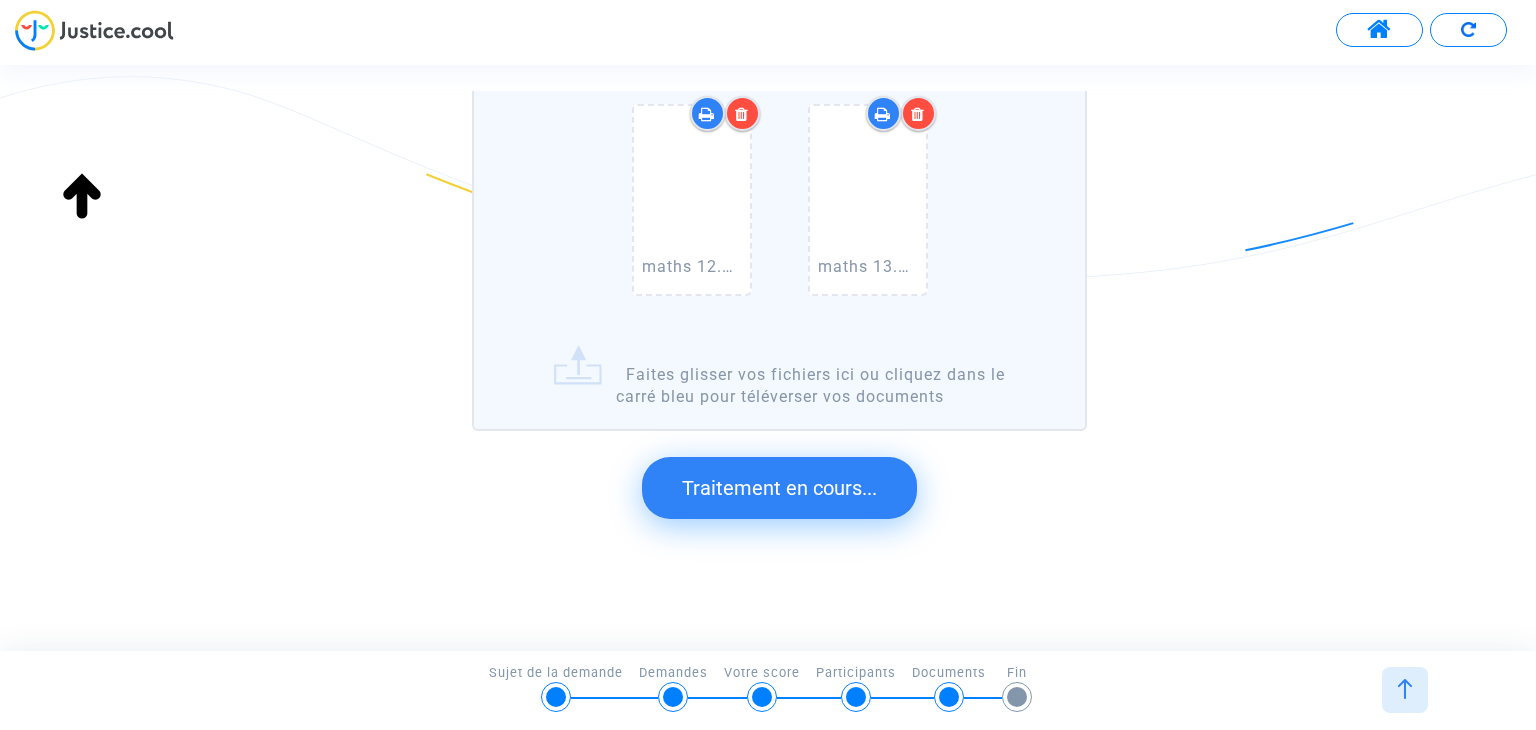 scroll, scrollTop: 105, scrollLeft: 0, axis: vertical 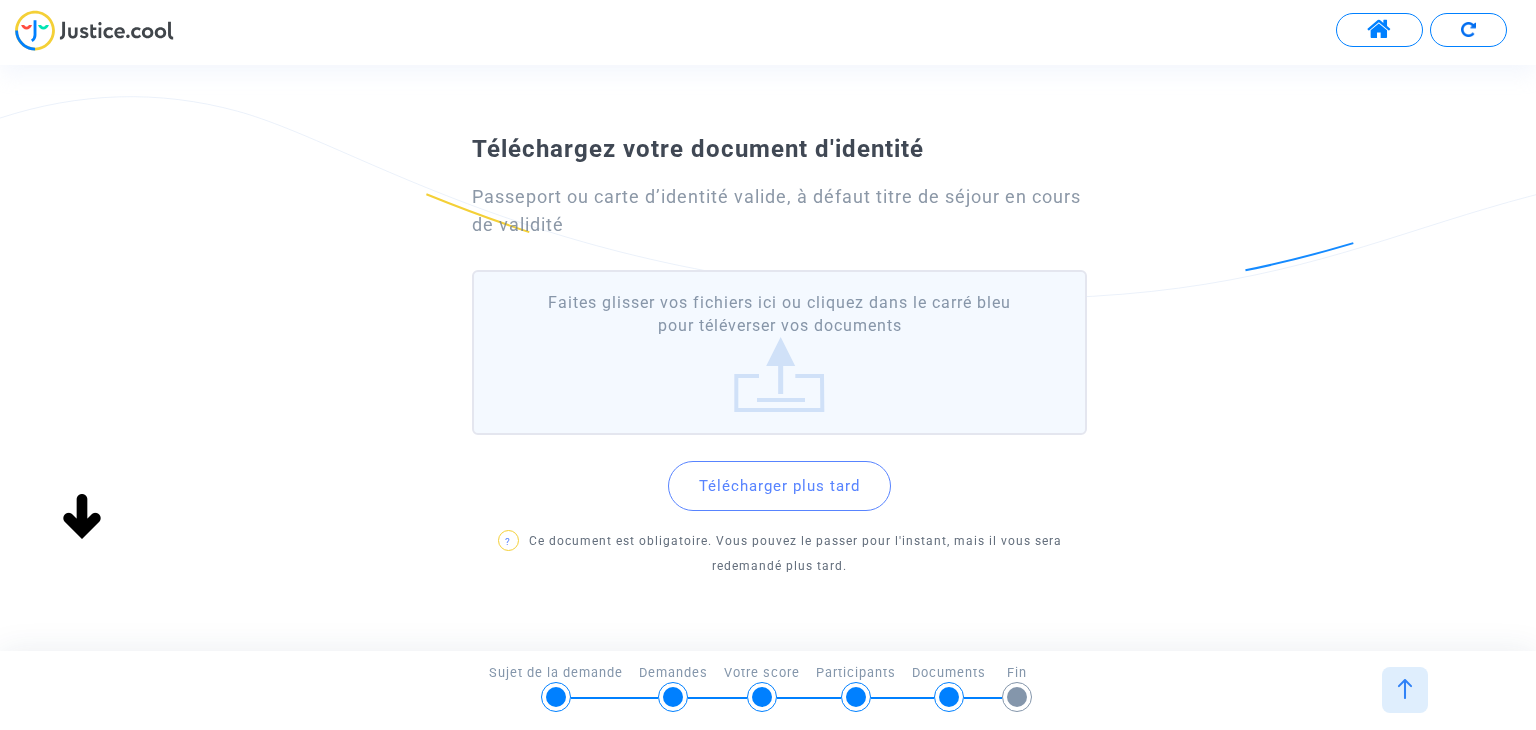 click at bounding box center (1405, 690) 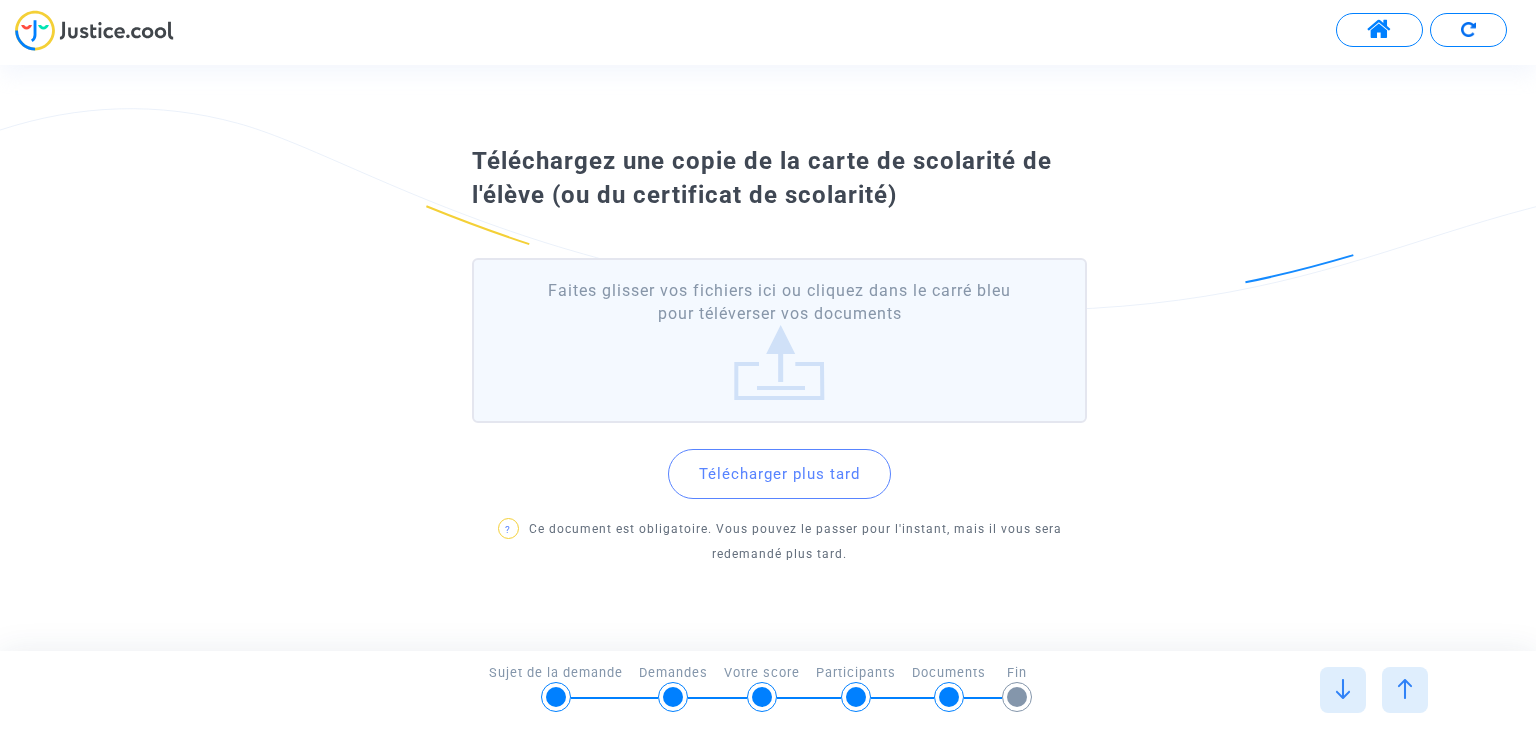click on "Faites glisser vos fichiers ici ou cliquez dans le carré bleu pour téléverser vos documents" 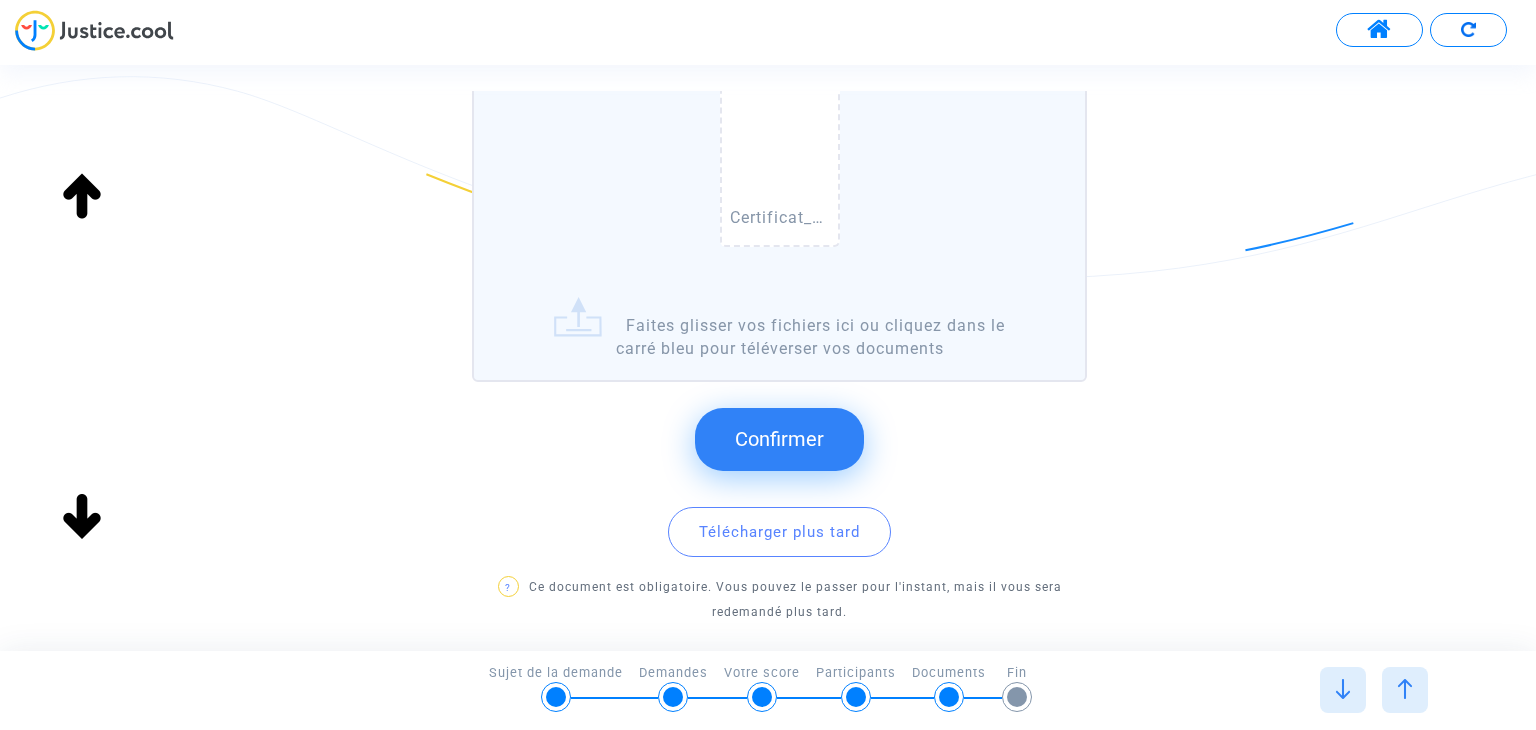 scroll, scrollTop: 343, scrollLeft: 0, axis: vertical 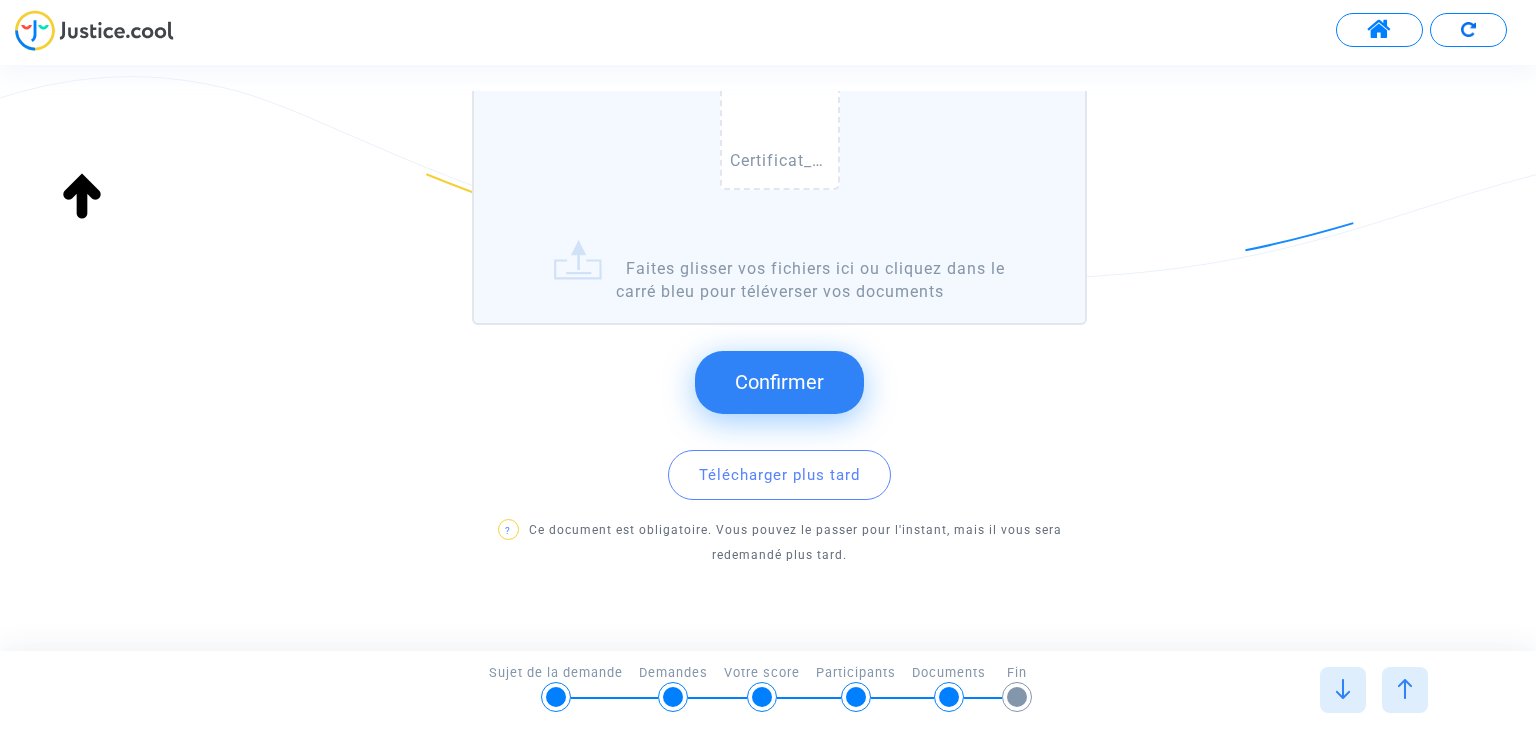 click on "Confirmer" 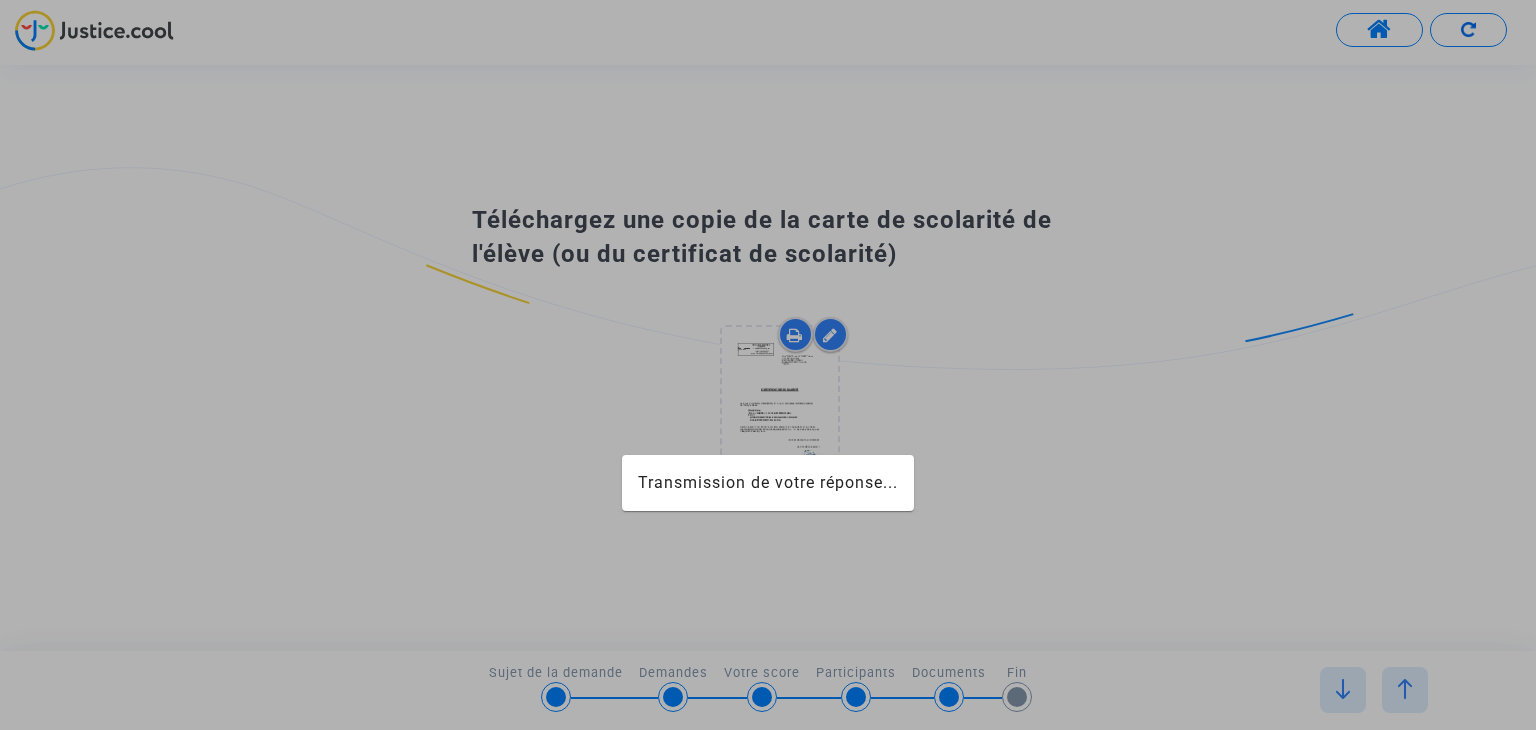 scroll, scrollTop: 0, scrollLeft: 0, axis: both 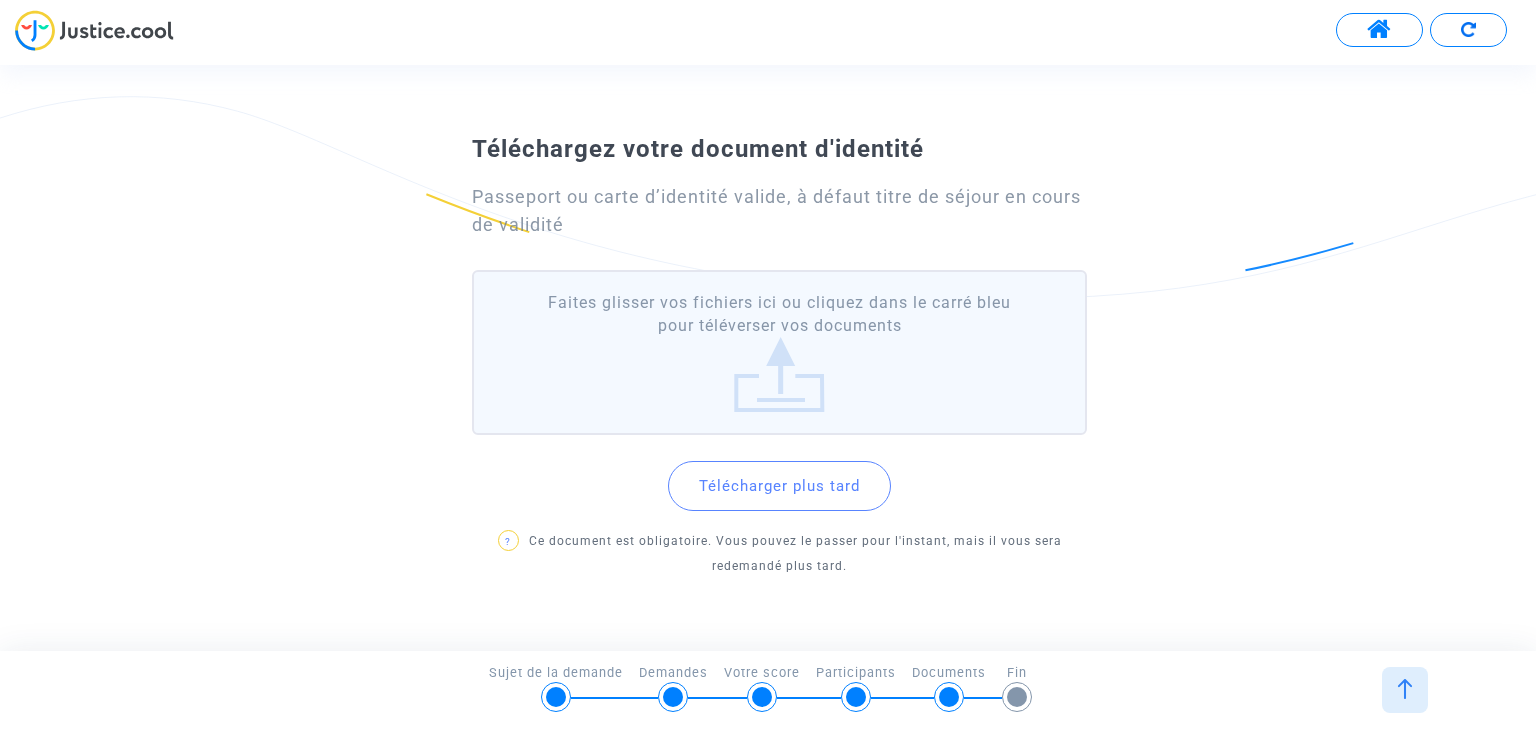 click at bounding box center (1405, 689) 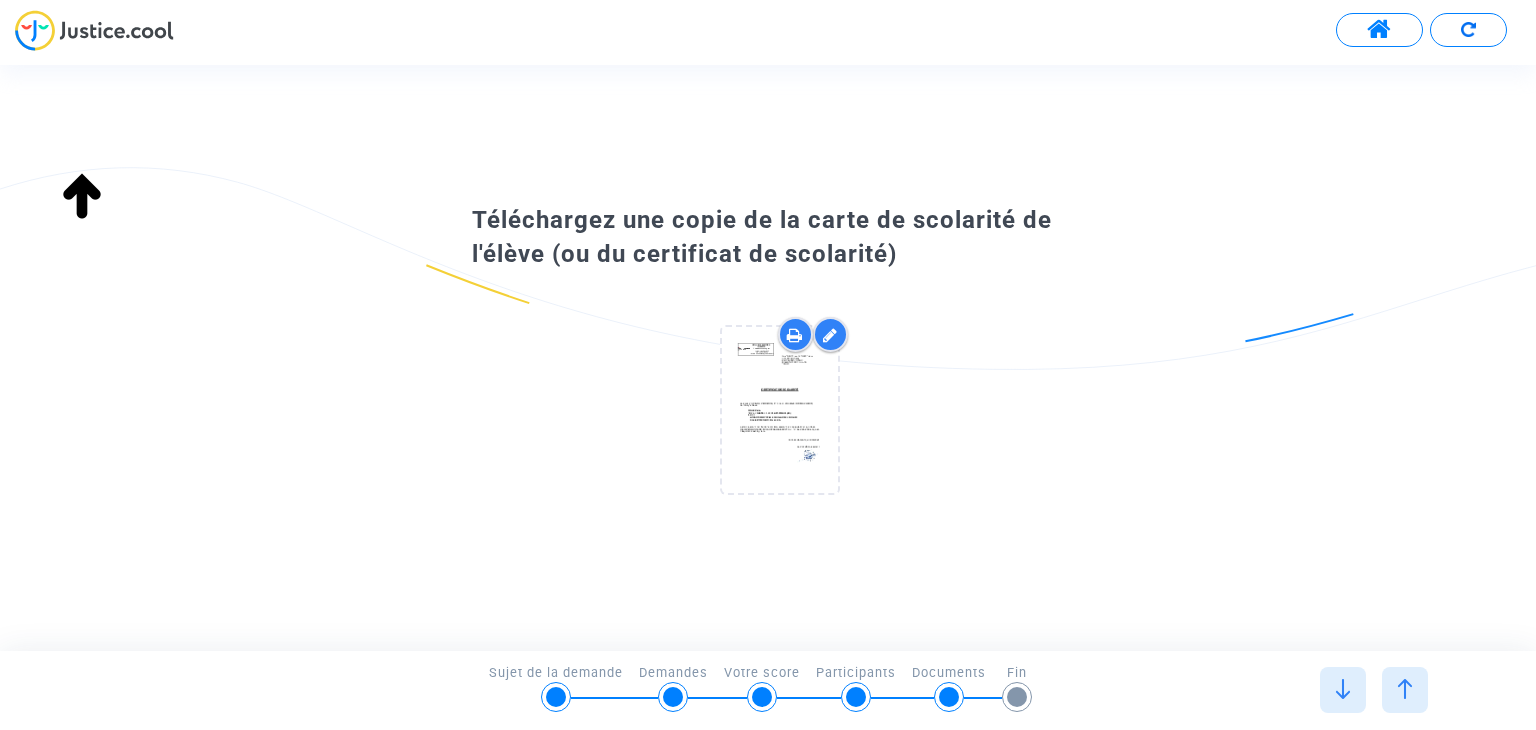click at bounding box center [1405, 689] 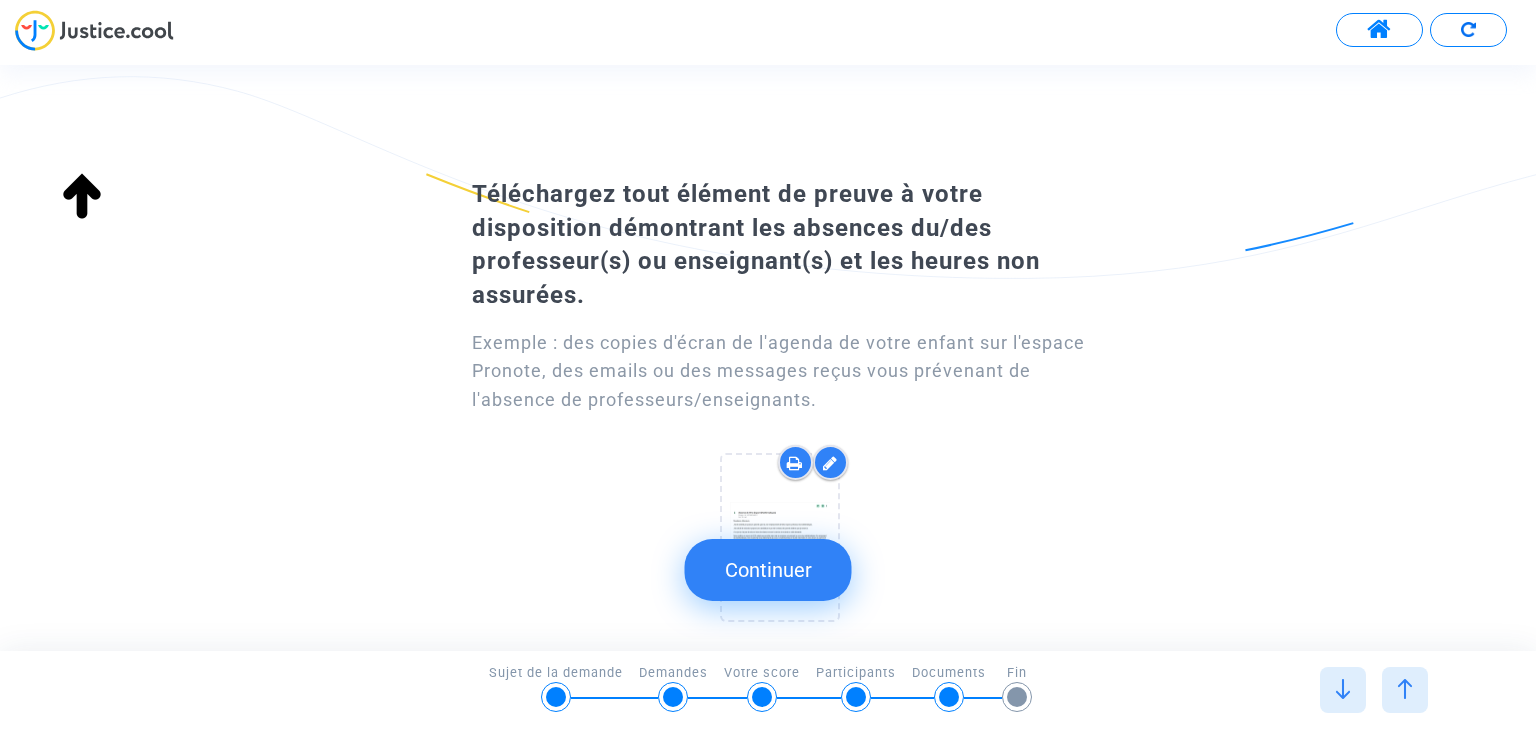 click at bounding box center [1405, 689] 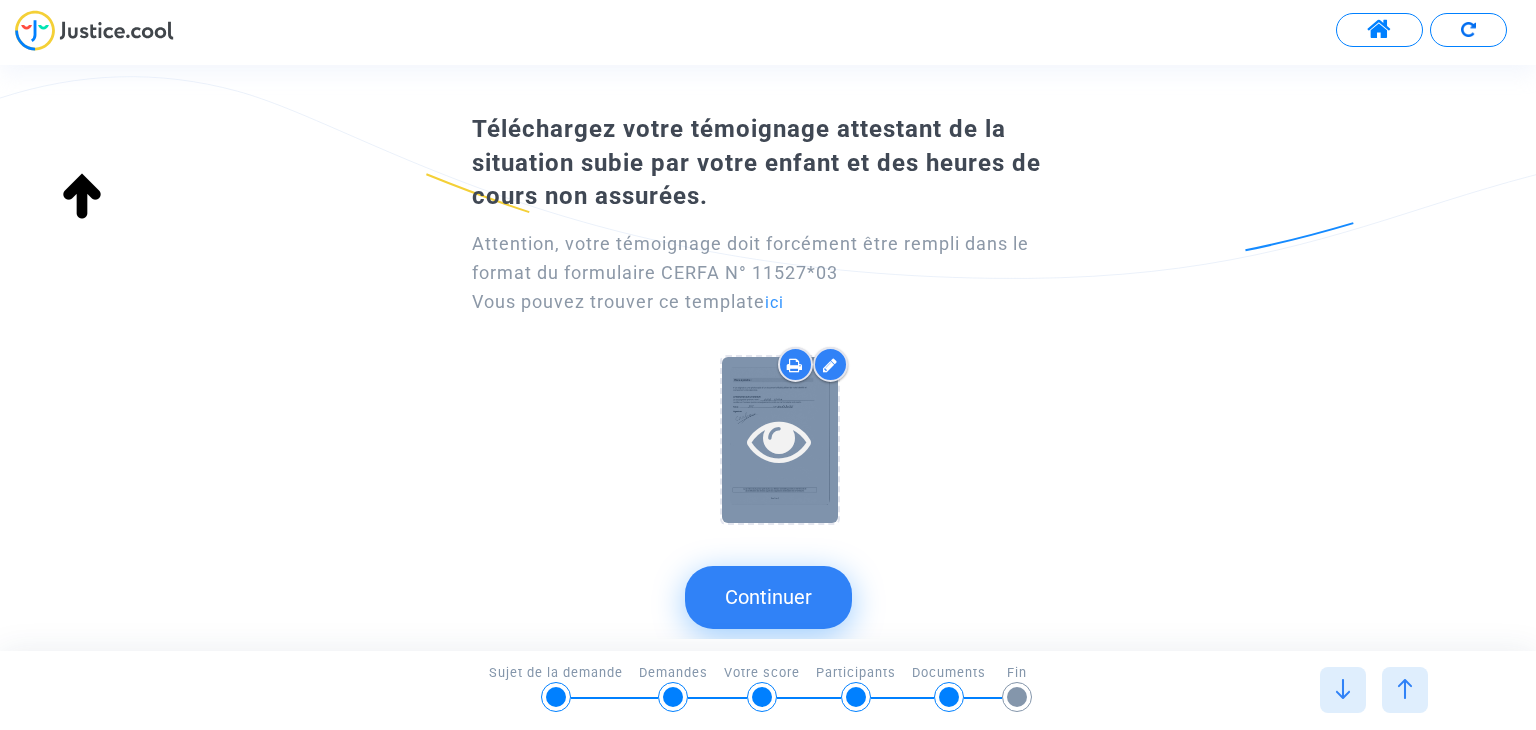 click at bounding box center (779, 440) 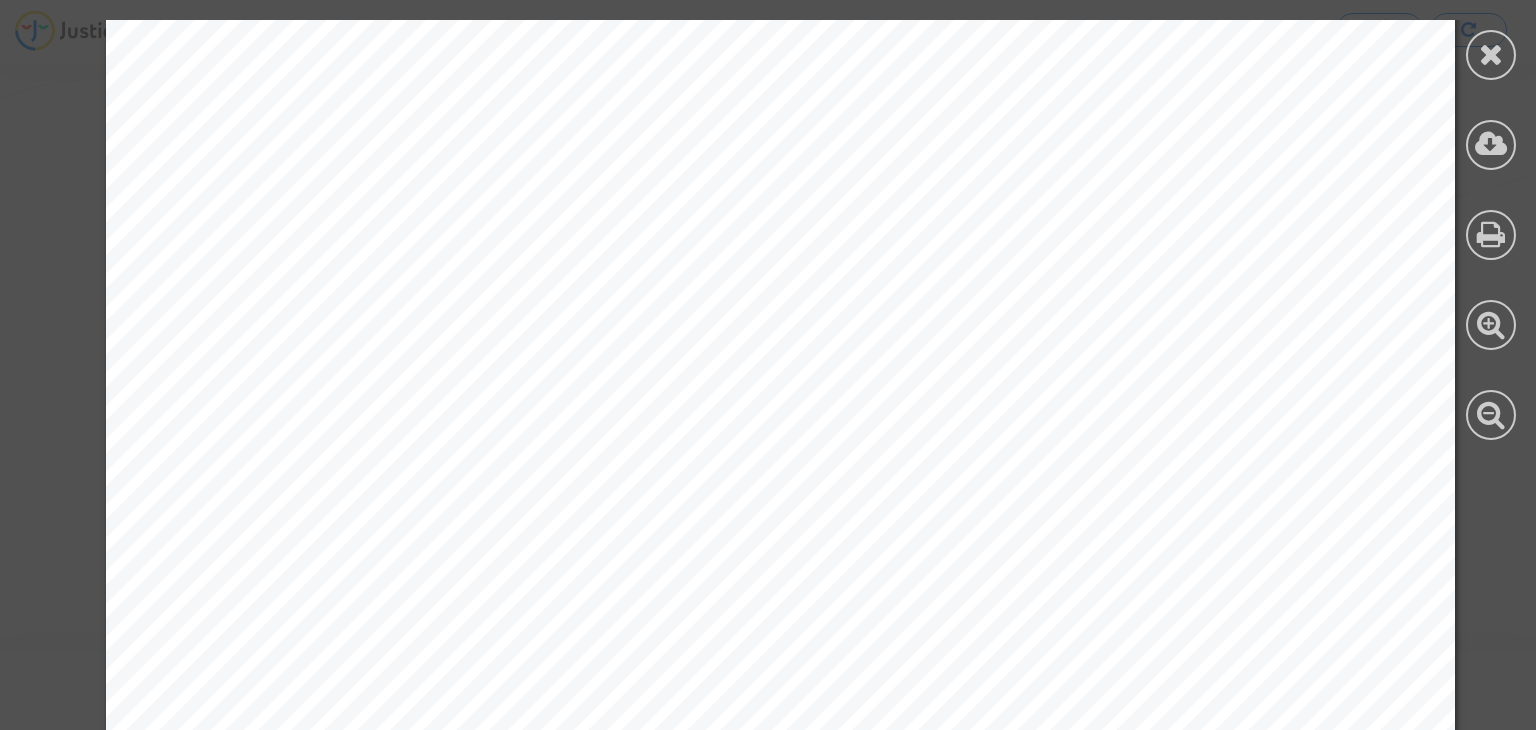 scroll, scrollTop: 5817, scrollLeft: 0, axis: vertical 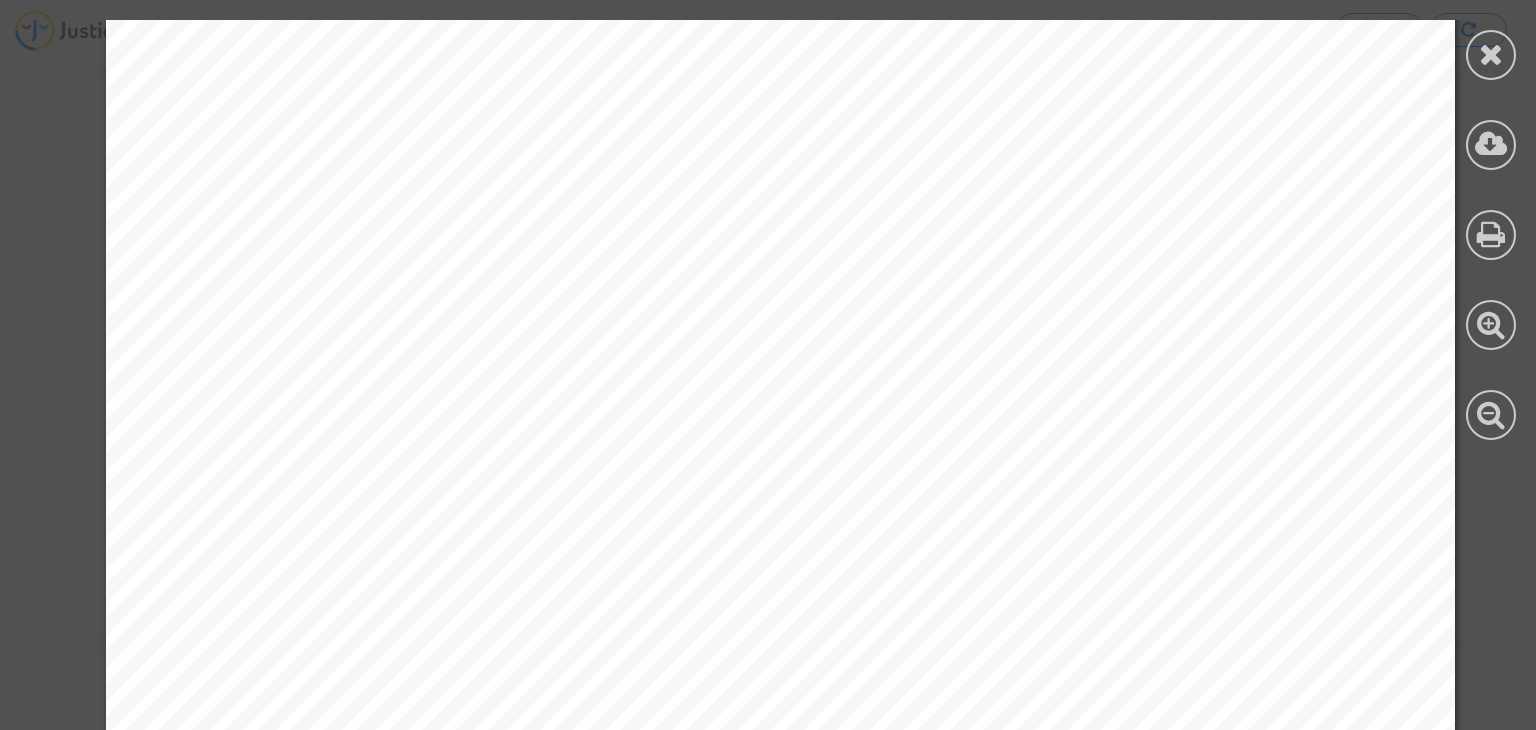 click at bounding box center (780, 911) 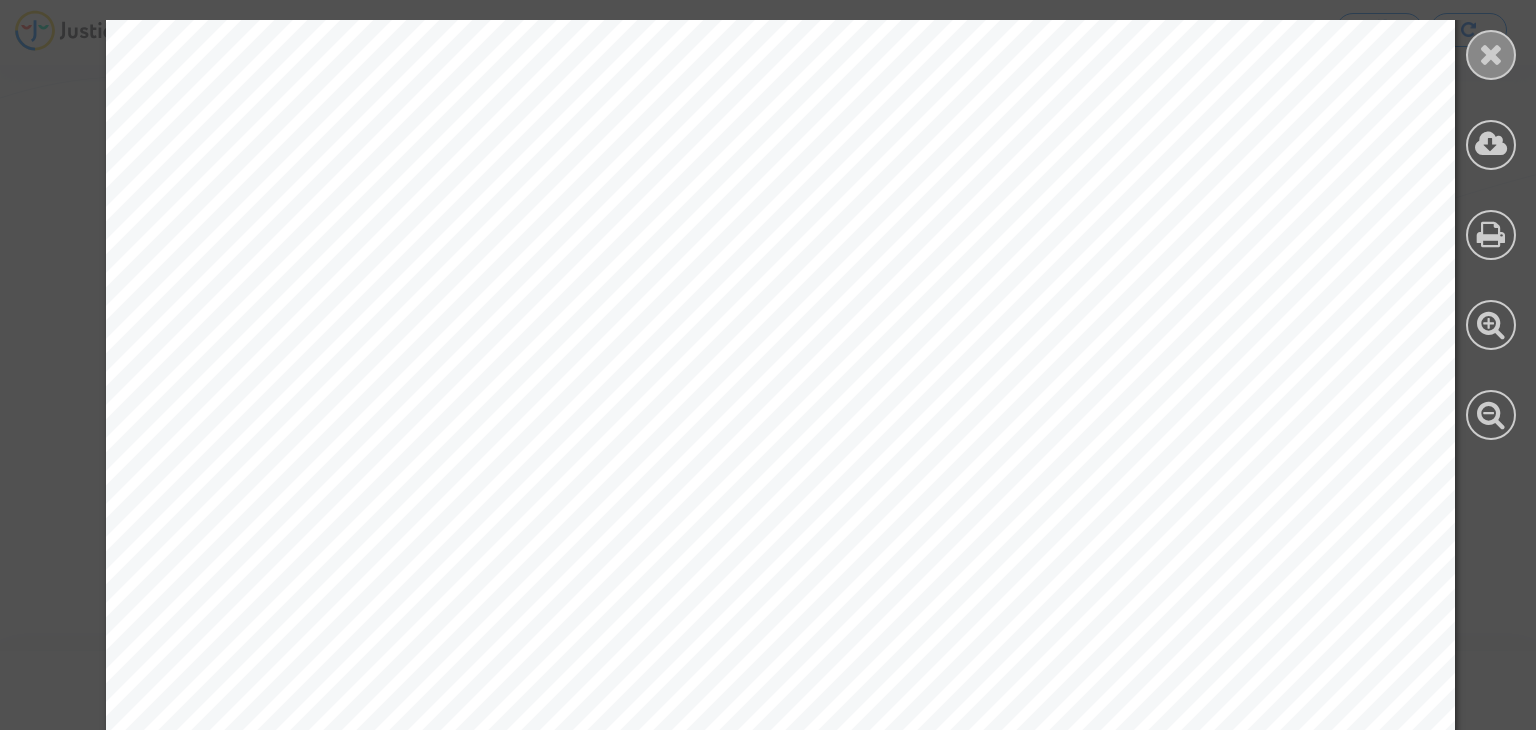 click at bounding box center [1491, 54] 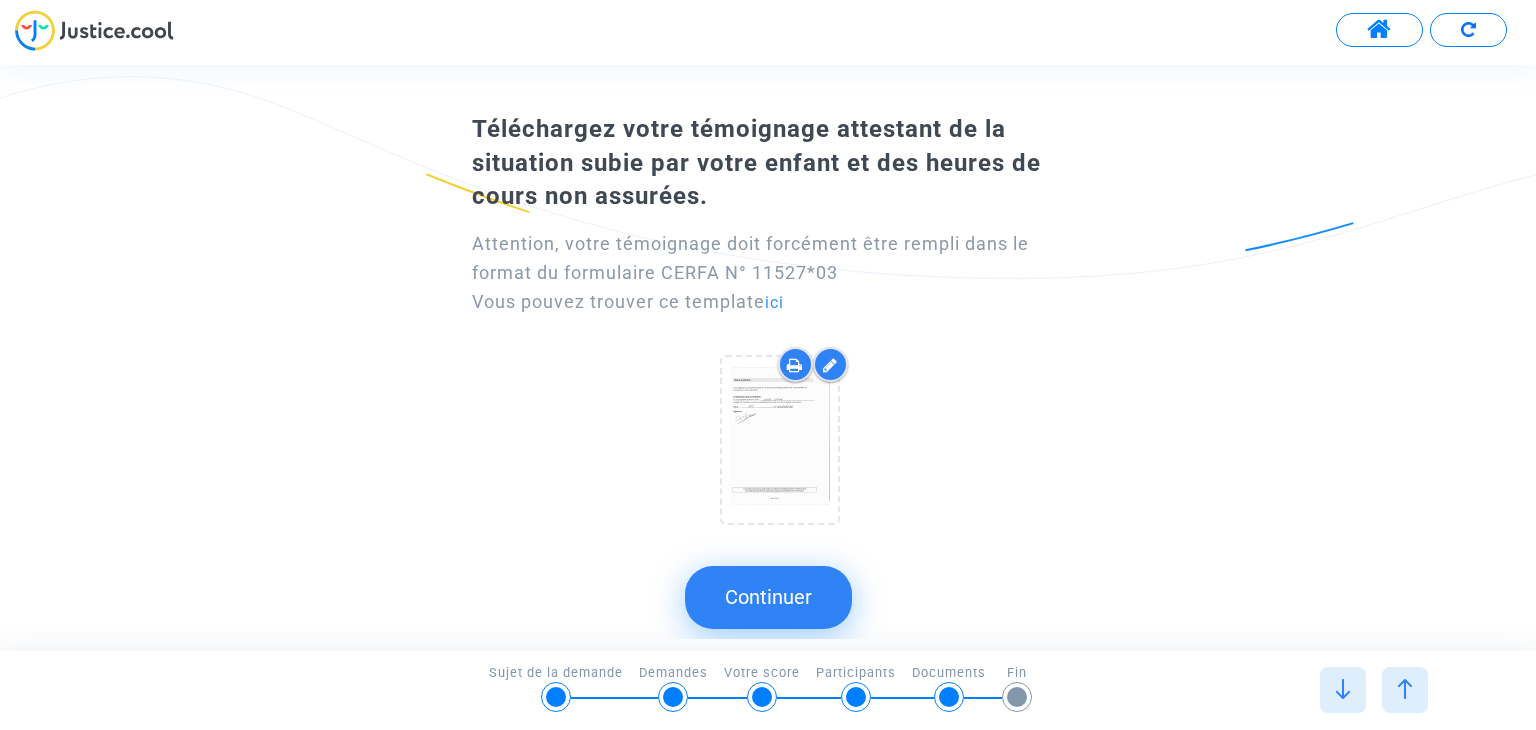 click at bounding box center [830, 365] 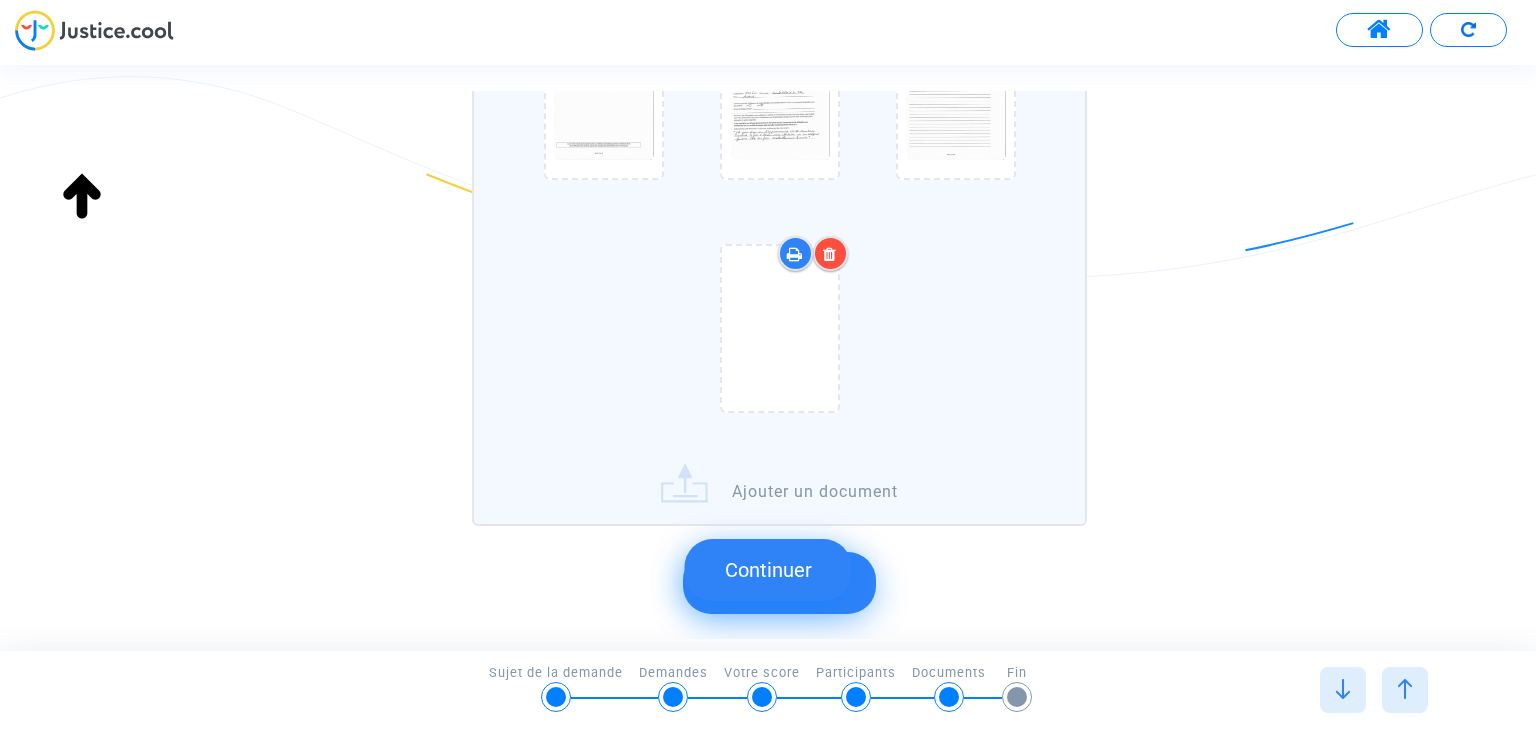 click at bounding box center [830, 253] 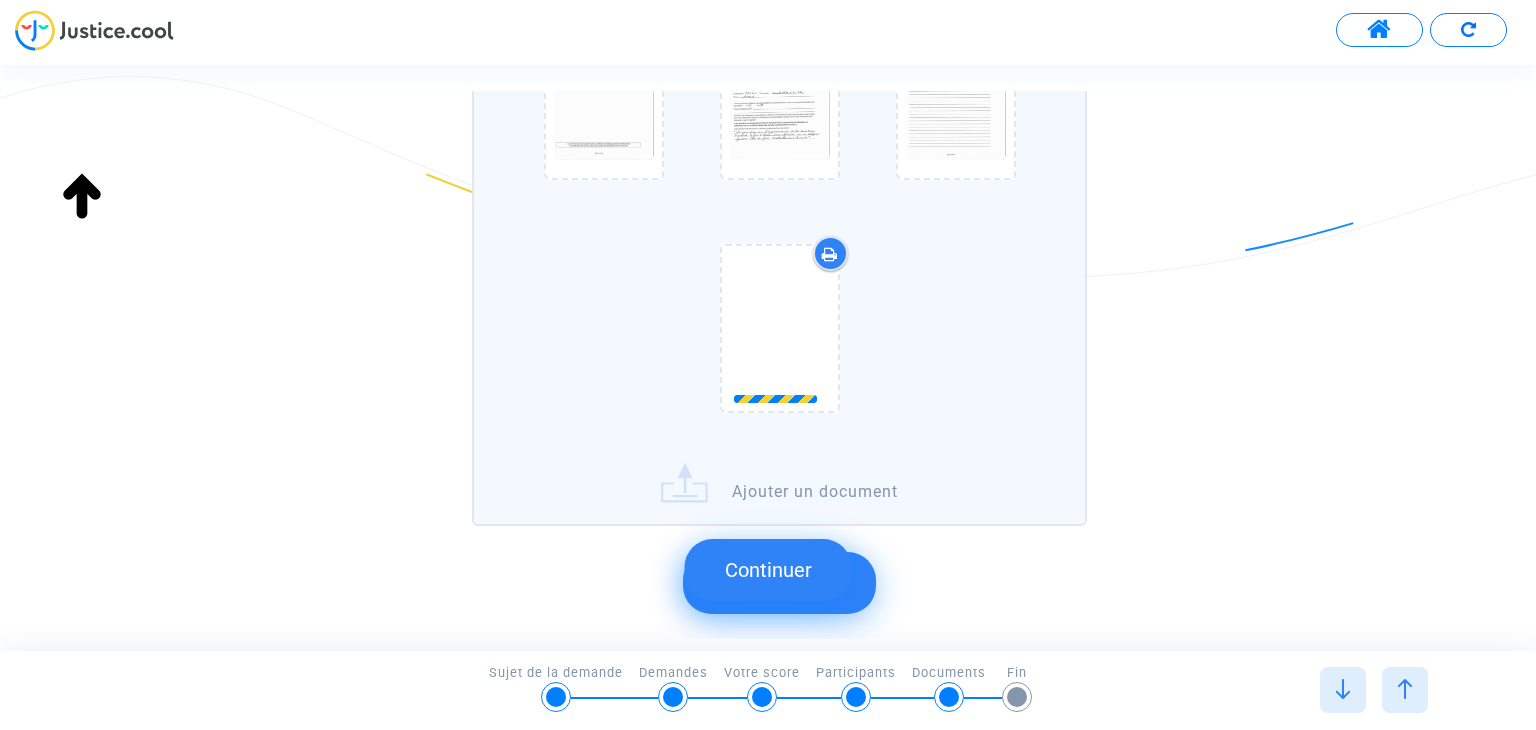 scroll, scrollTop: 316, scrollLeft: 0, axis: vertical 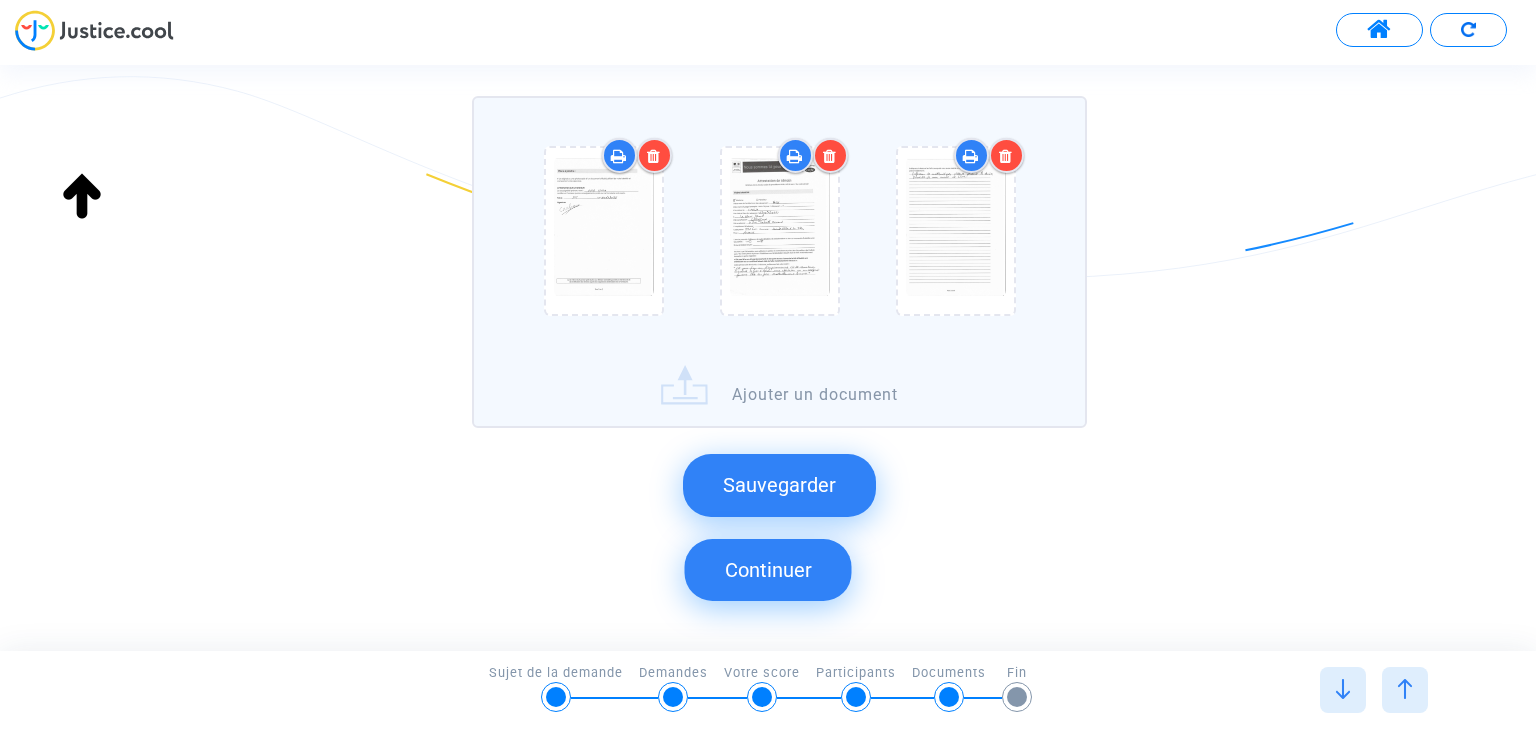 click at bounding box center (1343, 689) 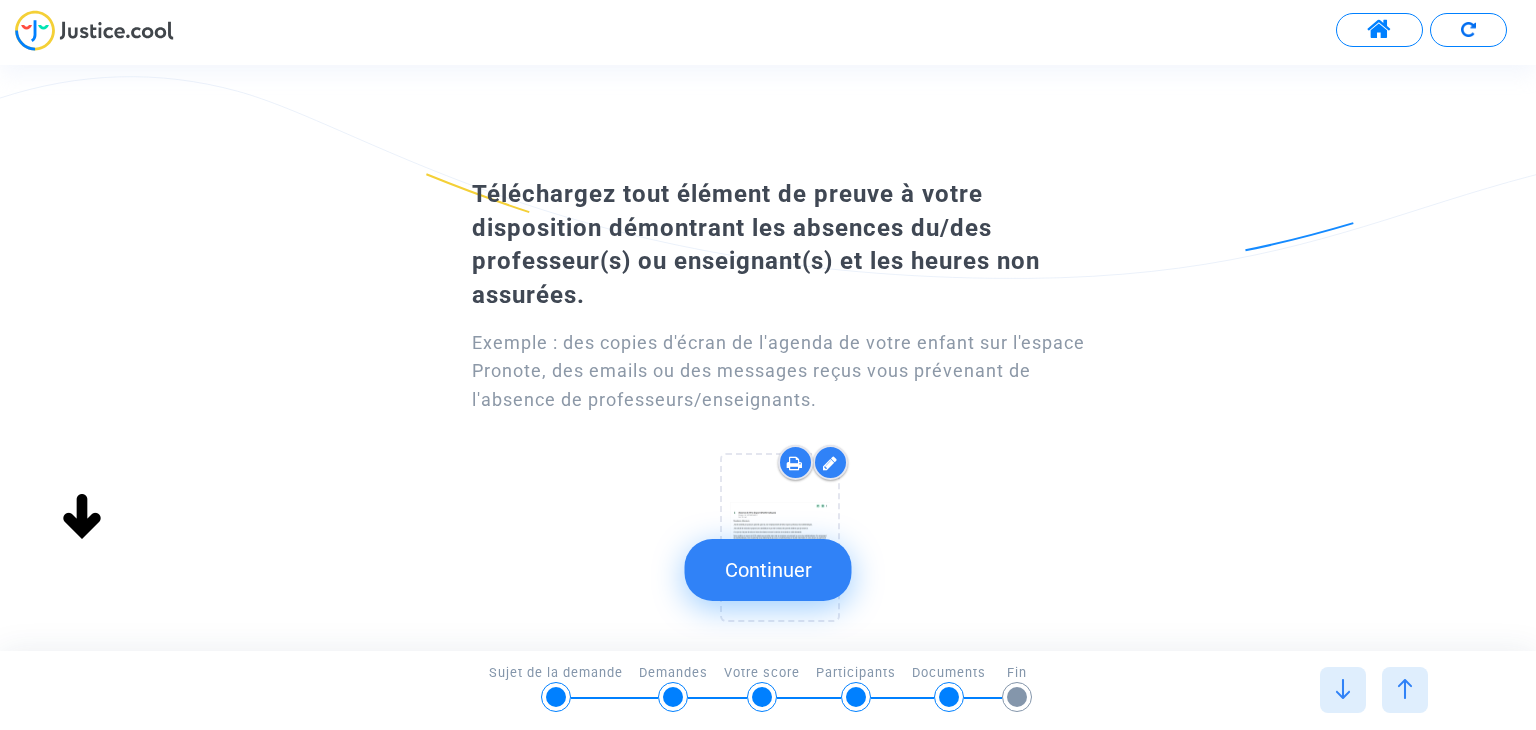 click at bounding box center [1343, 690] 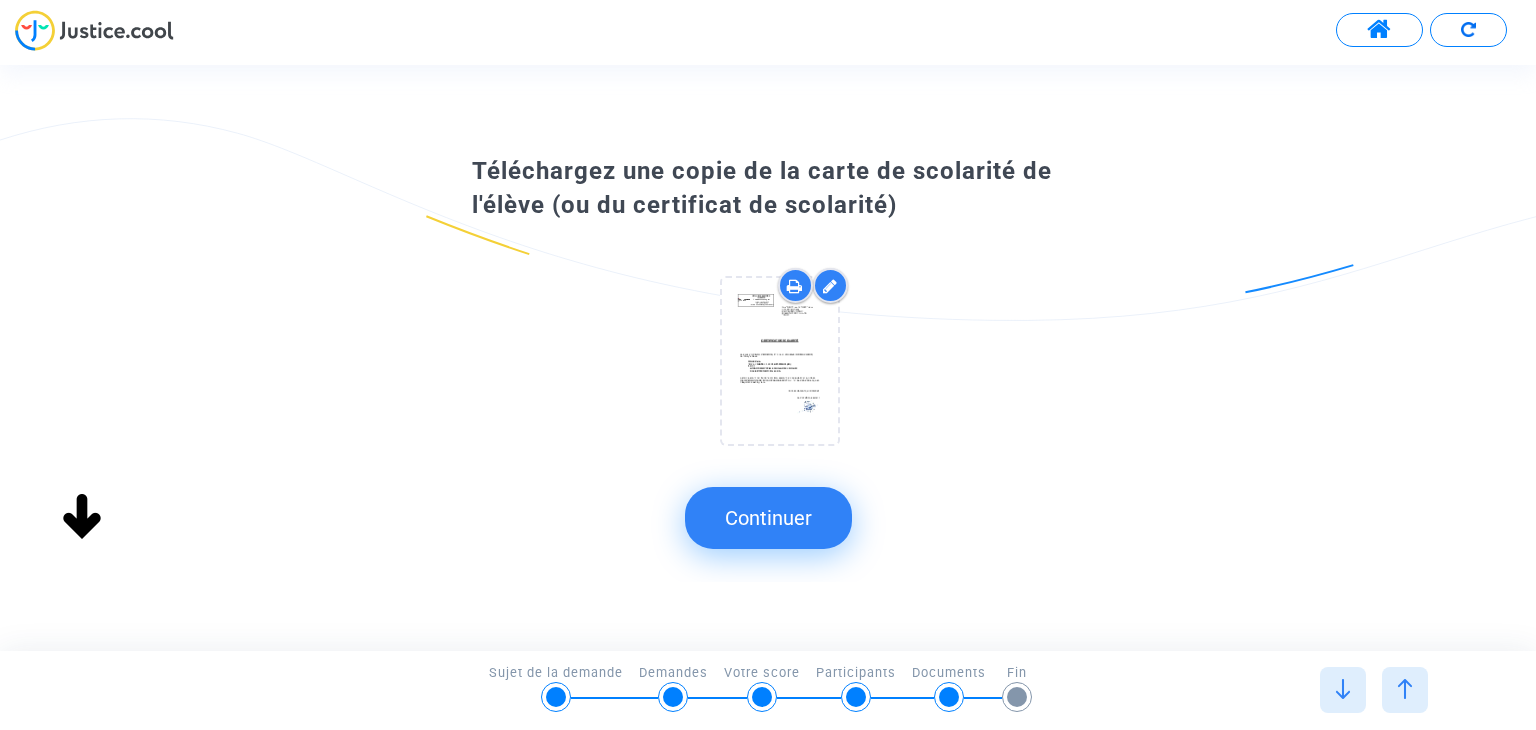 scroll, scrollTop: 0, scrollLeft: 0, axis: both 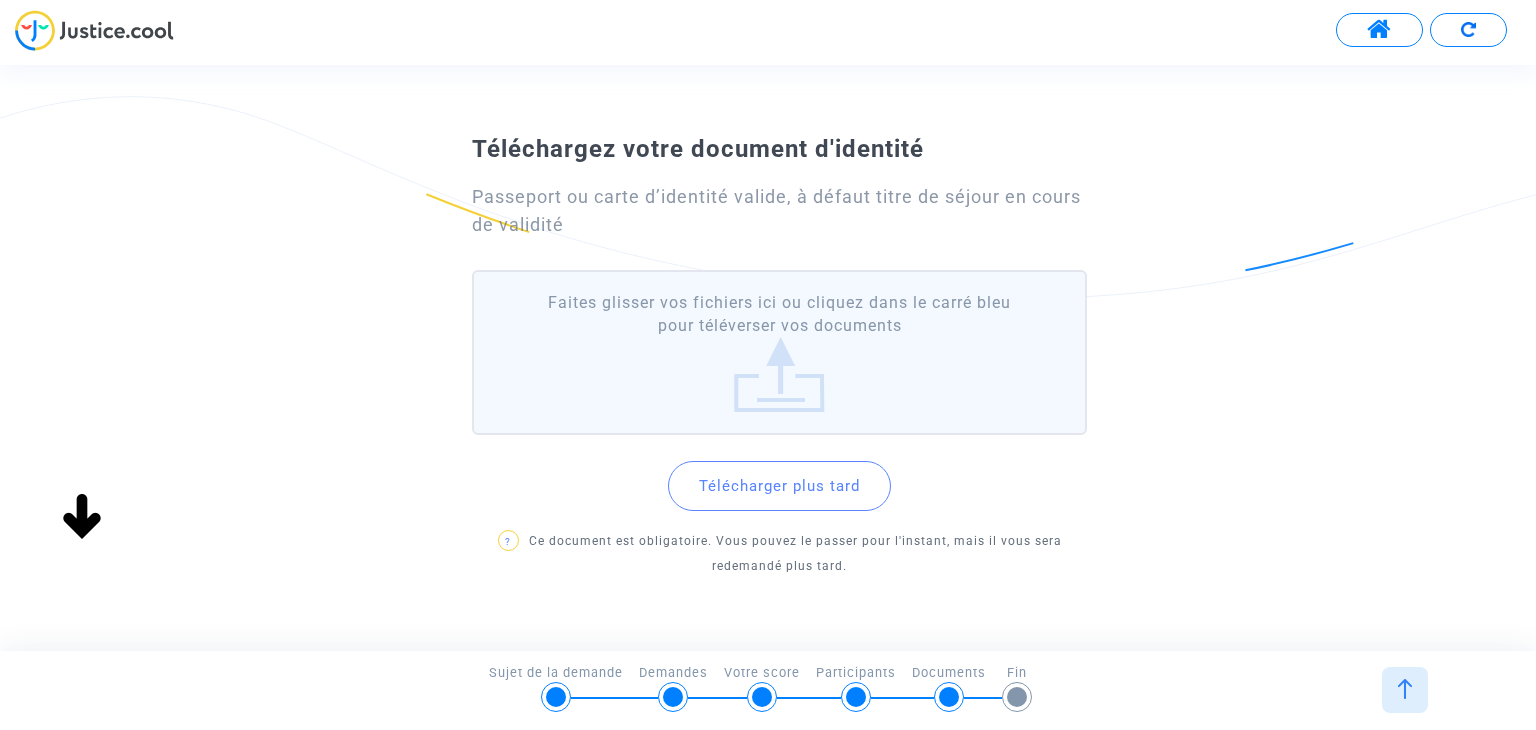 click on "Faites glisser vos fichiers ici ou cliquez dans le carré bleu pour téléverser vos documents" 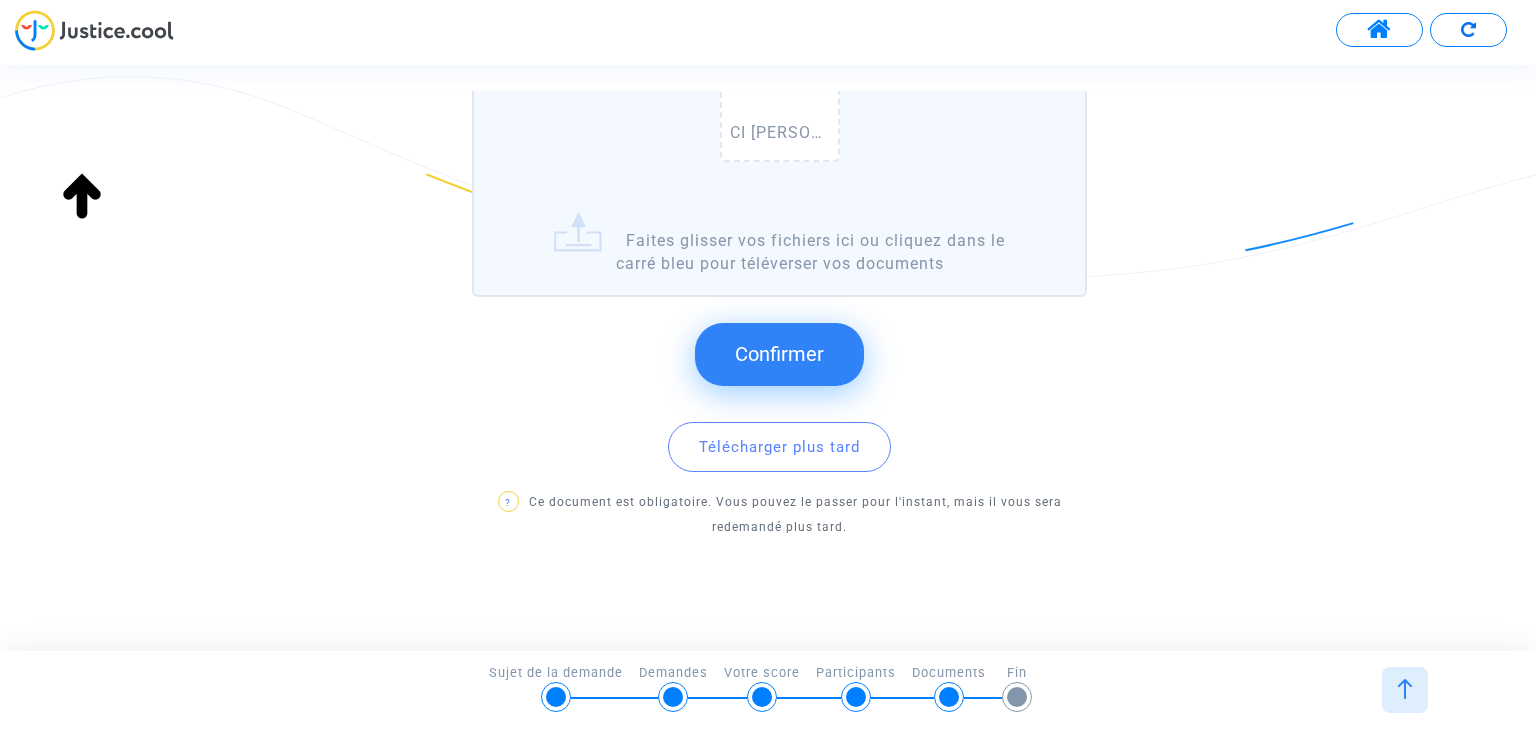 scroll, scrollTop: 404, scrollLeft: 0, axis: vertical 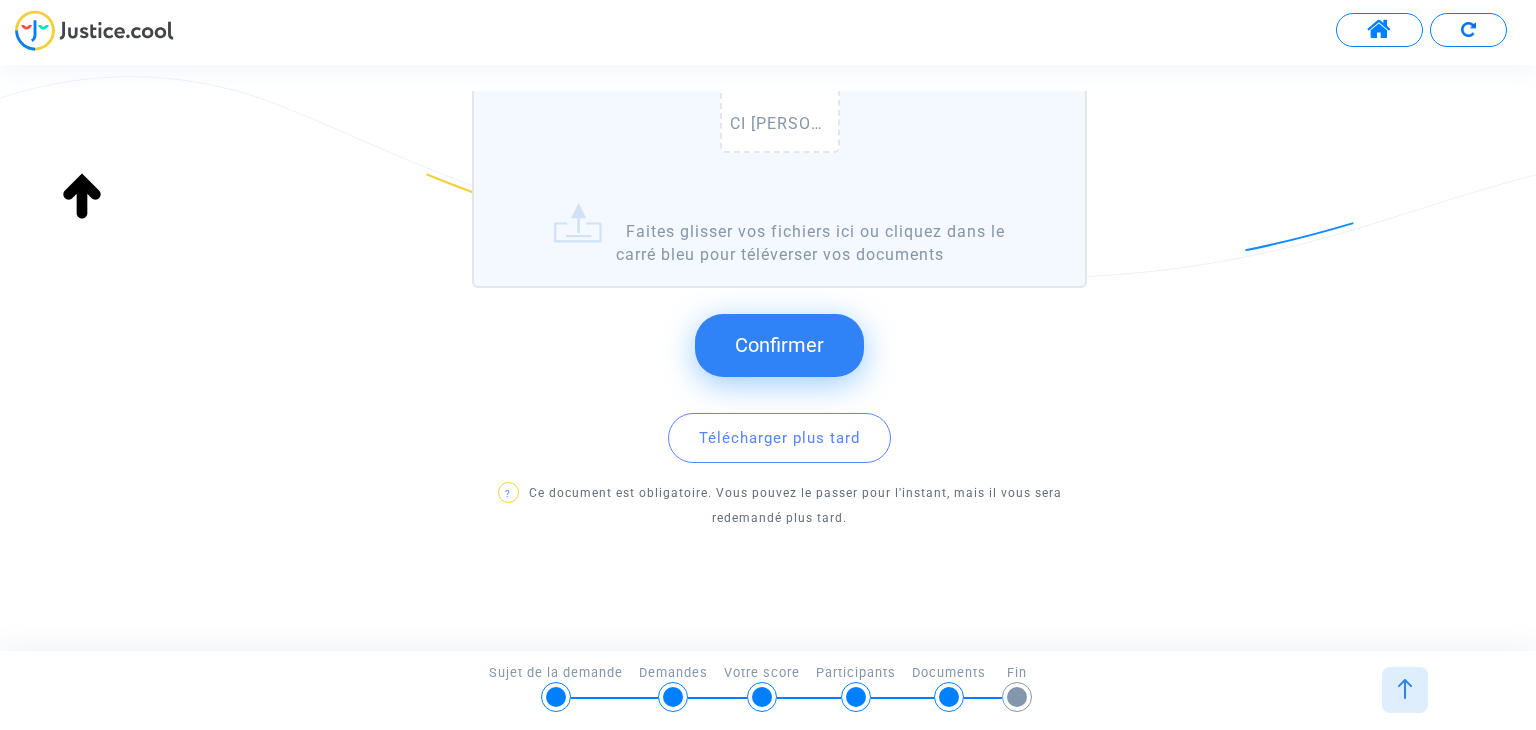 click on "Confirmer" 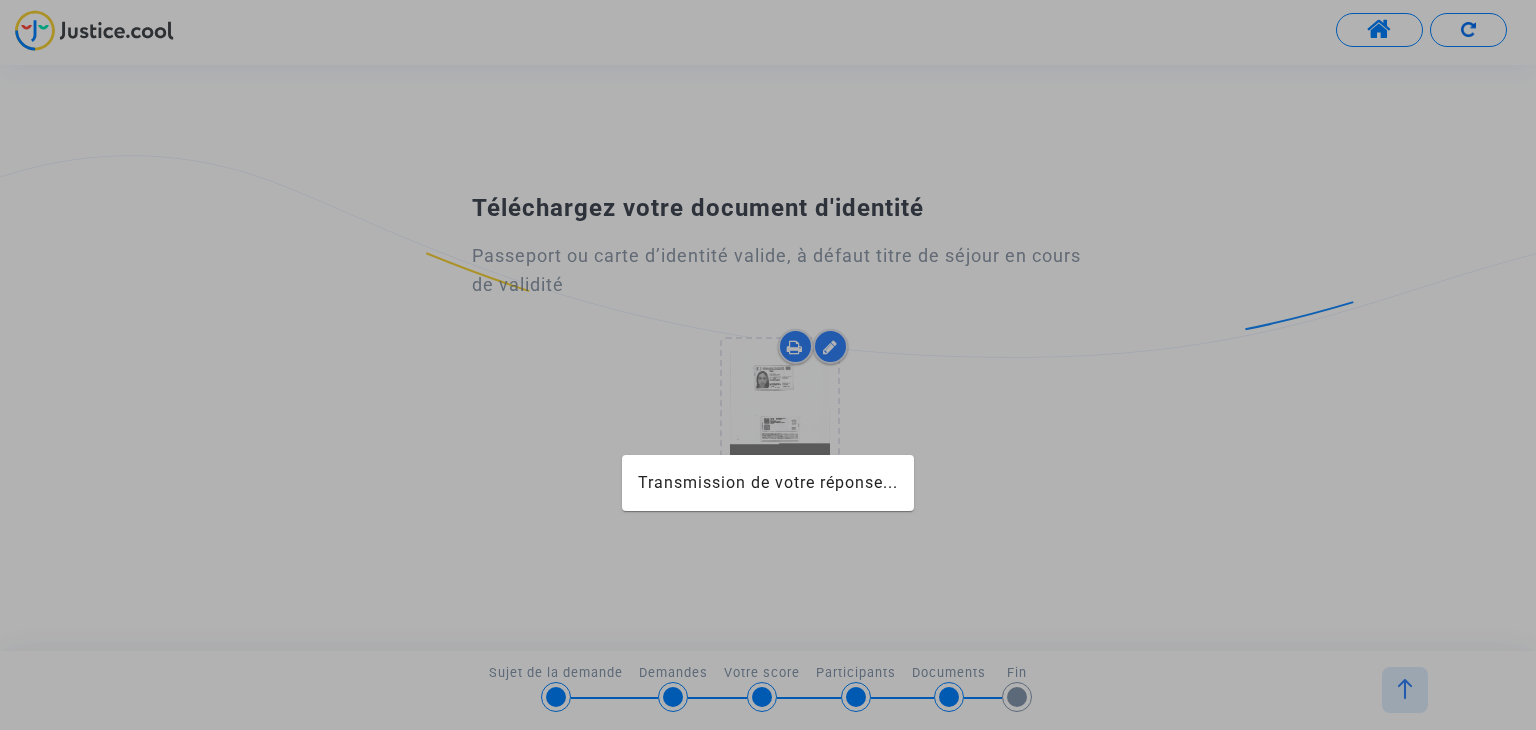 scroll, scrollTop: 0, scrollLeft: 0, axis: both 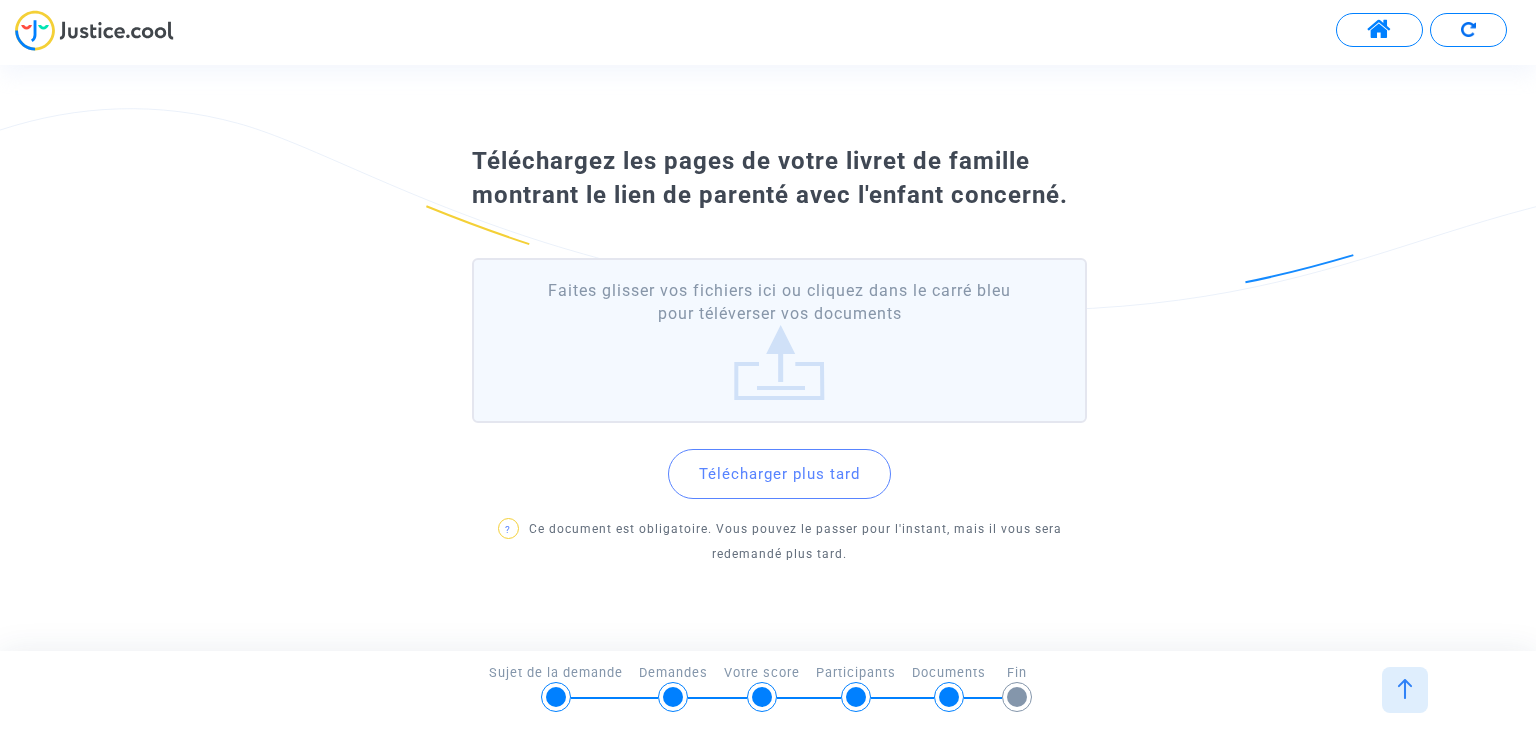 click on "Faites glisser vos fichiers ici ou cliquez dans le carré bleu pour téléverser vos documents" 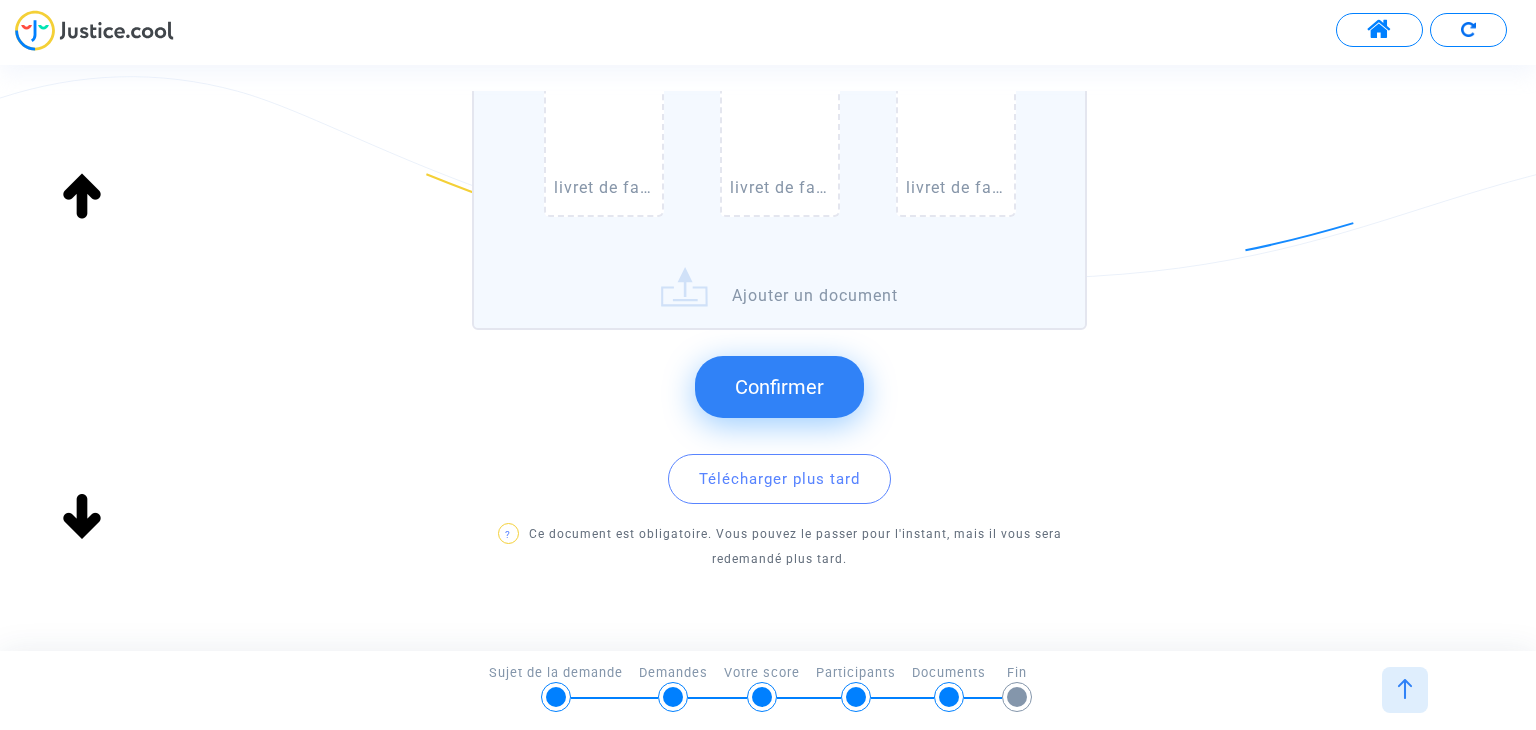 scroll, scrollTop: 357, scrollLeft: 0, axis: vertical 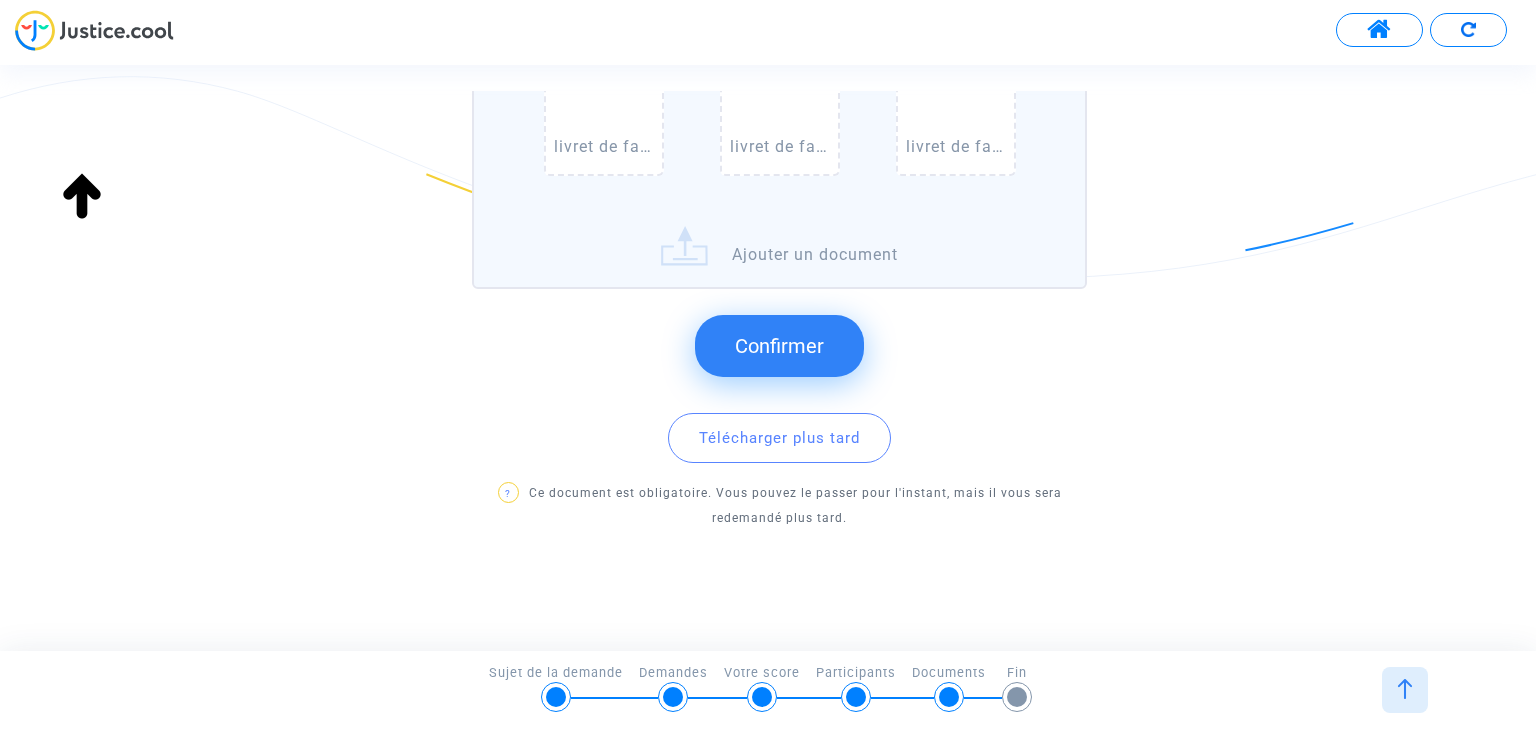 click on "Confirmer" 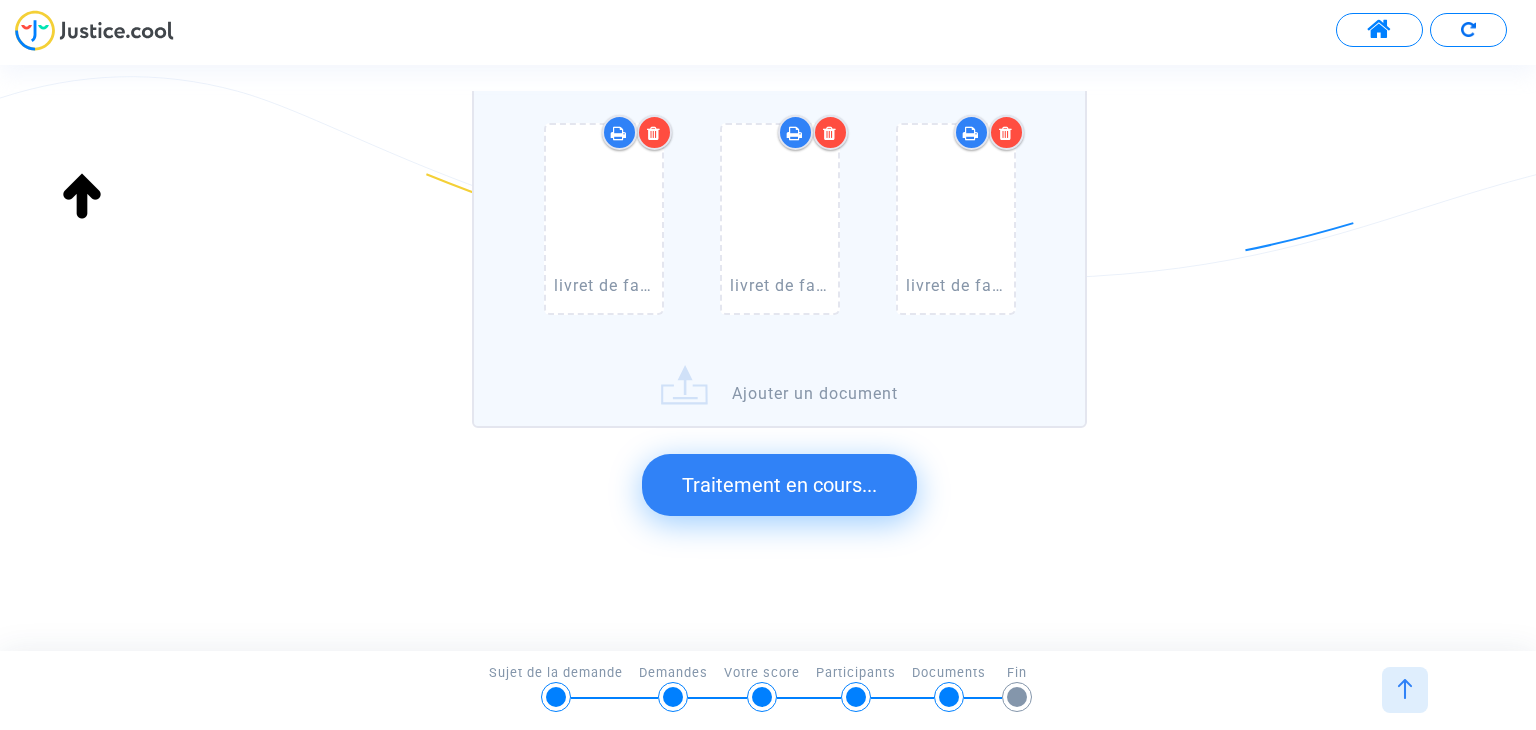 scroll, scrollTop: 0, scrollLeft: 0, axis: both 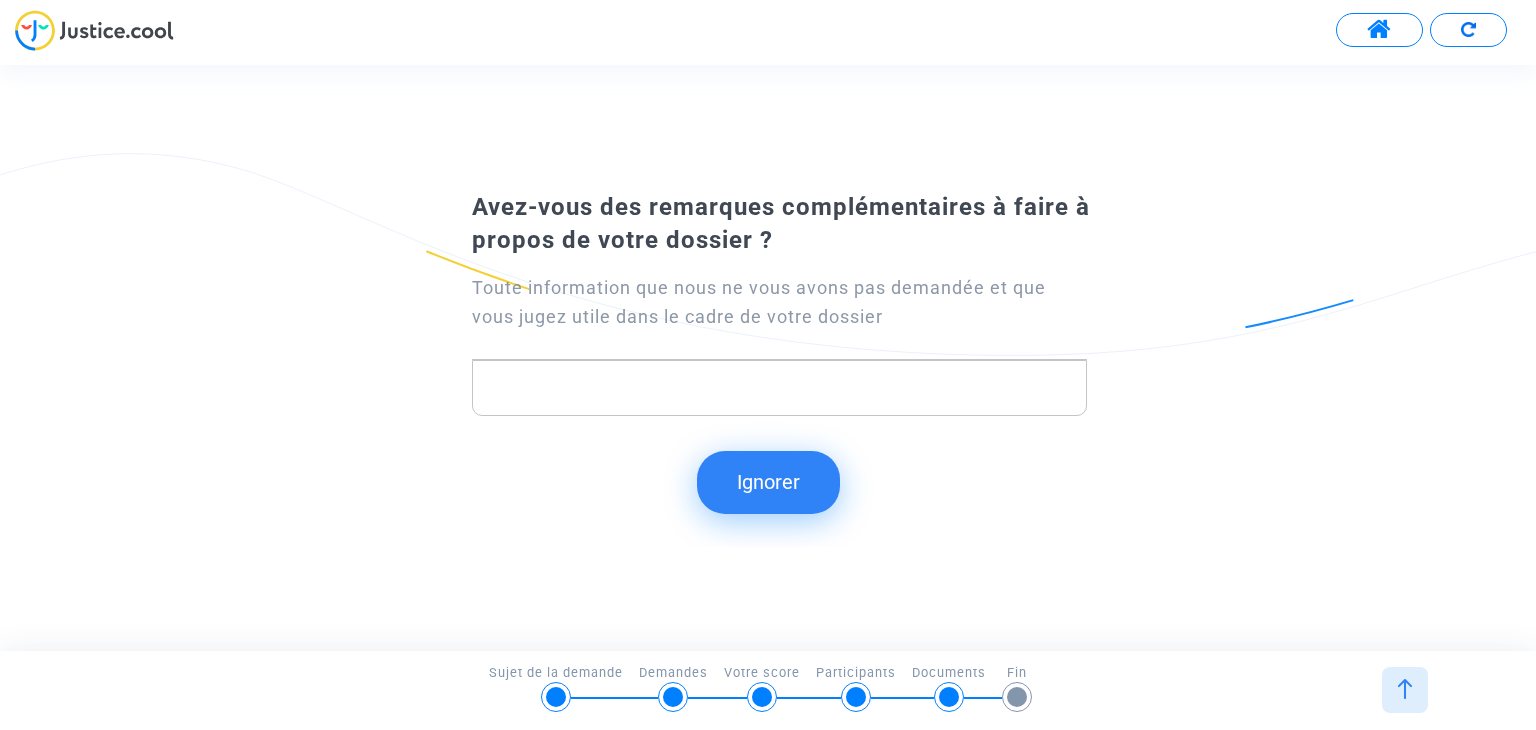 click on "Ignorer" 